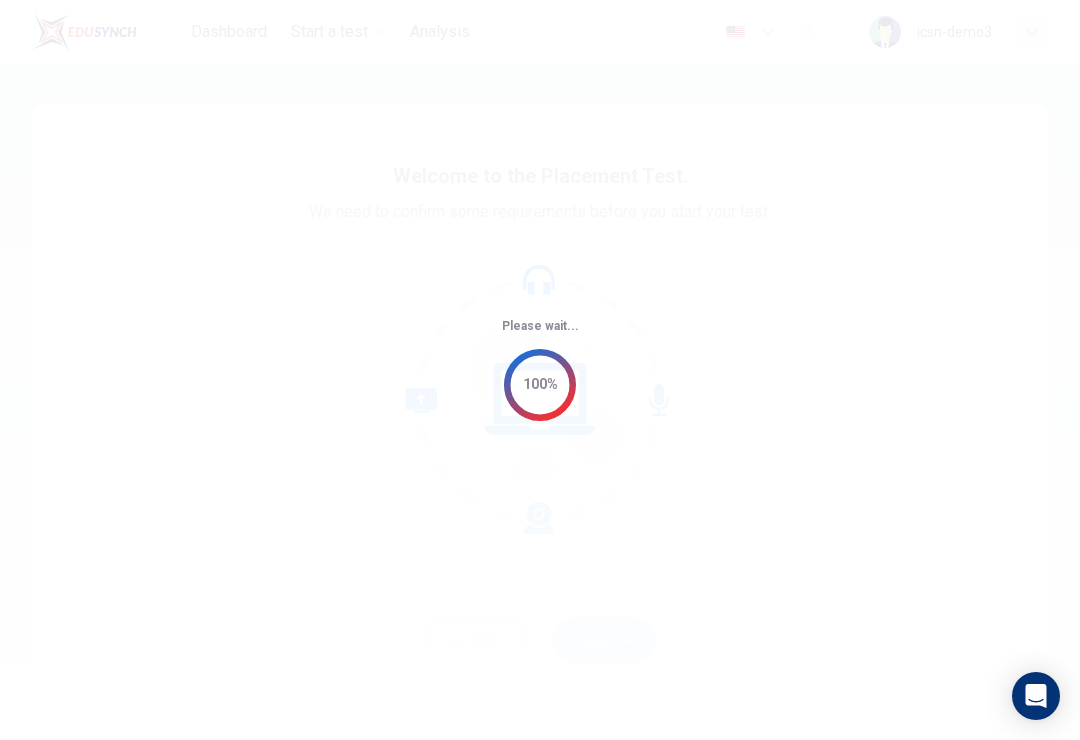 scroll, scrollTop: 0, scrollLeft: 0, axis: both 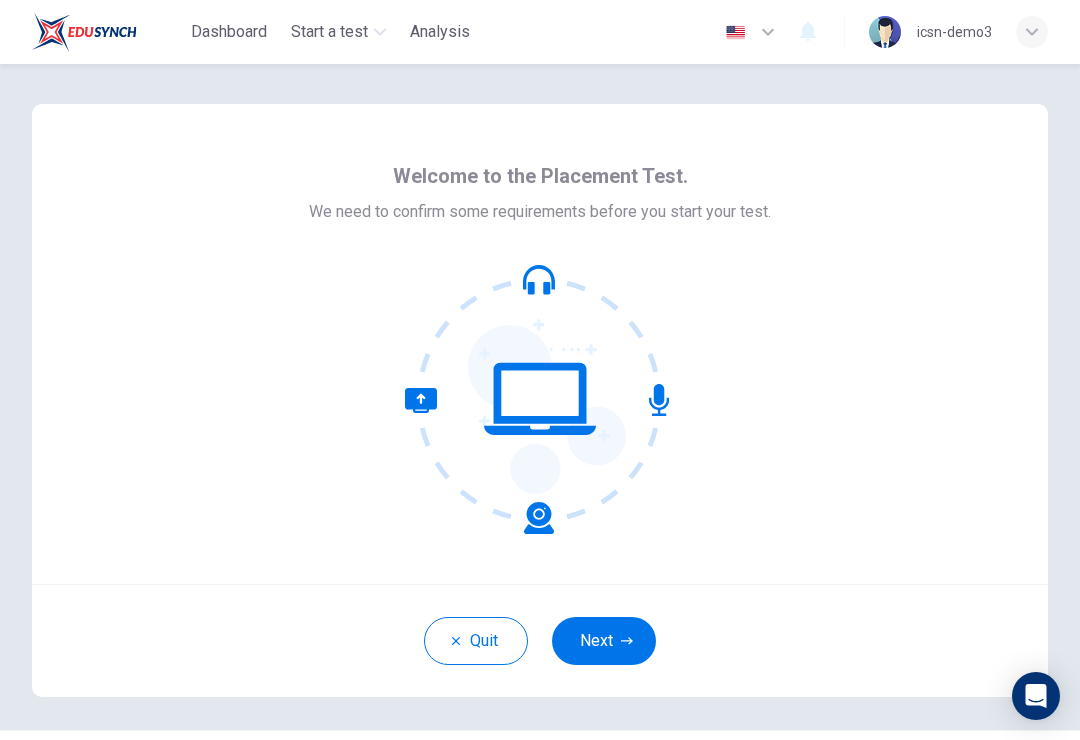 click on "Next" at bounding box center [604, 641] 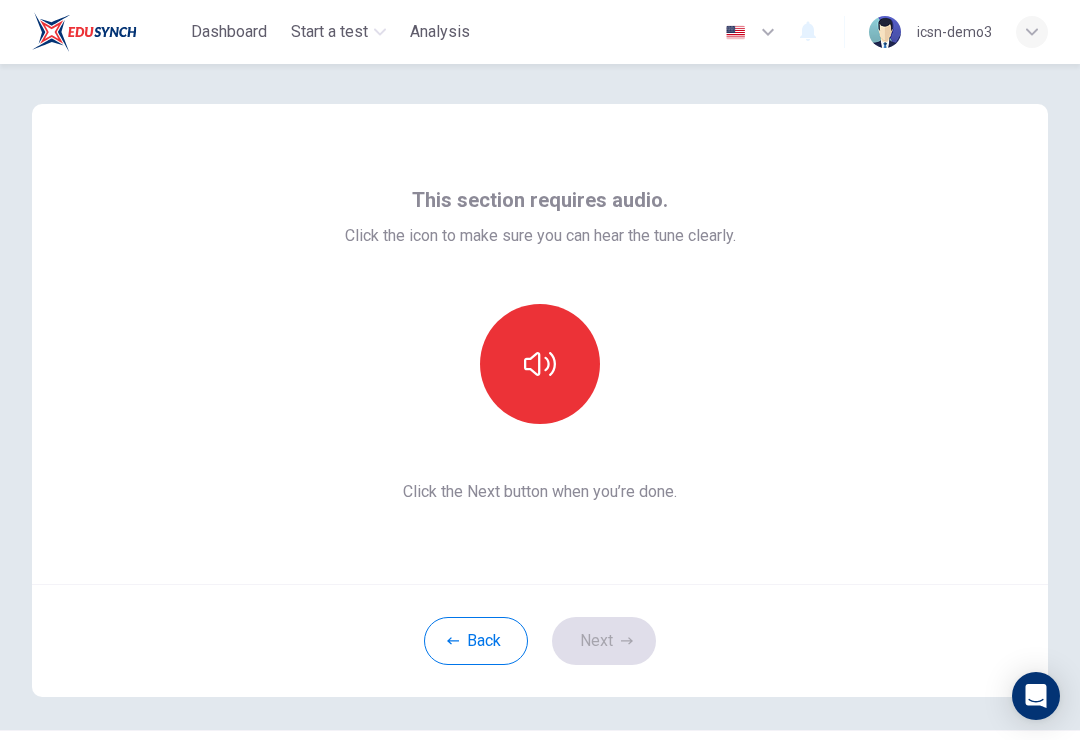 click at bounding box center (540, 364) 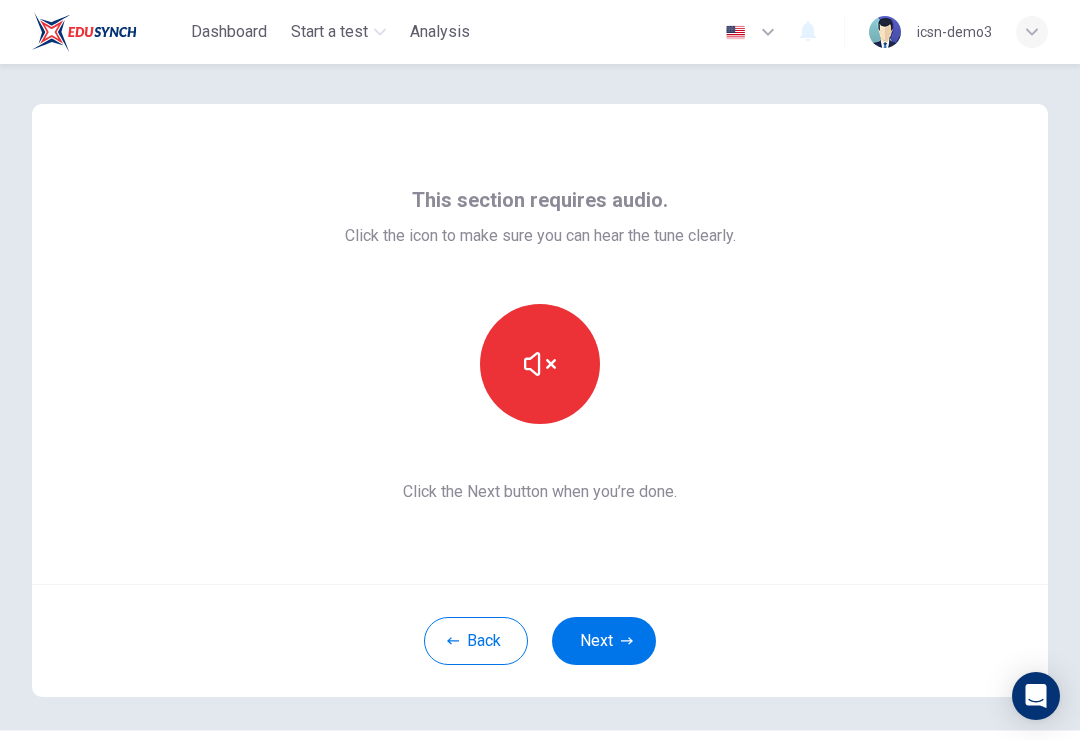 click on "Next" at bounding box center [604, 641] 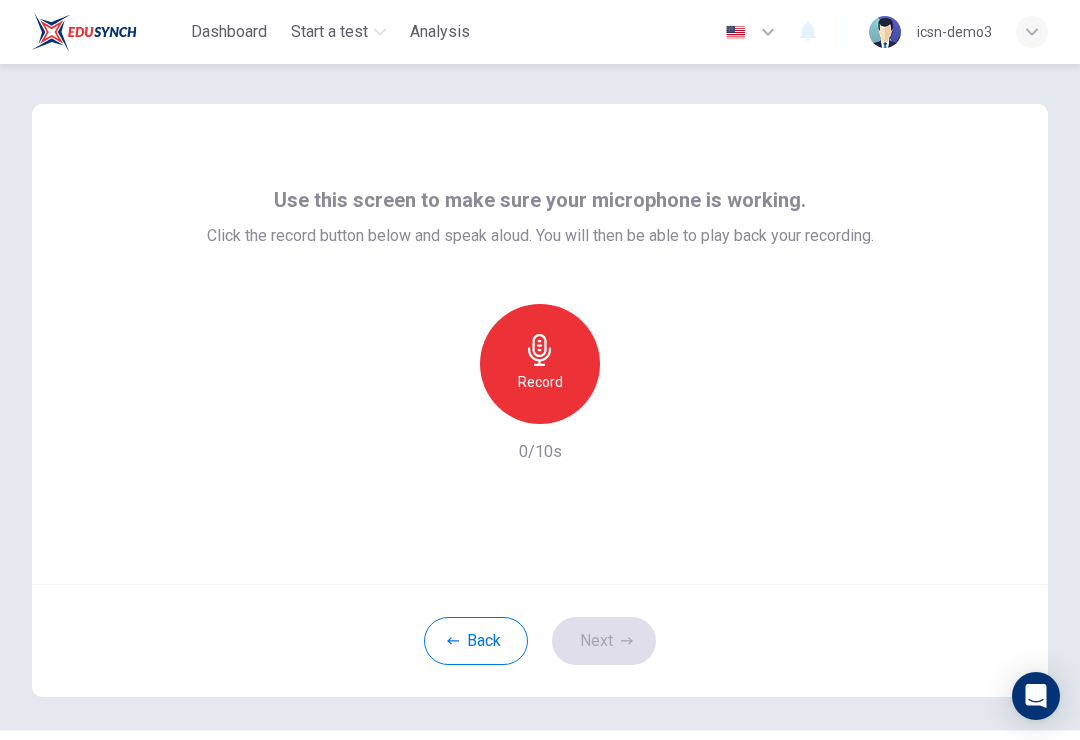 click on "Record" at bounding box center [540, 382] 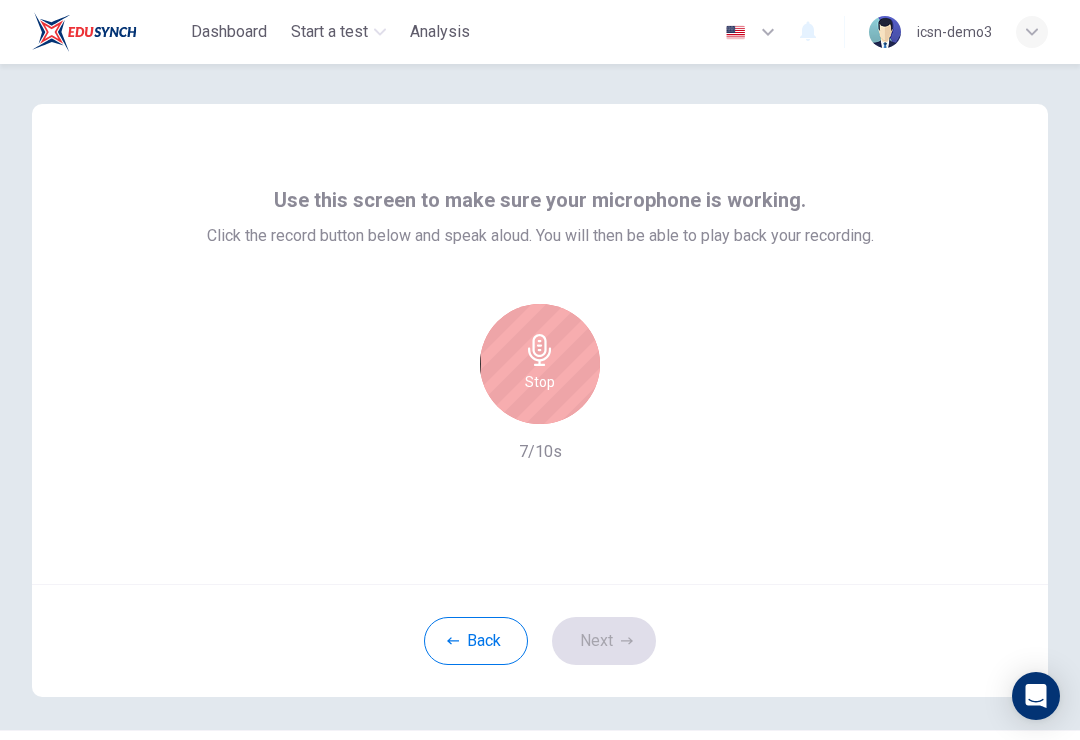 click on "Stop" at bounding box center (540, 364) 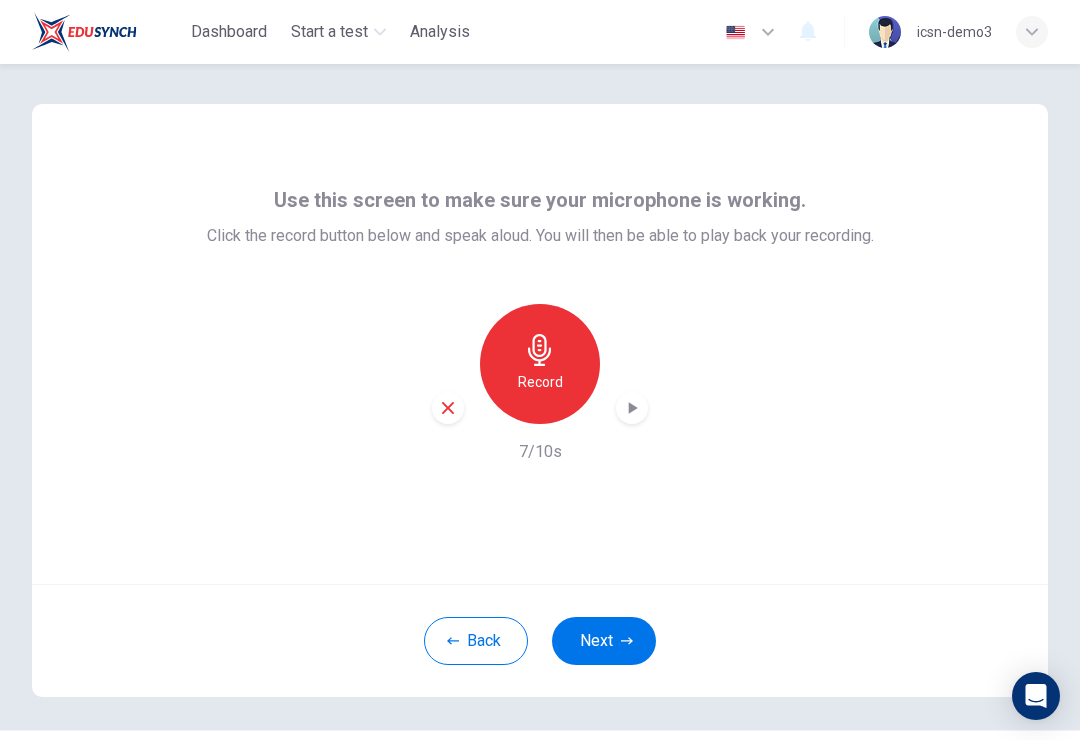 click 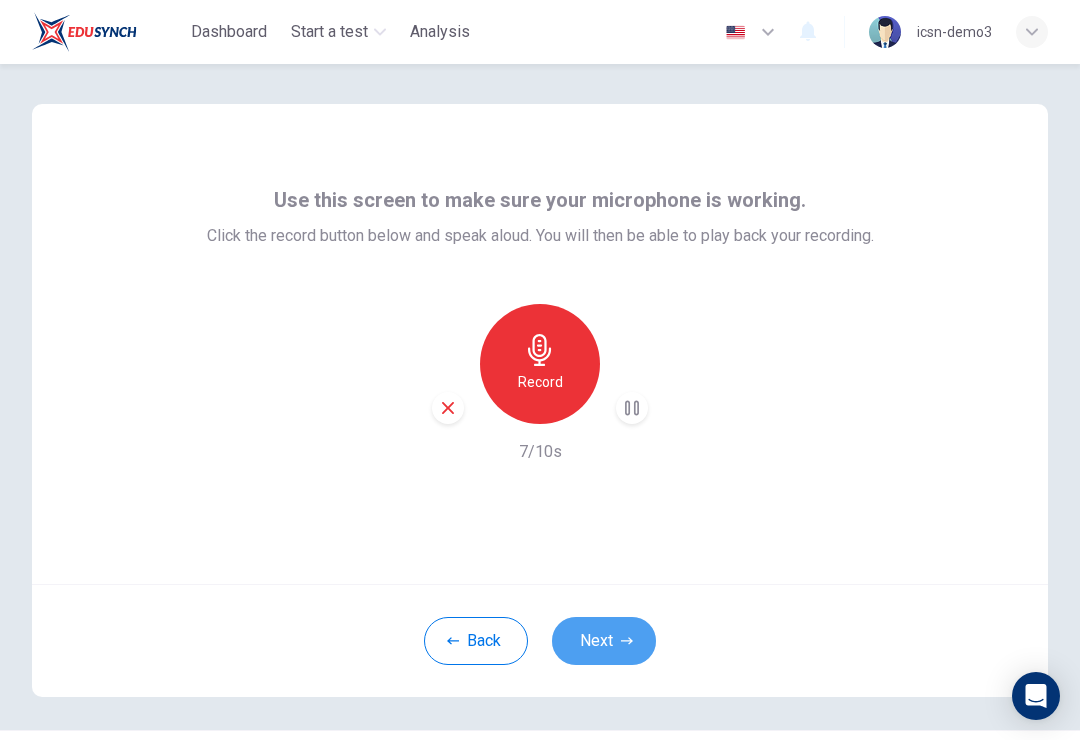 click on "Next" at bounding box center [604, 641] 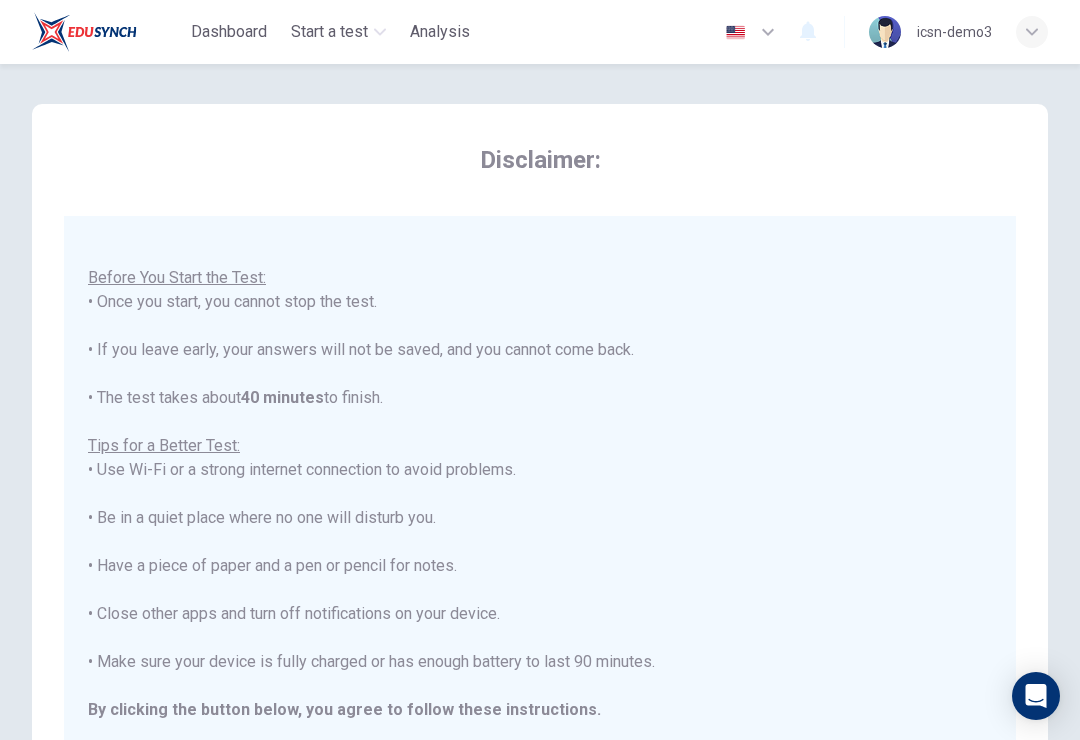 scroll, scrollTop: 21, scrollLeft: 0, axis: vertical 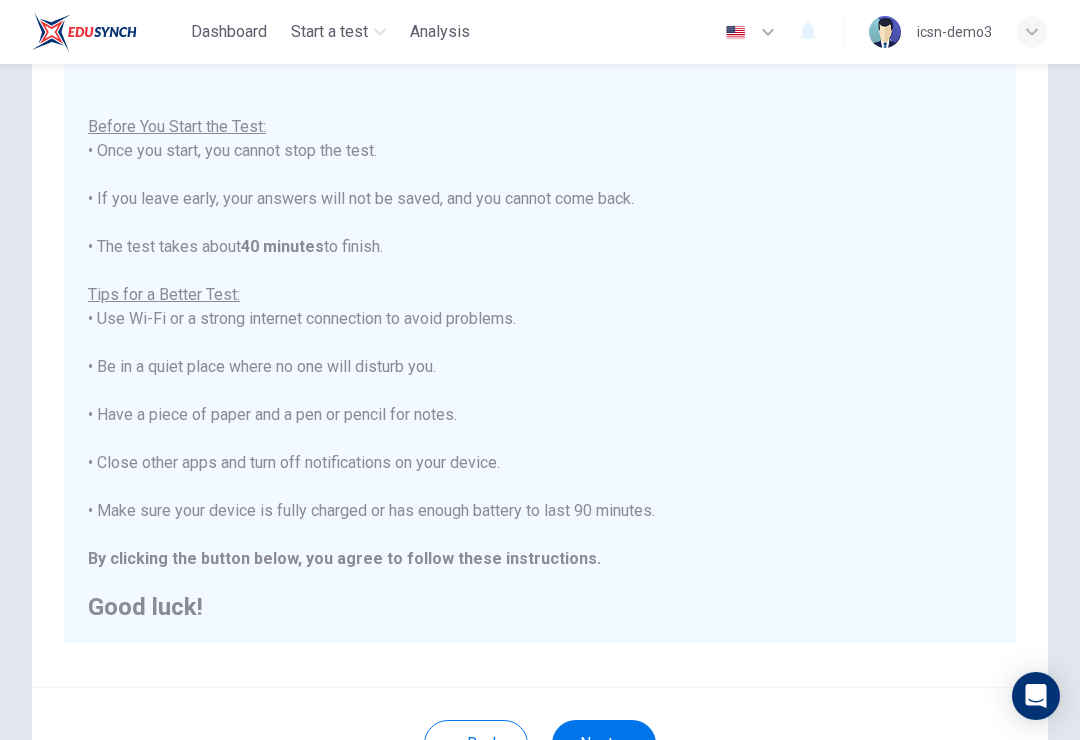 click on "Good luck!" at bounding box center (540, 607) 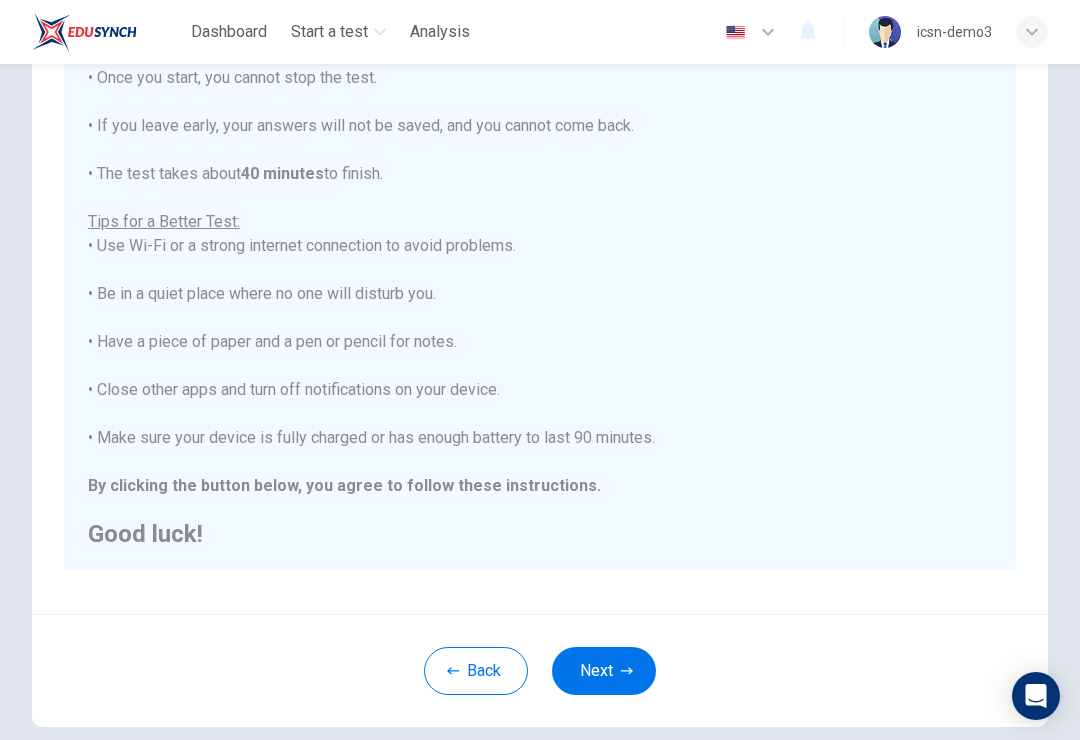 scroll, scrollTop: 227, scrollLeft: 0, axis: vertical 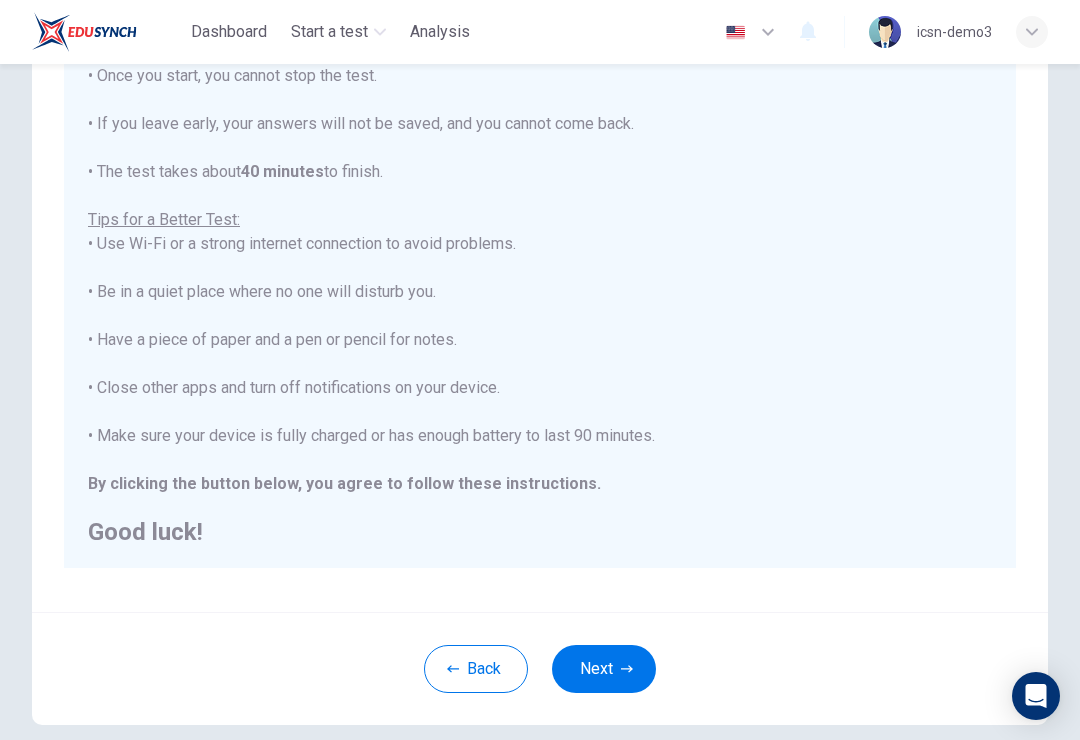 click on "Next" at bounding box center (604, 669) 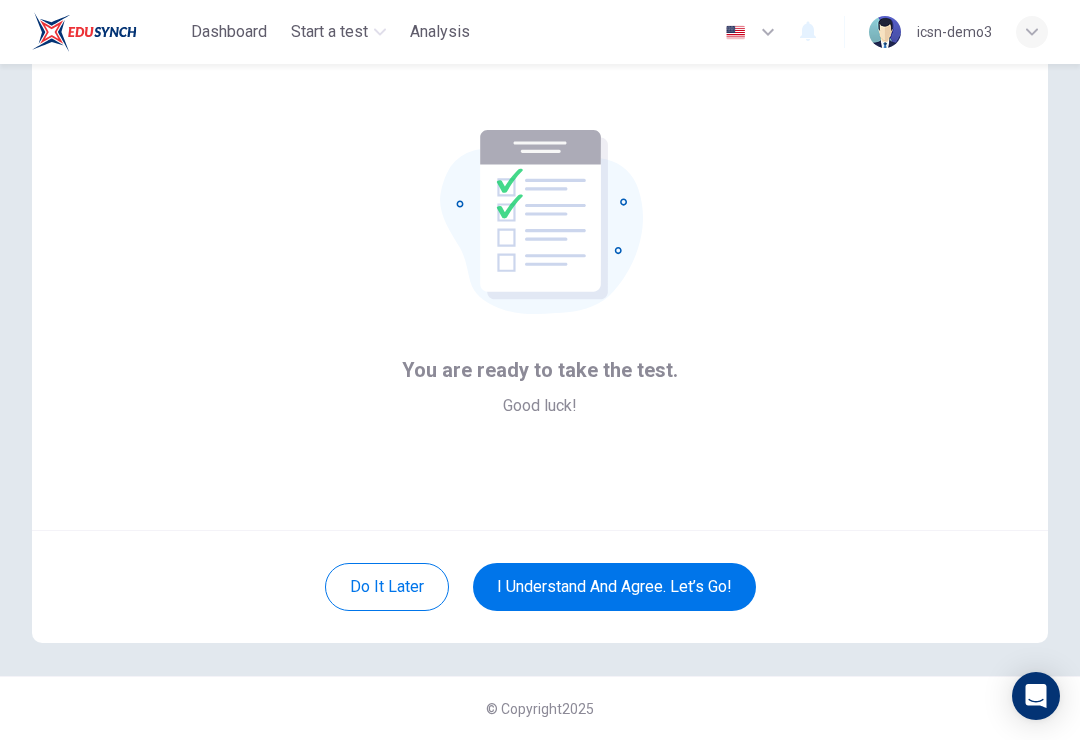 scroll, scrollTop: 54, scrollLeft: 0, axis: vertical 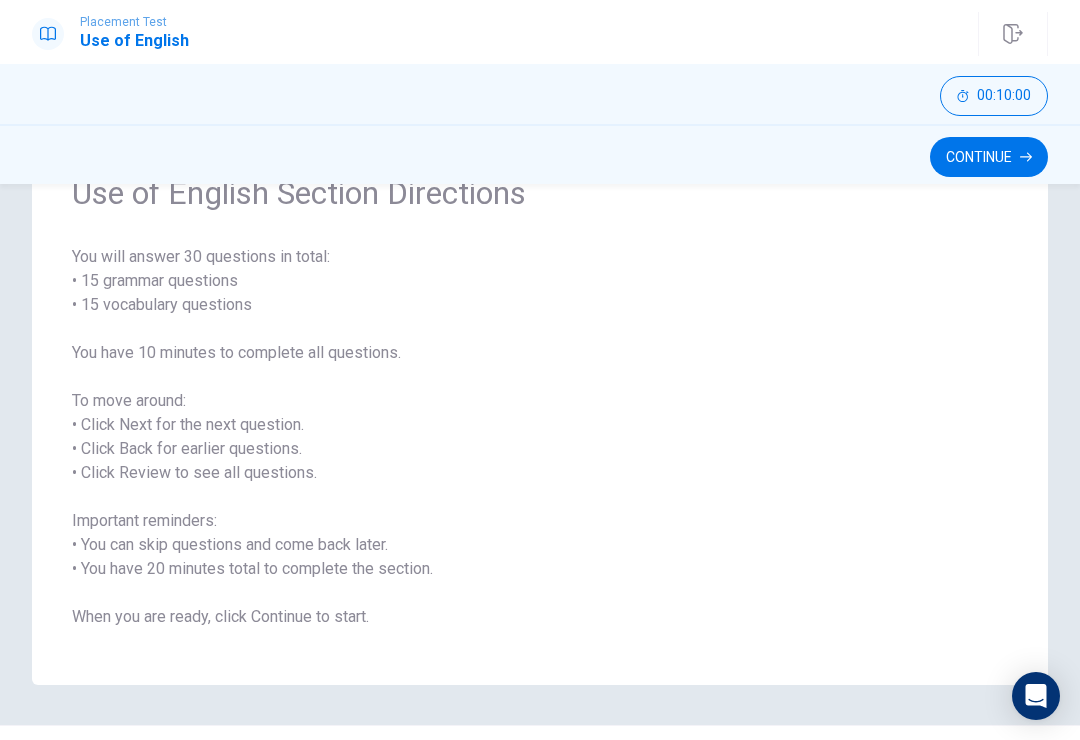 click on "Continue" at bounding box center (989, 157) 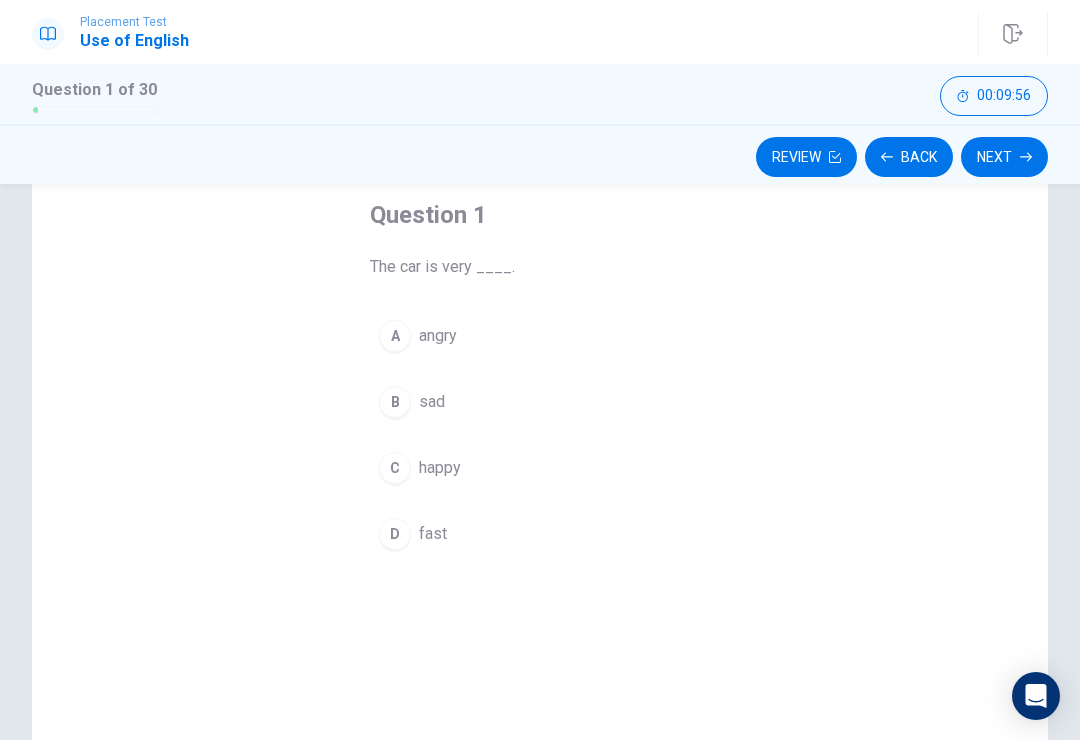click on "D" at bounding box center (395, 534) 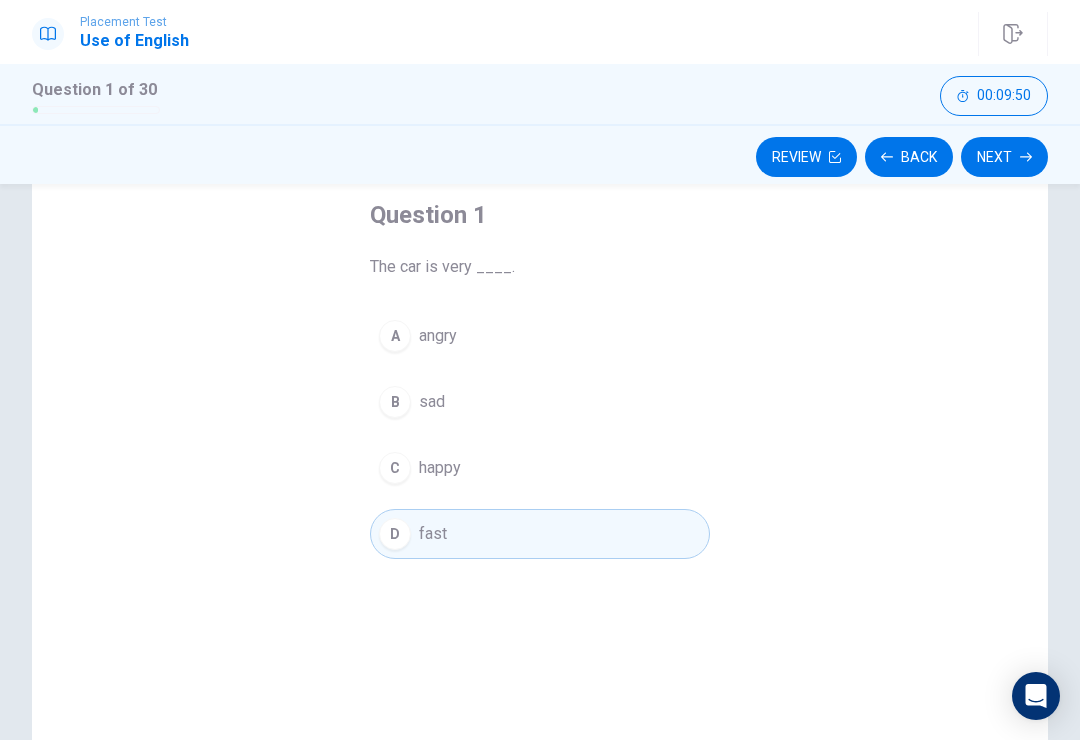 click on "Next" at bounding box center (1004, 157) 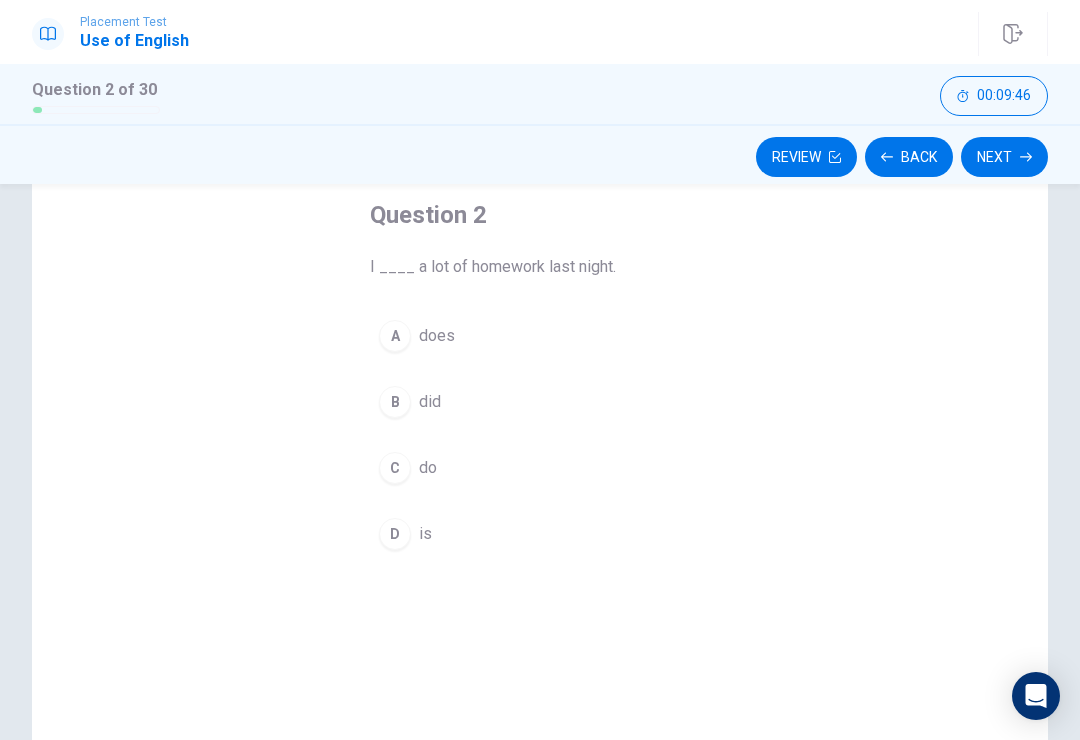 click on "B" at bounding box center (395, 402) 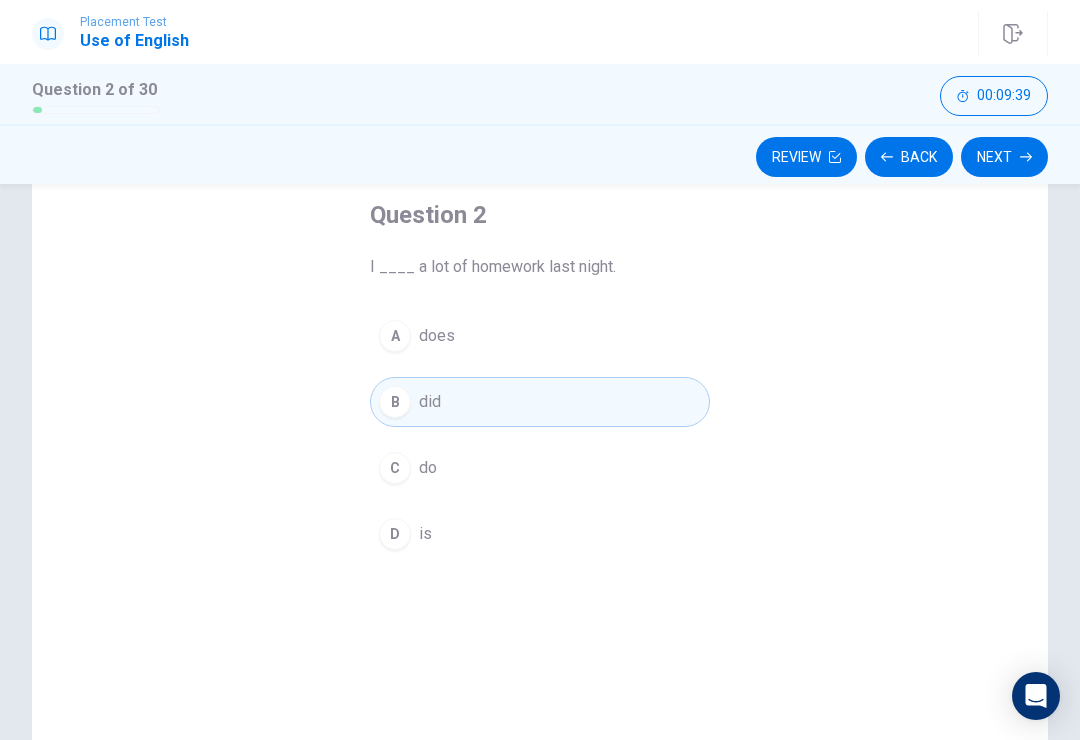 click on "Next" at bounding box center (1004, 157) 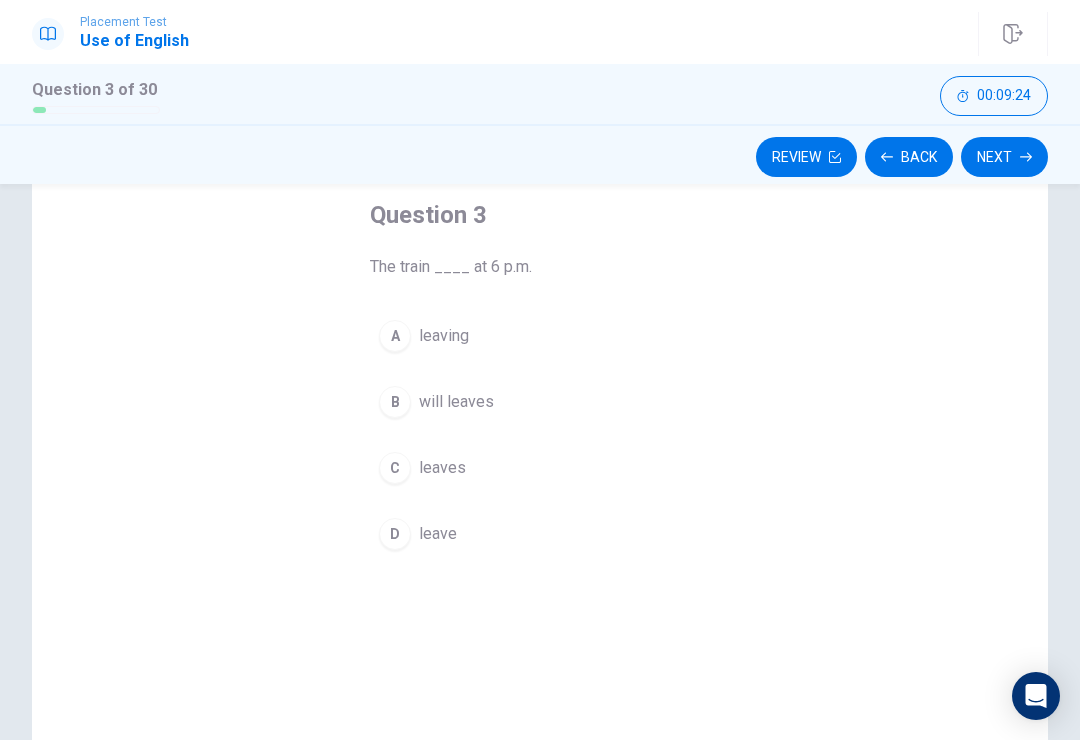 click on "C" at bounding box center (395, 468) 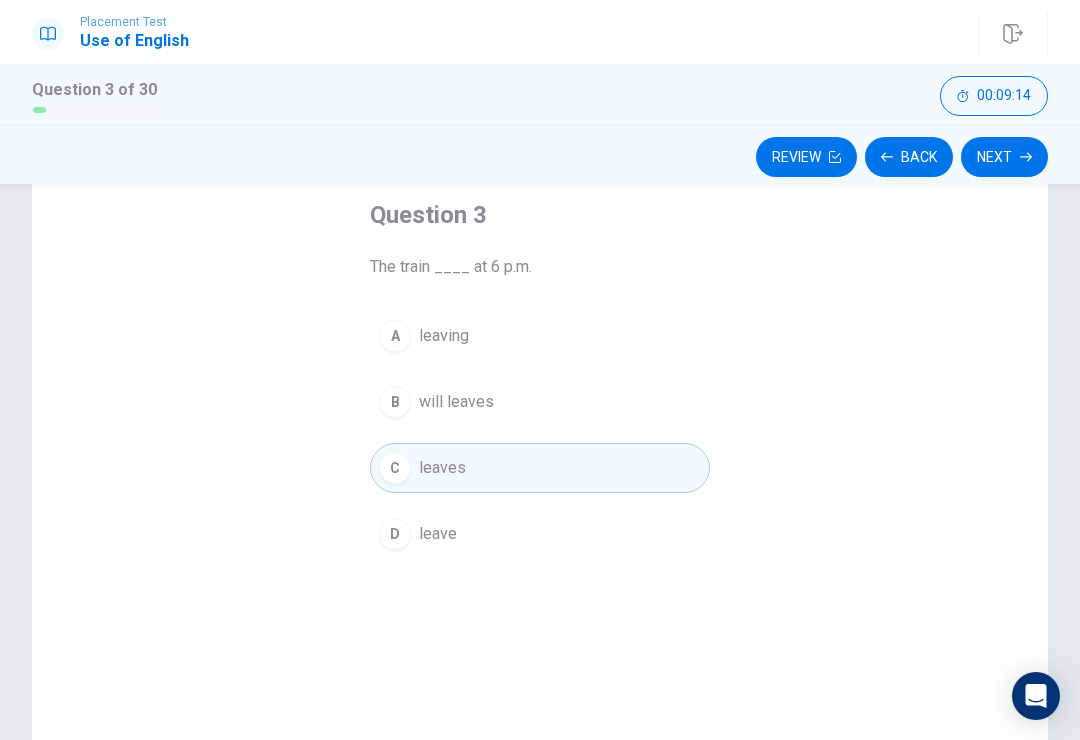 click on "Next" at bounding box center [1004, 157] 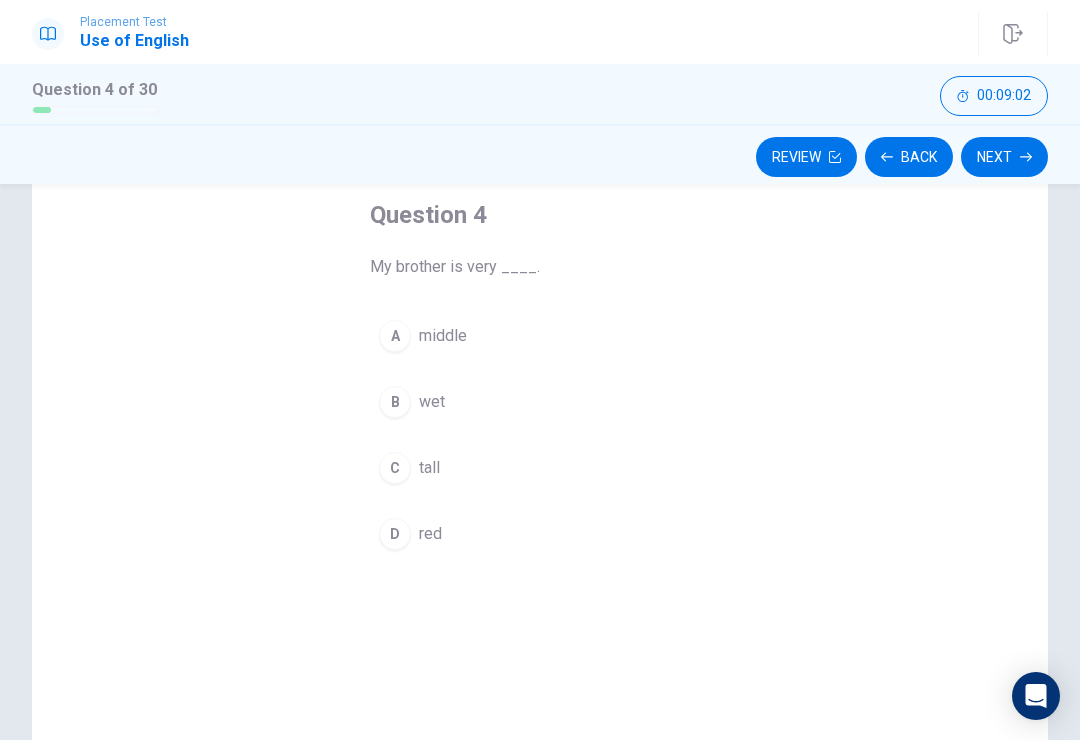 click on "C" at bounding box center (395, 468) 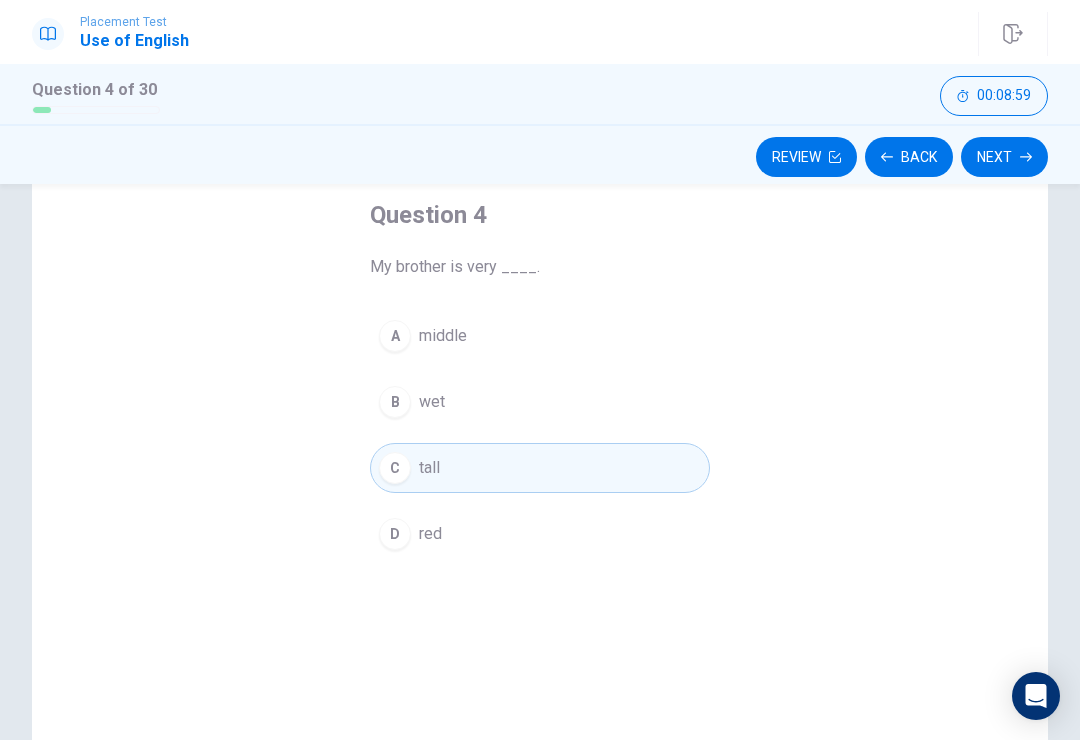 click on "Next" at bounding box center [1004, 157] 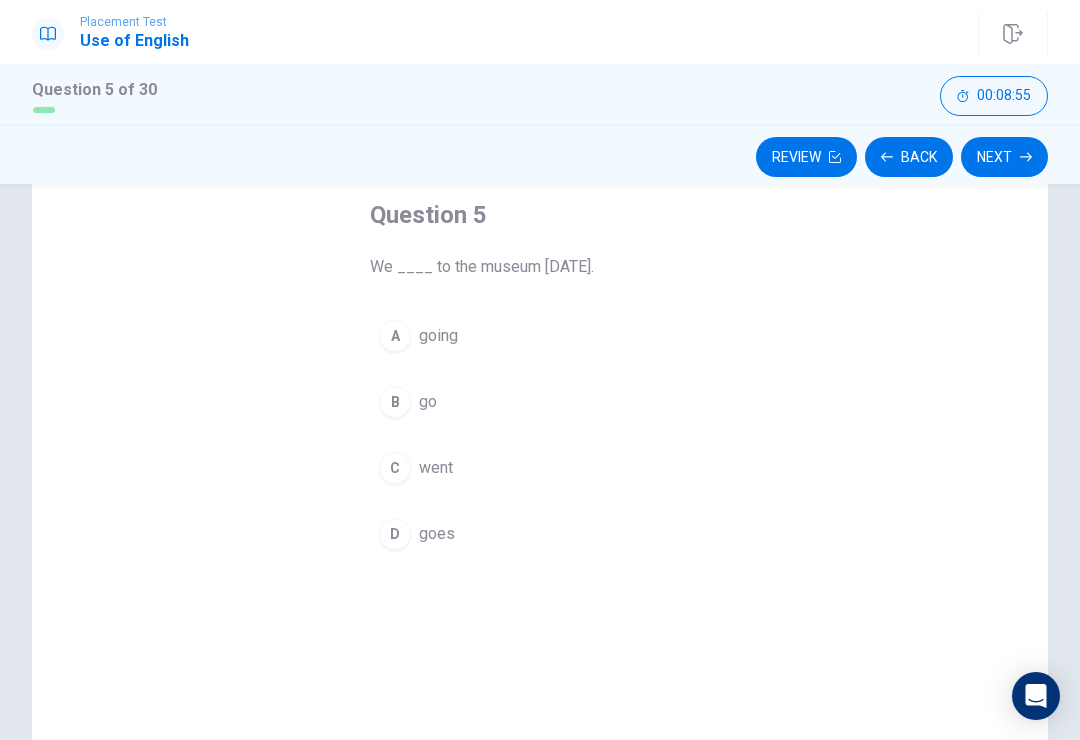 click on "C" at bounding box center [395, 468] 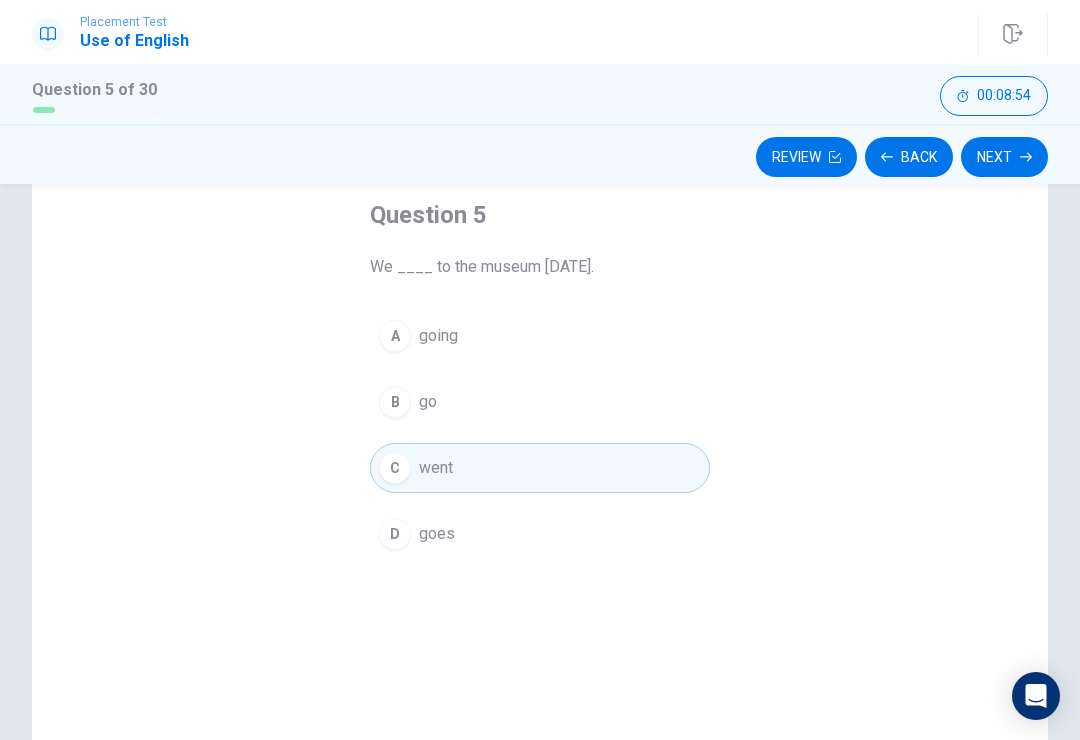 click on "Next" at bounding box center (1004, 157) 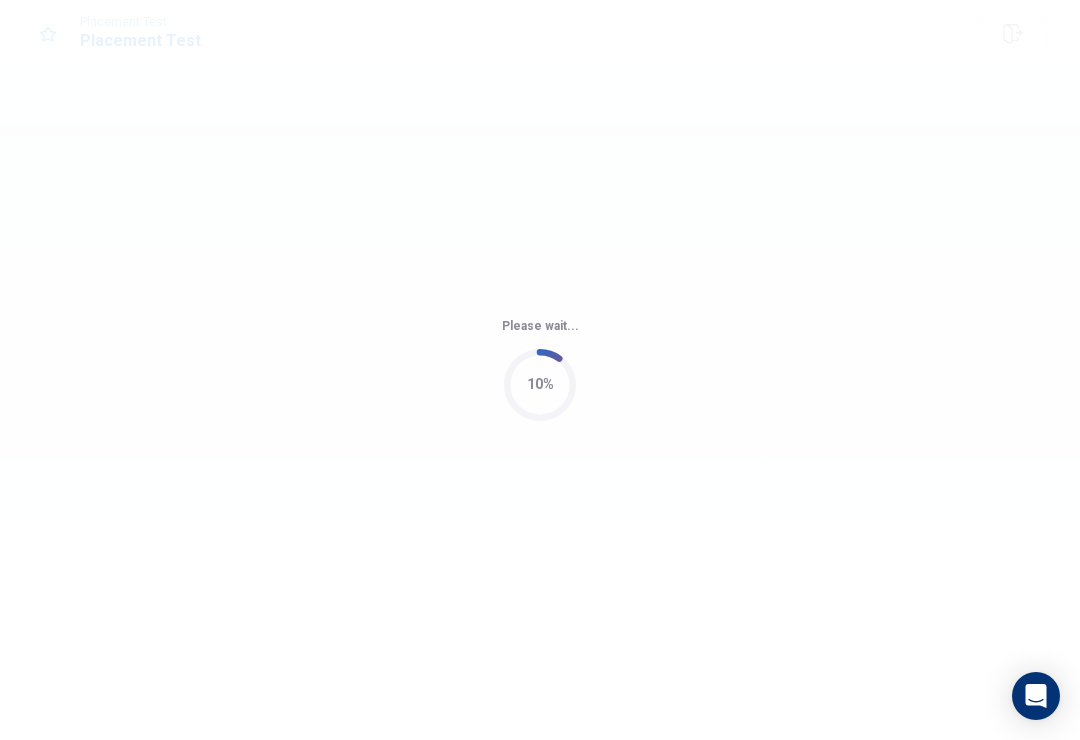 scroll, scrollTop: 0, scrollLeft: 0, axis: both 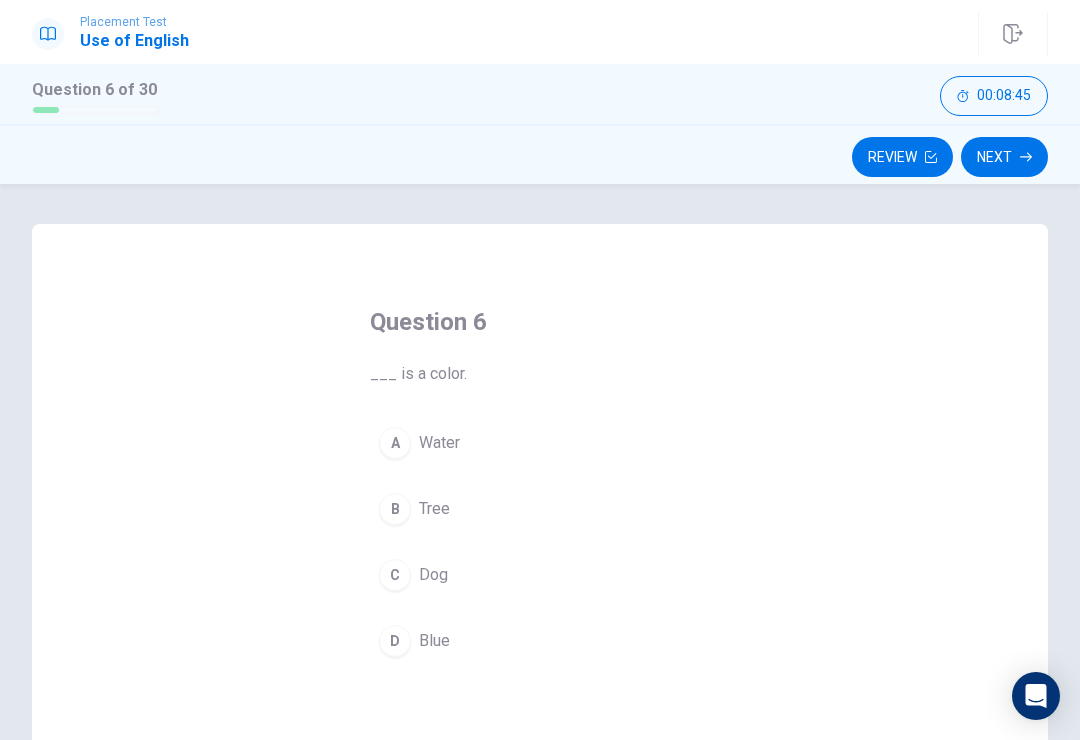 click on "D" at bounding box center (395, 641) 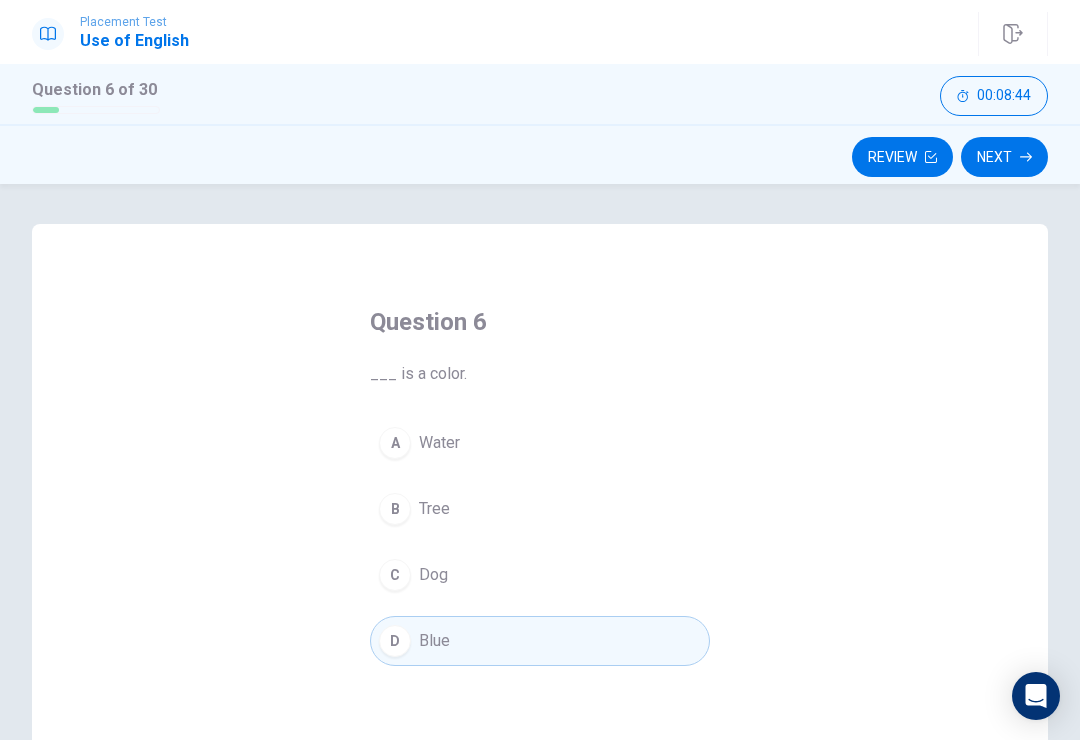 click on "Next" at bounding box center (1004, 157) 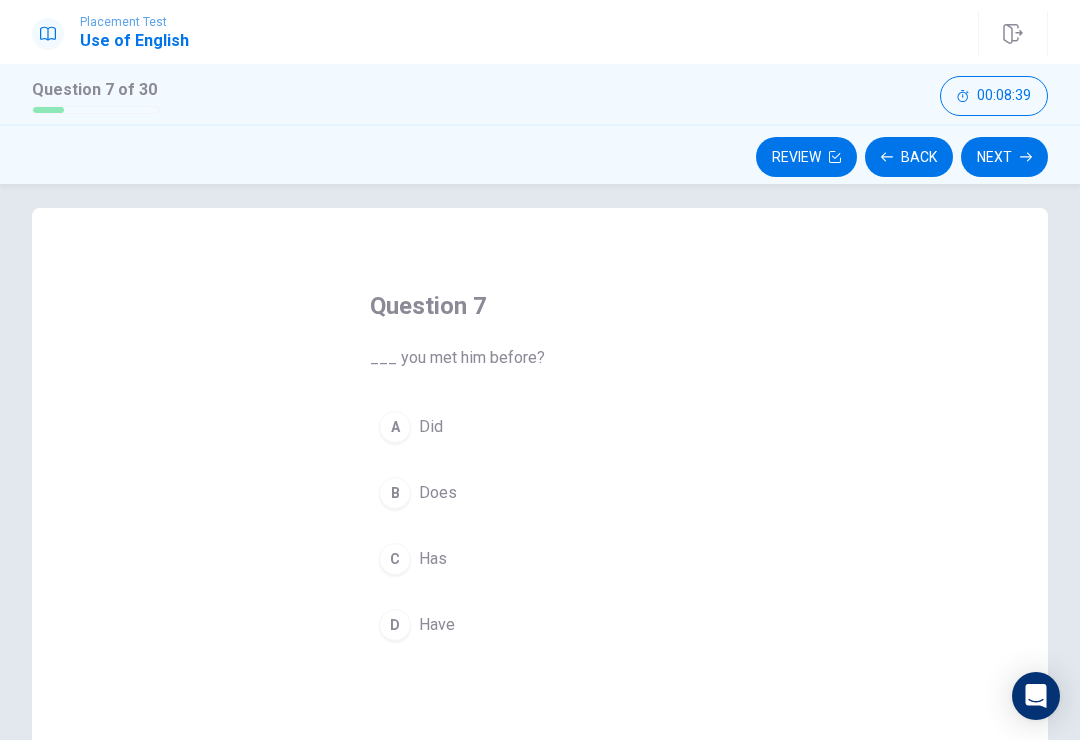 scroll, scrollTop: 35, scrollLeft: 0, axis: vertical 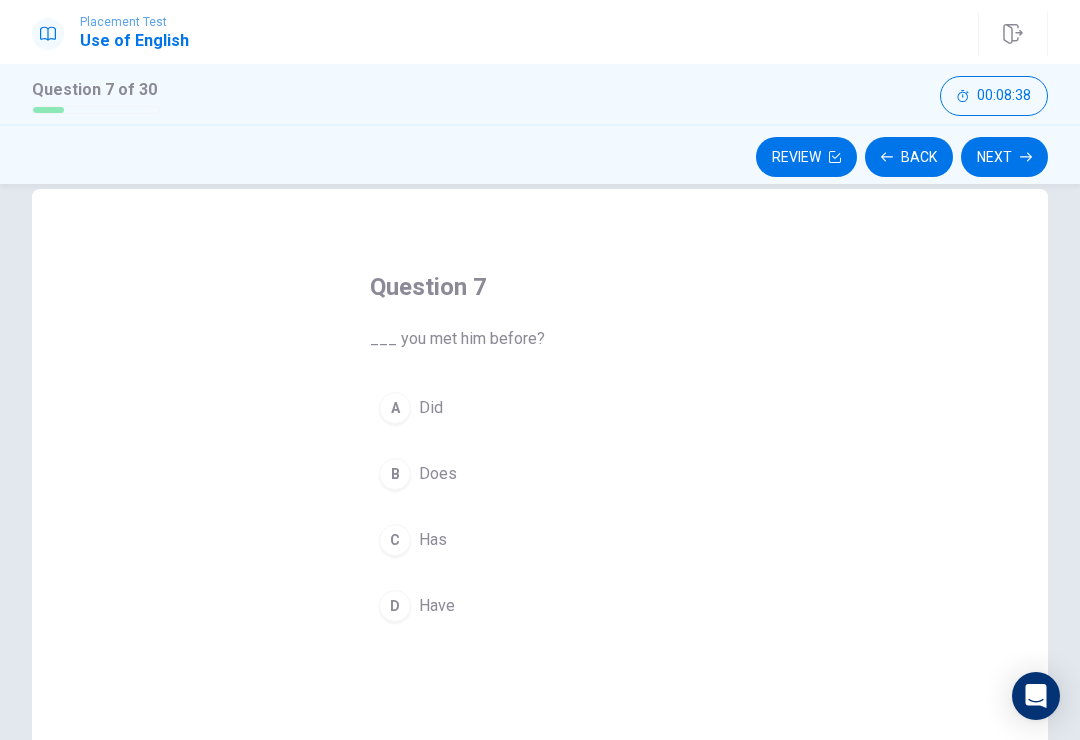 click on "D" at bounding box center [395, 606] 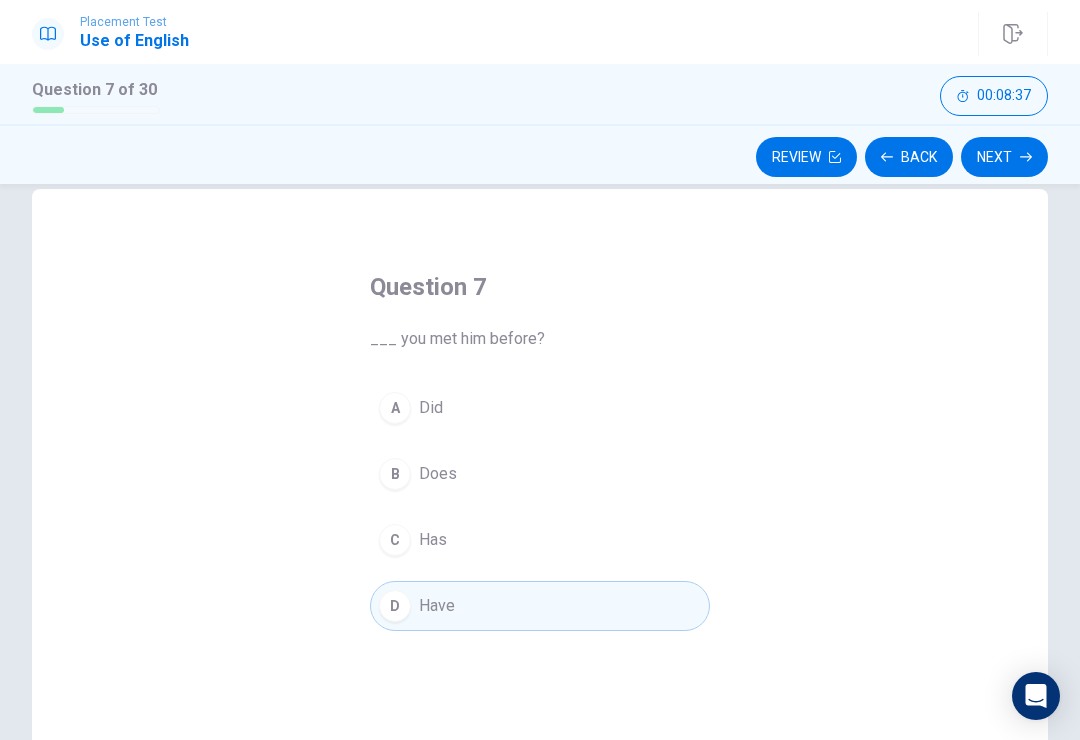 click on "Next" at bounding box center [1004, 157] 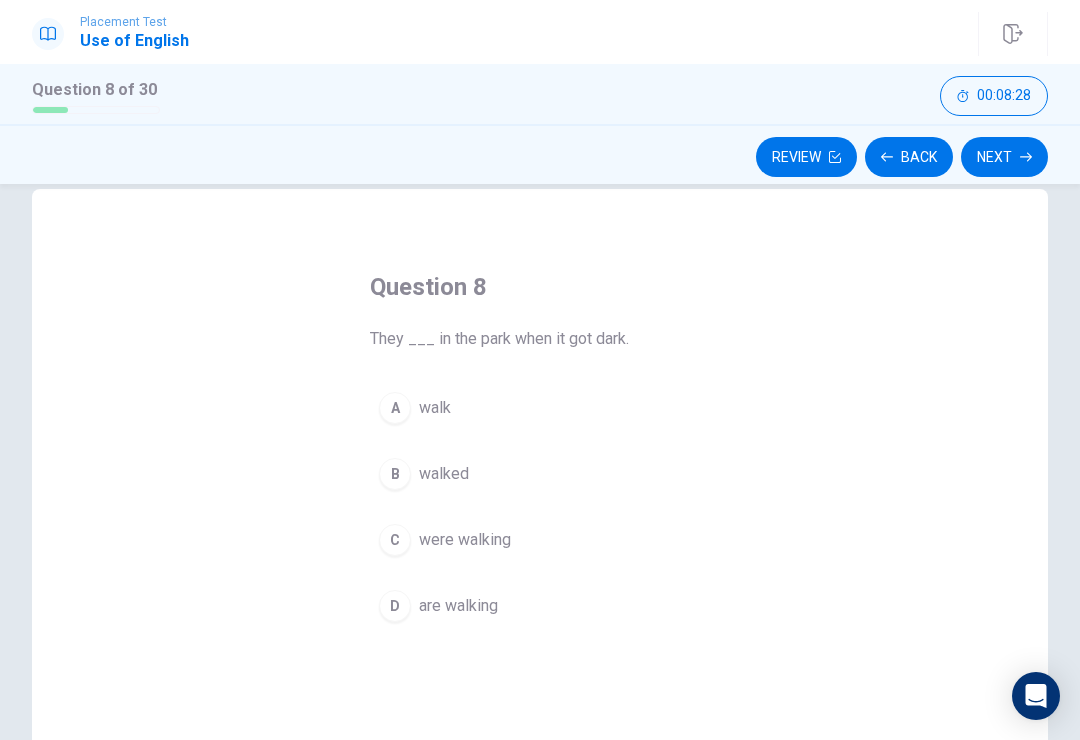 click on "C were walking" at bounding box center (540, 540) 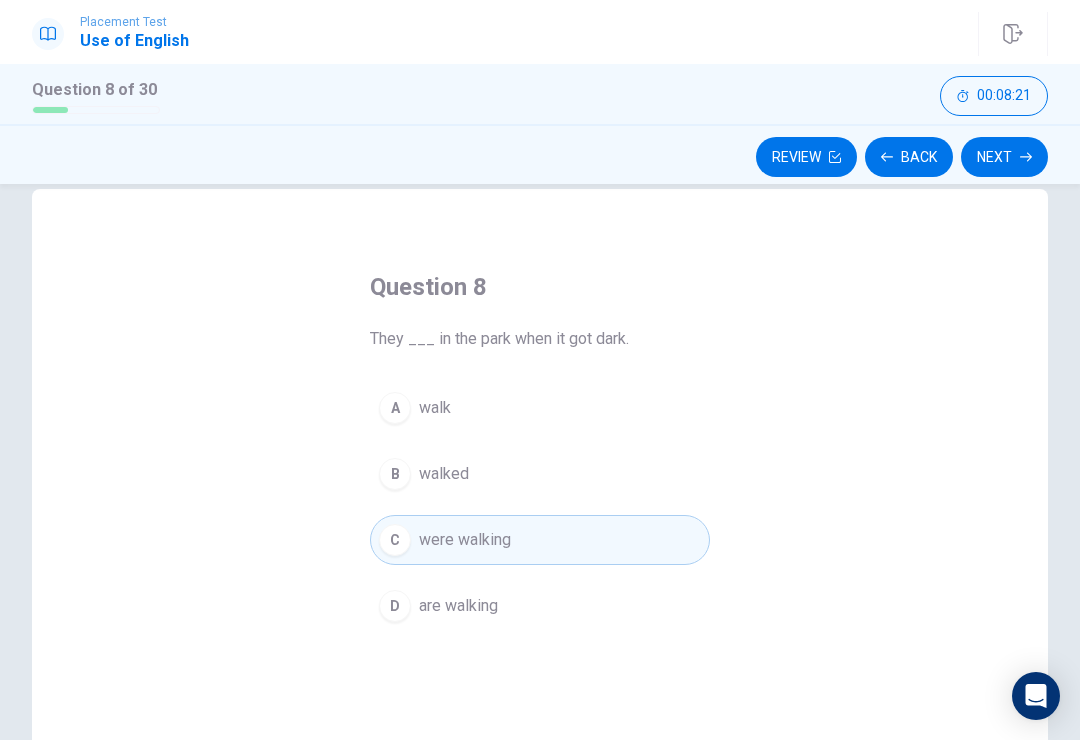 click on "Next" at bounding box center (1004, 157) 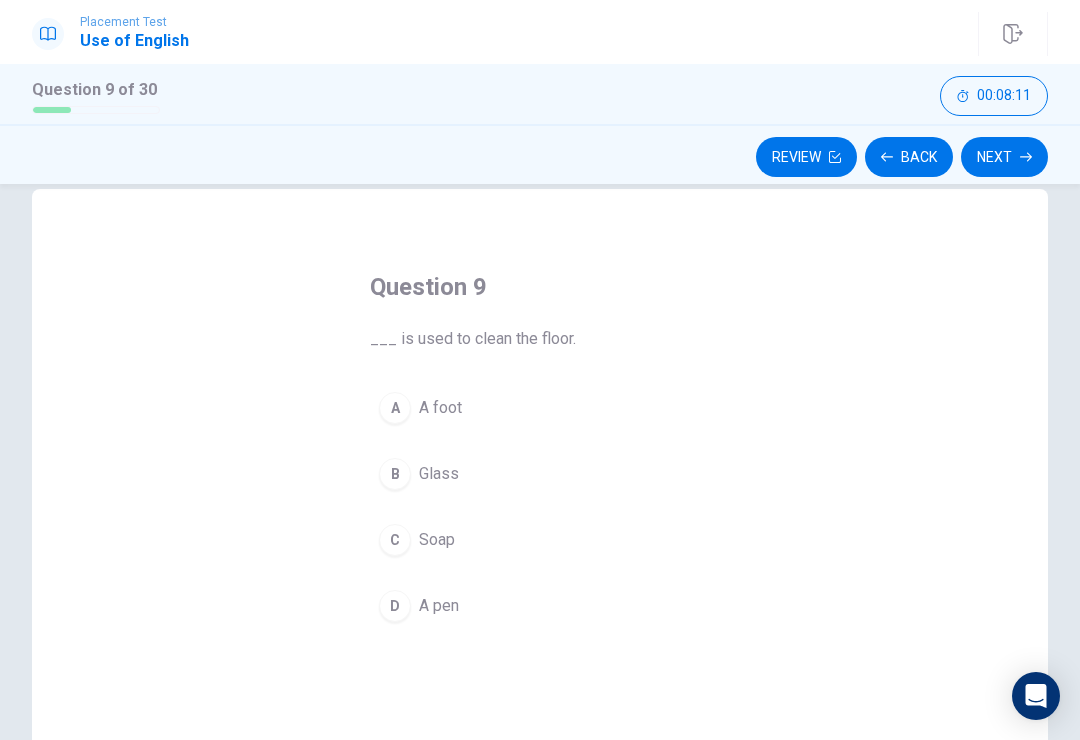 click on "C" at bounding box center [395, 540] 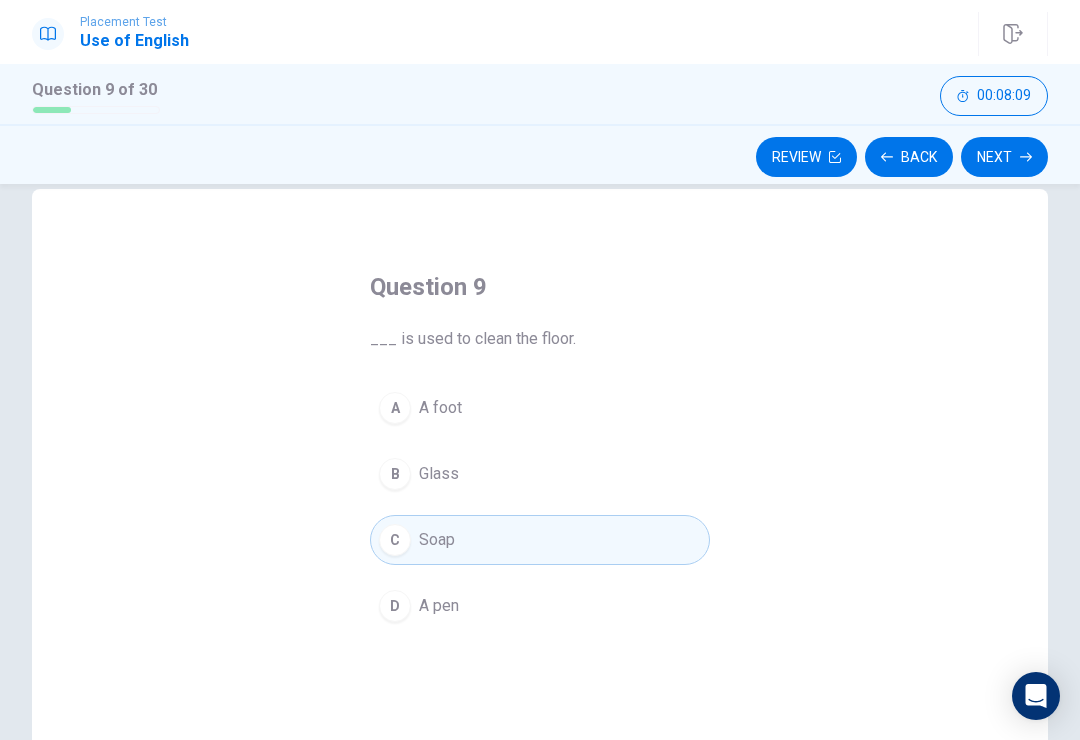 click on "Next" at bounding box center (1004, 157) 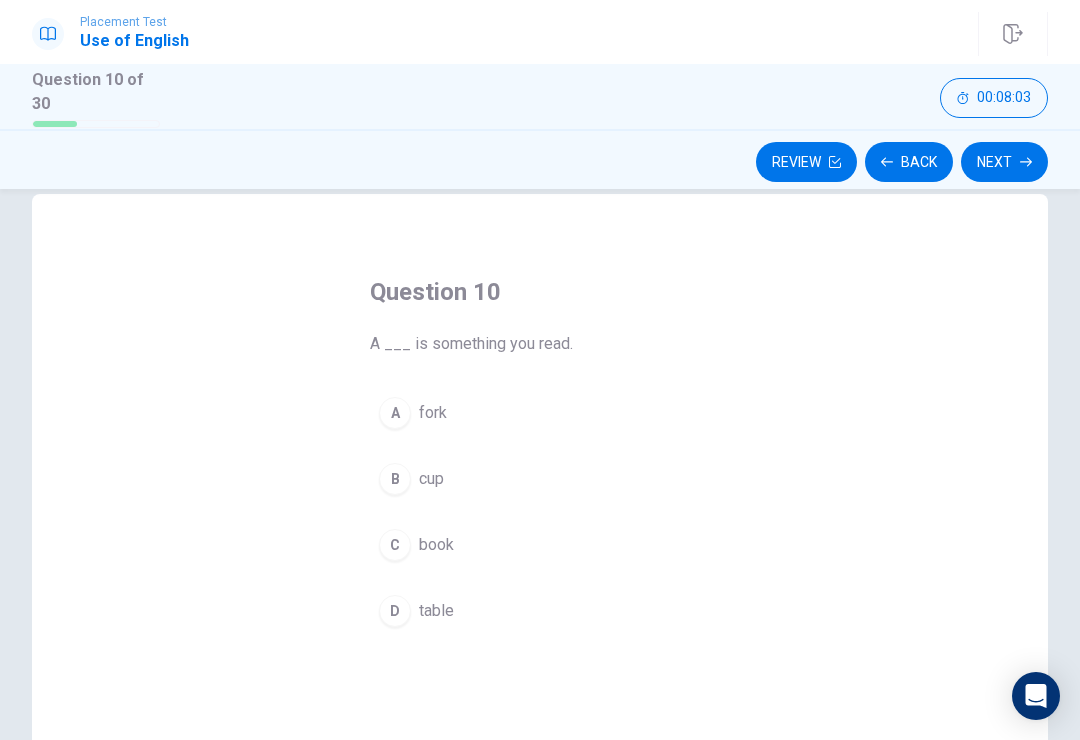 click on "C" at bounding box center (395, 545) 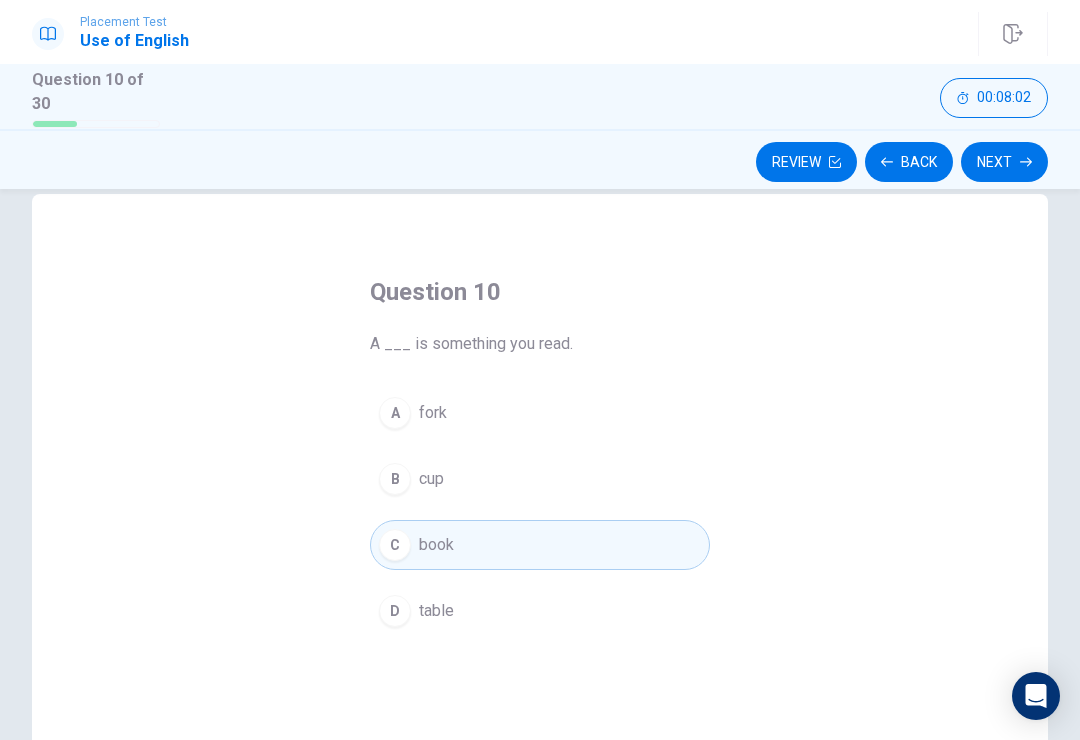 click on "Next" at bounding box center (1004, 162) 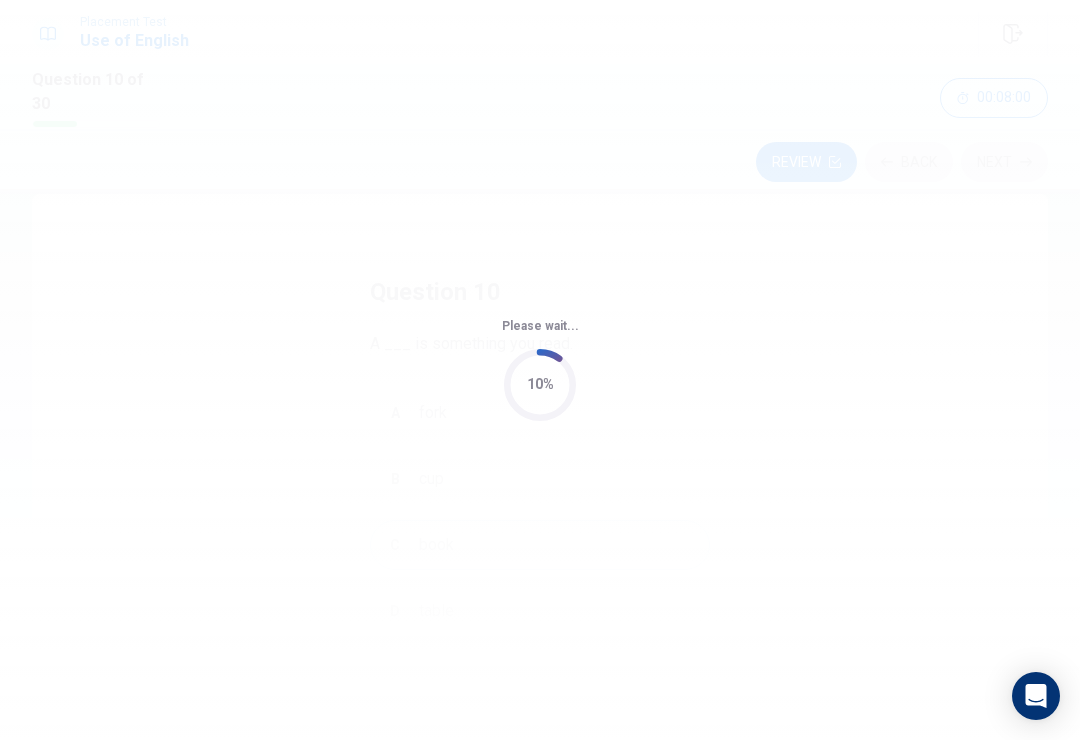 scroll, scrollTop: 0, scrollLeft: 0, axis: both 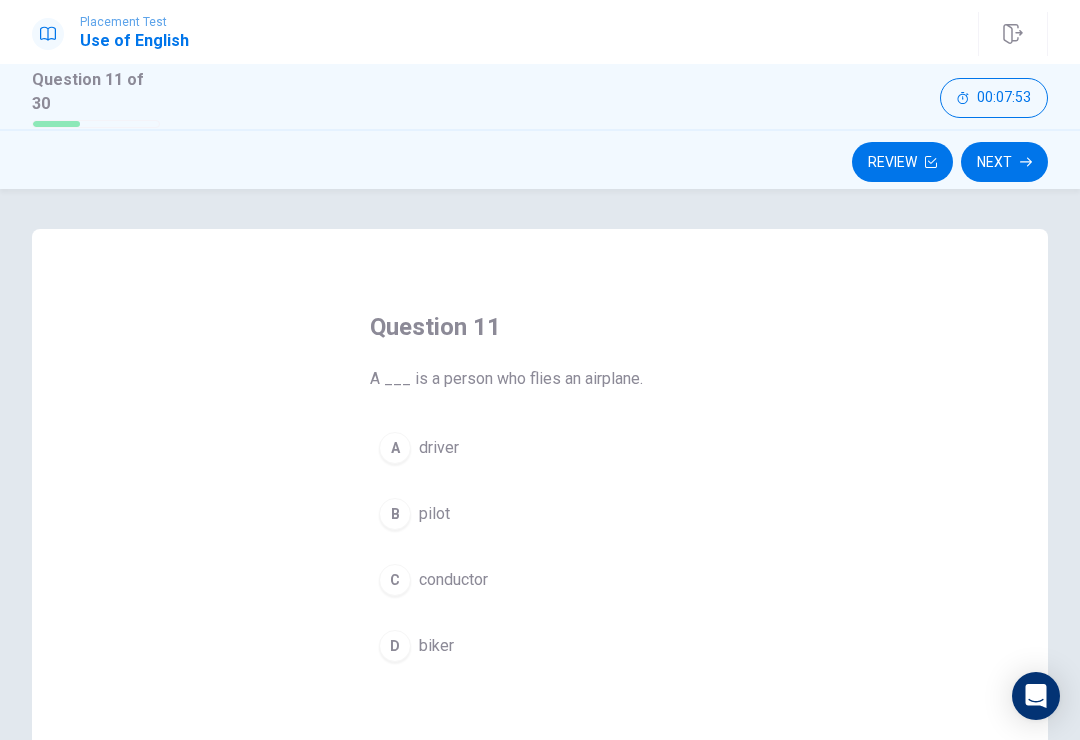 click on "B" at bounding box center (395, 514) 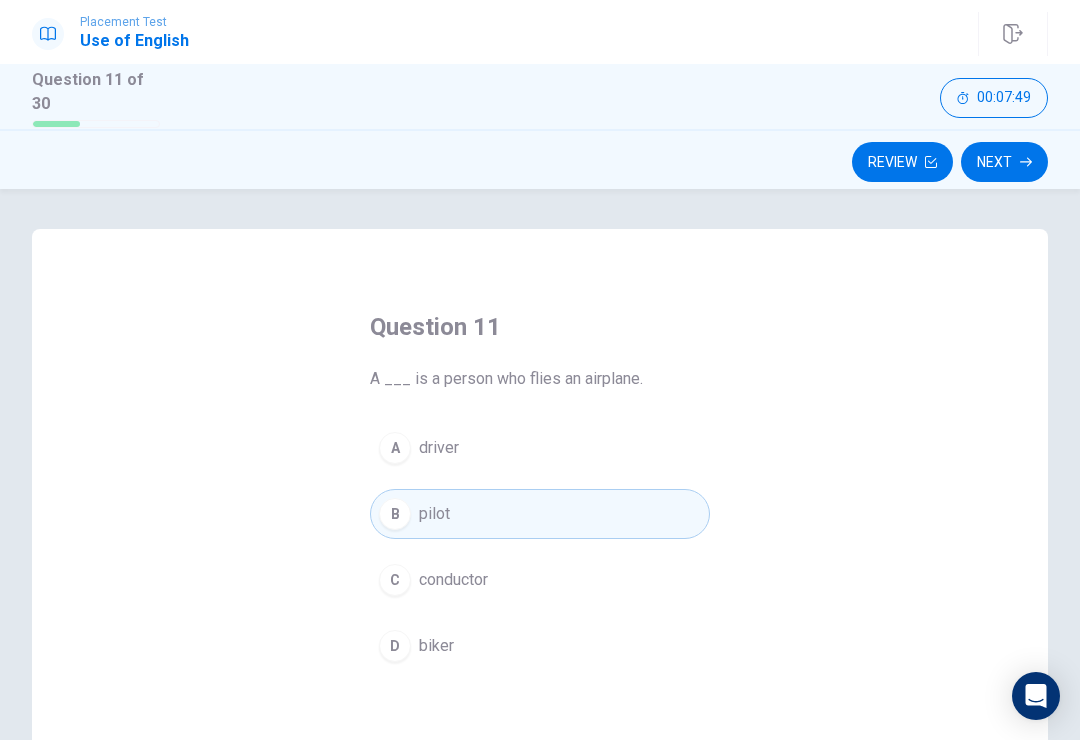 click 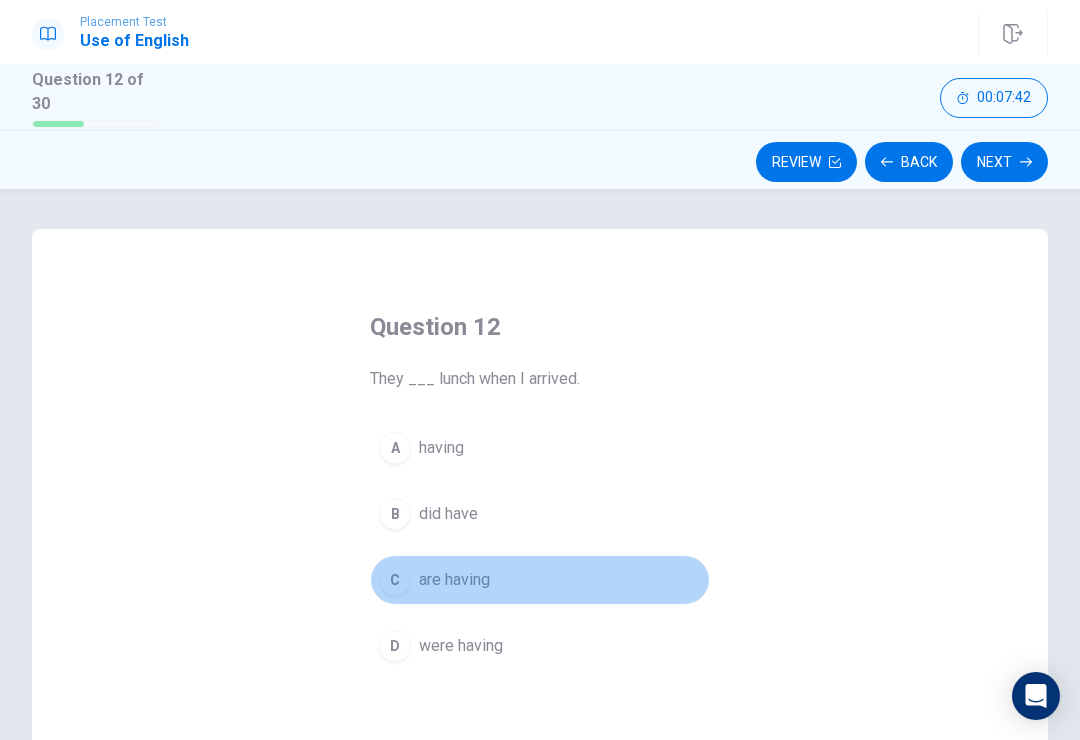 click on "C" at bounding box center (395, 580) 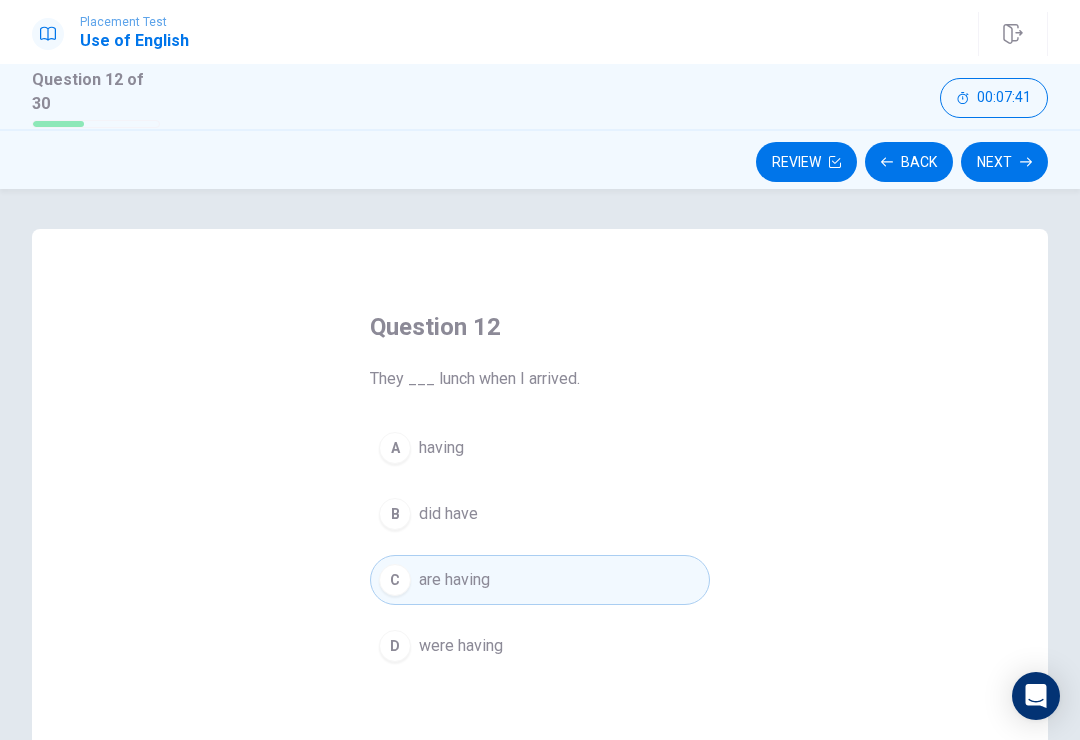 click on "D were having" at bounding box center (540, 646) 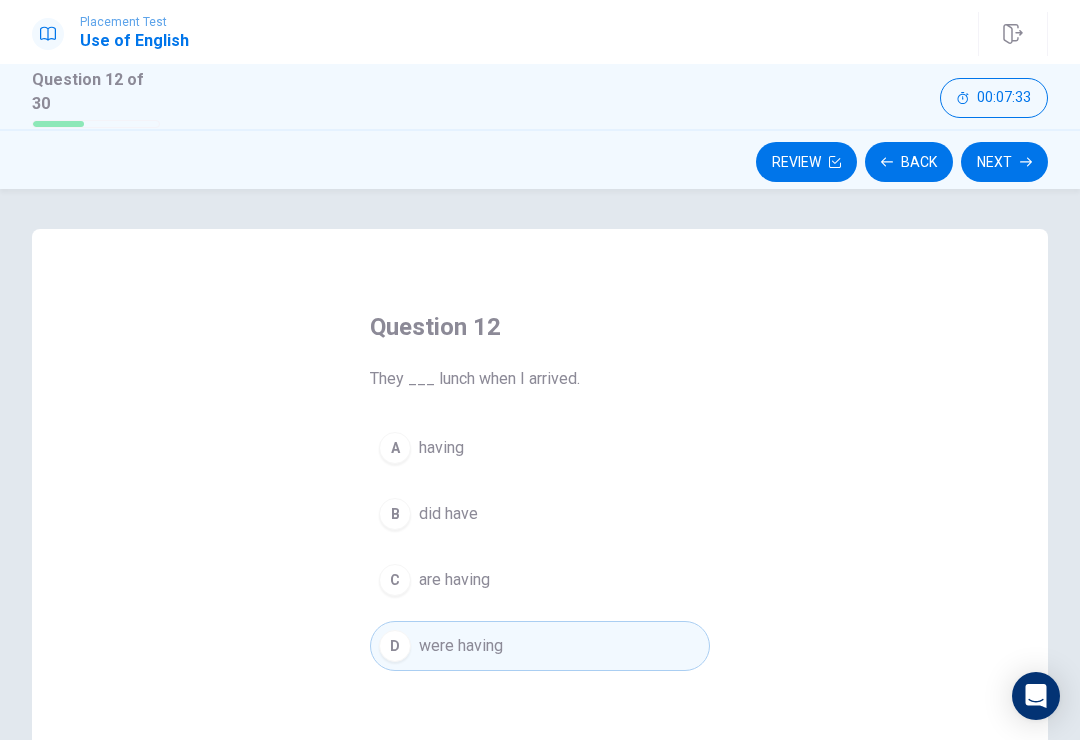 click on "Next" at bounding box center [1004, 162] 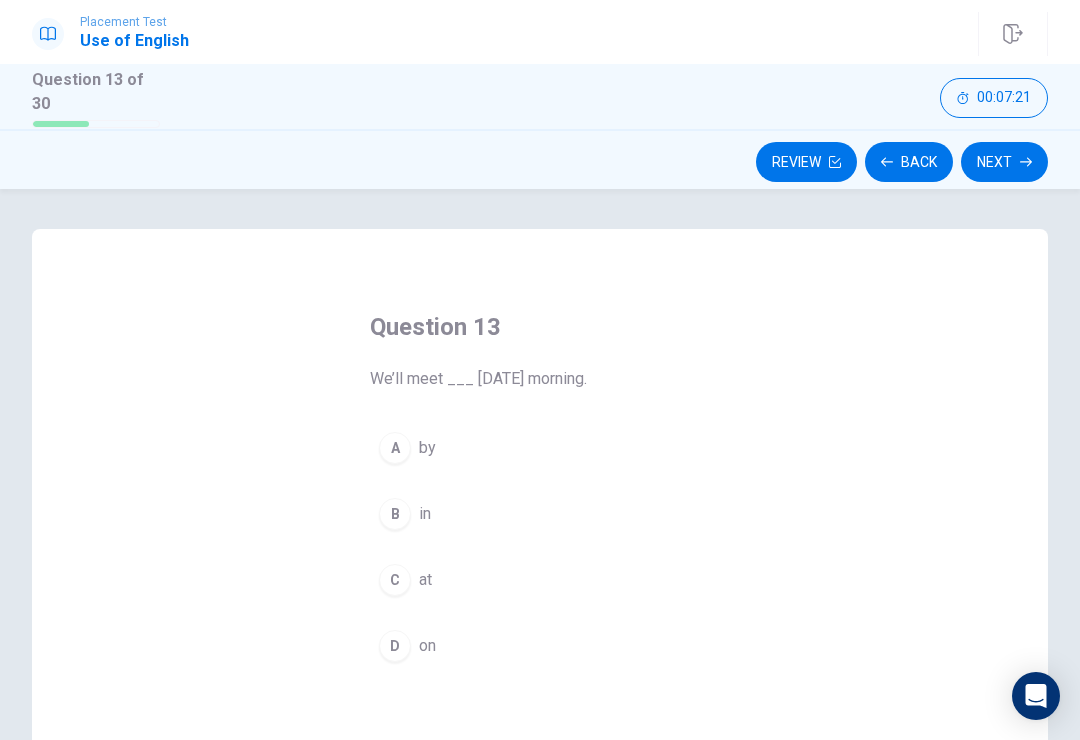 click on "D" at bounding box center (395, 646) 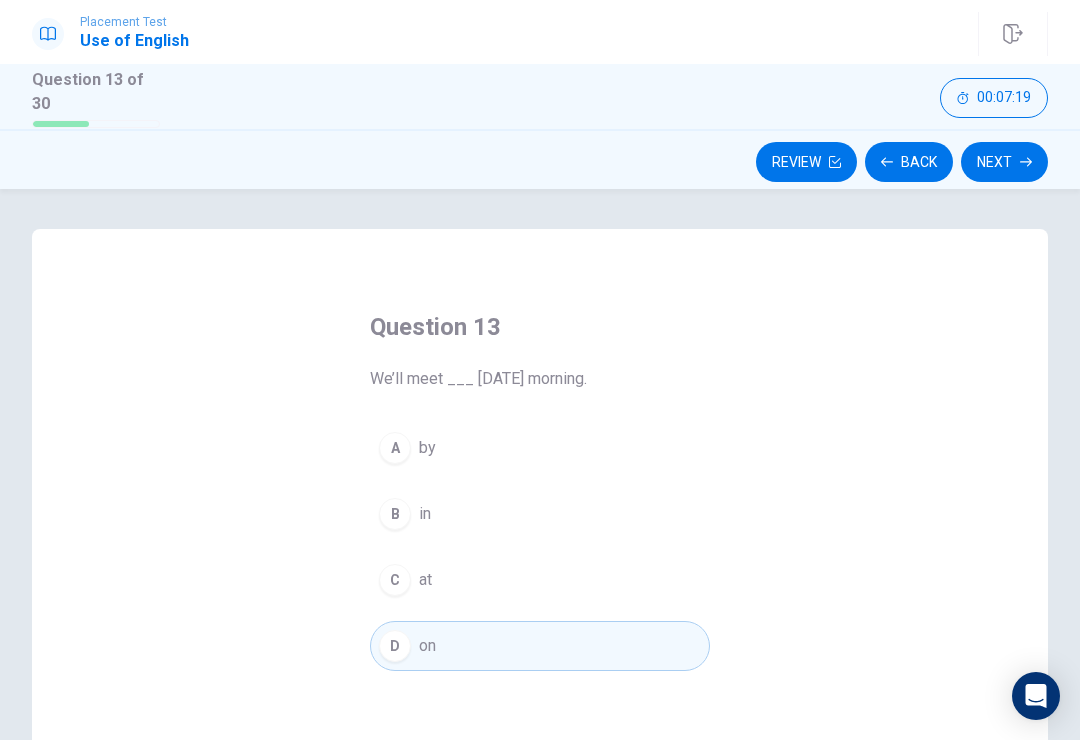 click on "Next" at bounding box center (1004, 162) 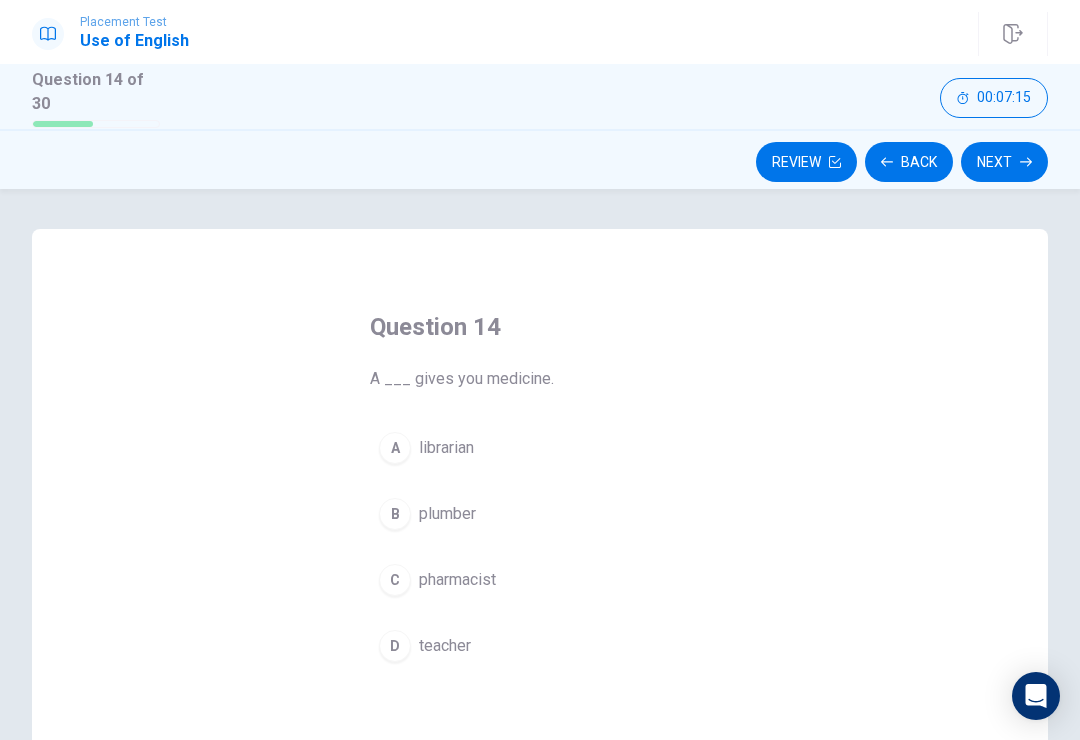 click on "Back" at bounding box center [909, 162] 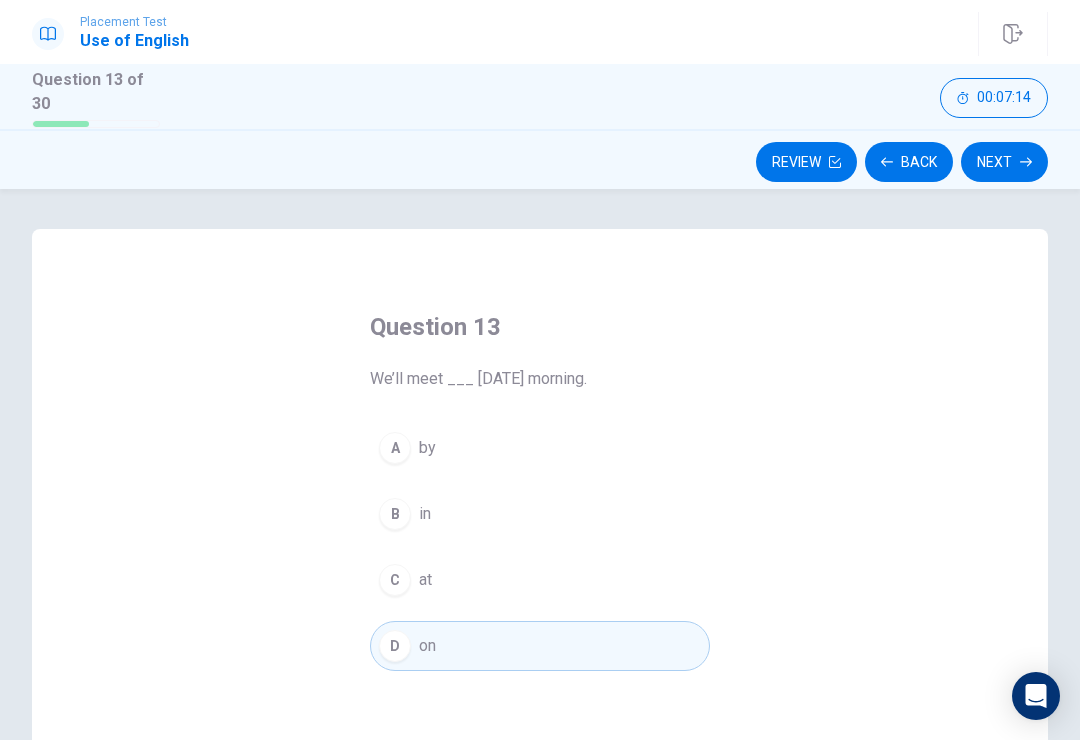 click on "Next" at bounding box center [1004, 162] 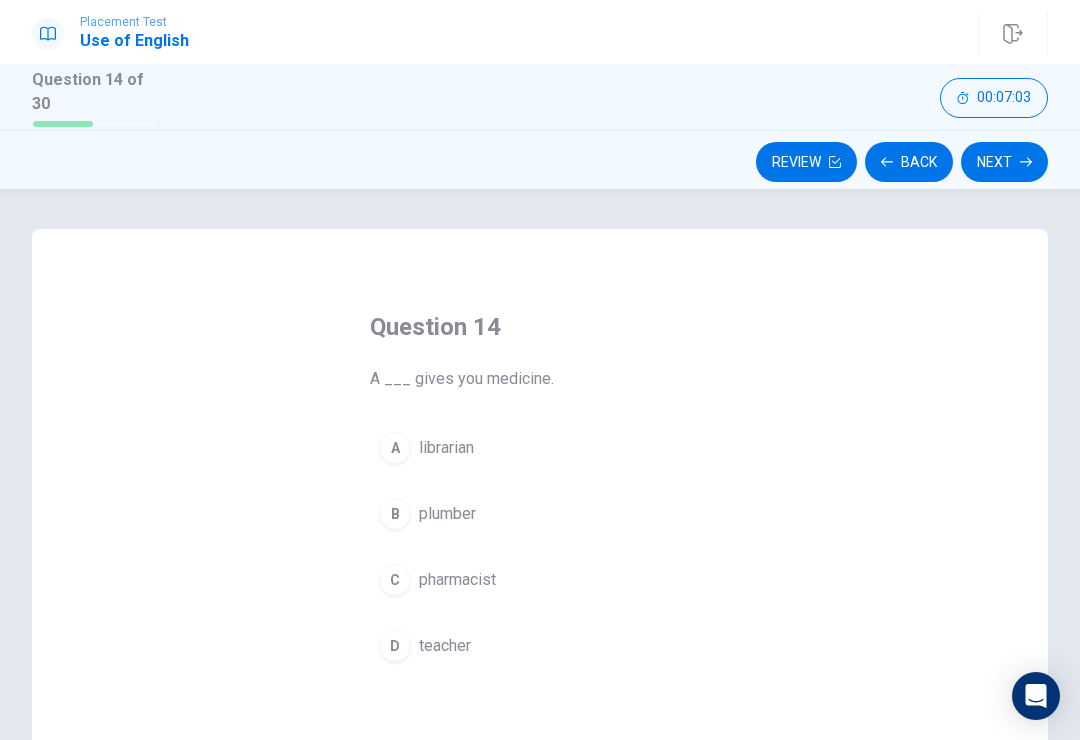 click on "Back" at bounding box center [909, 162] 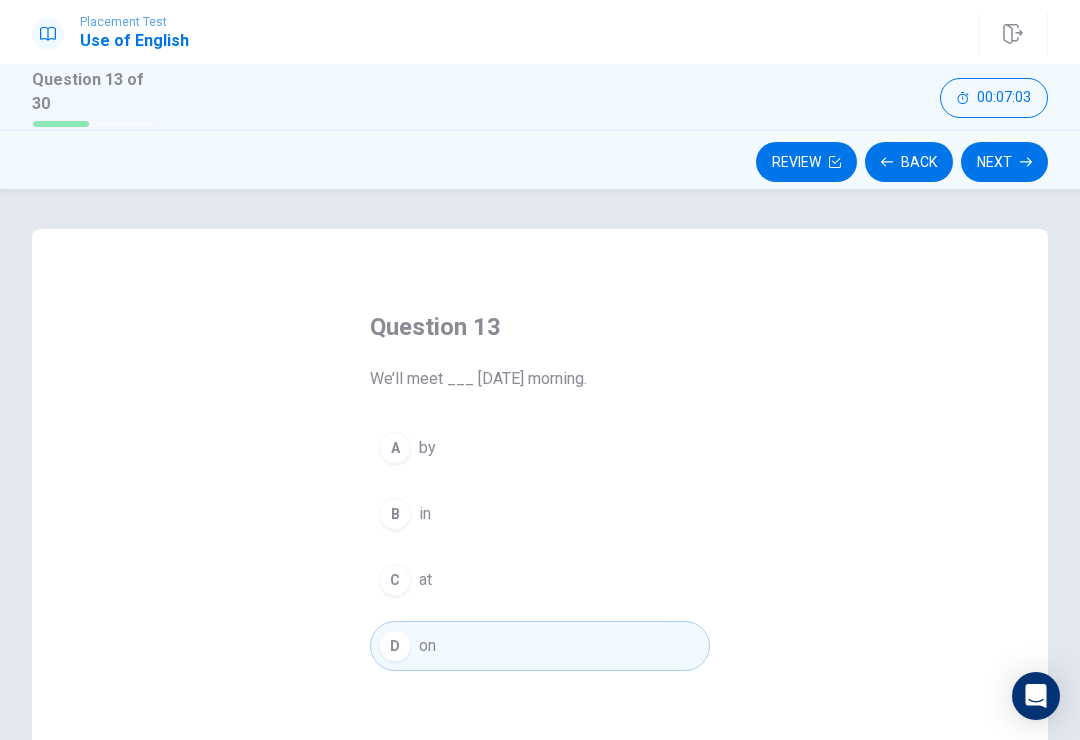 click on "Review" at bounding box center [806, 162] 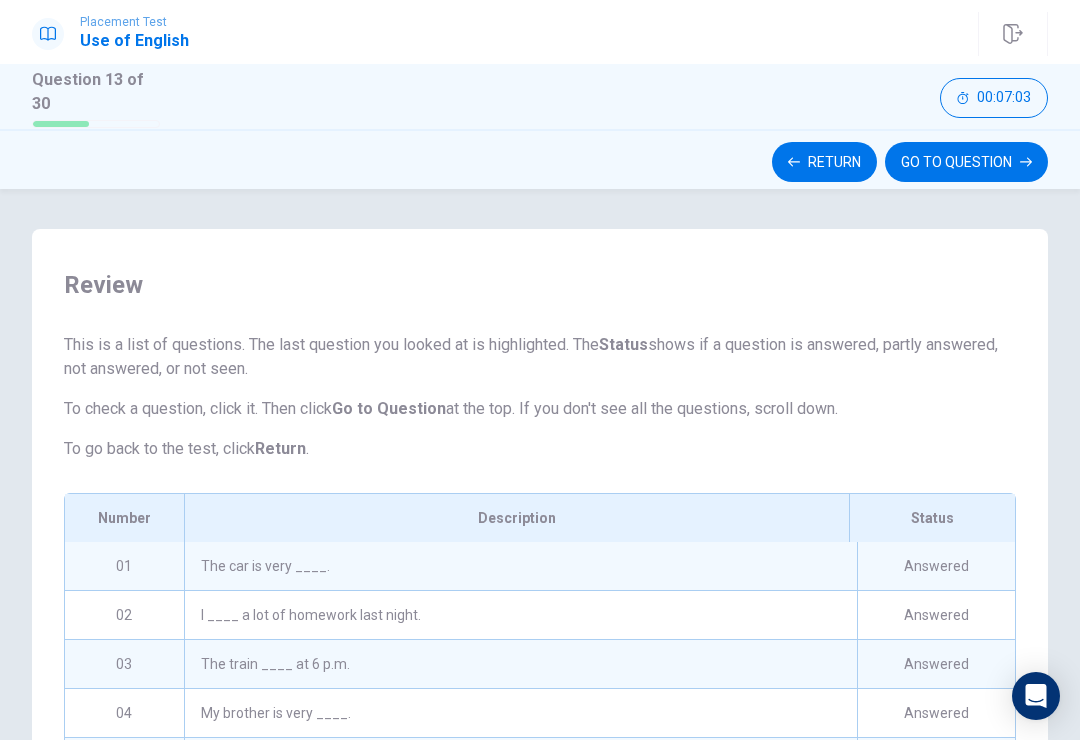 scroll, scrollTop: 140, scrollLeft: 0, axis: vertical 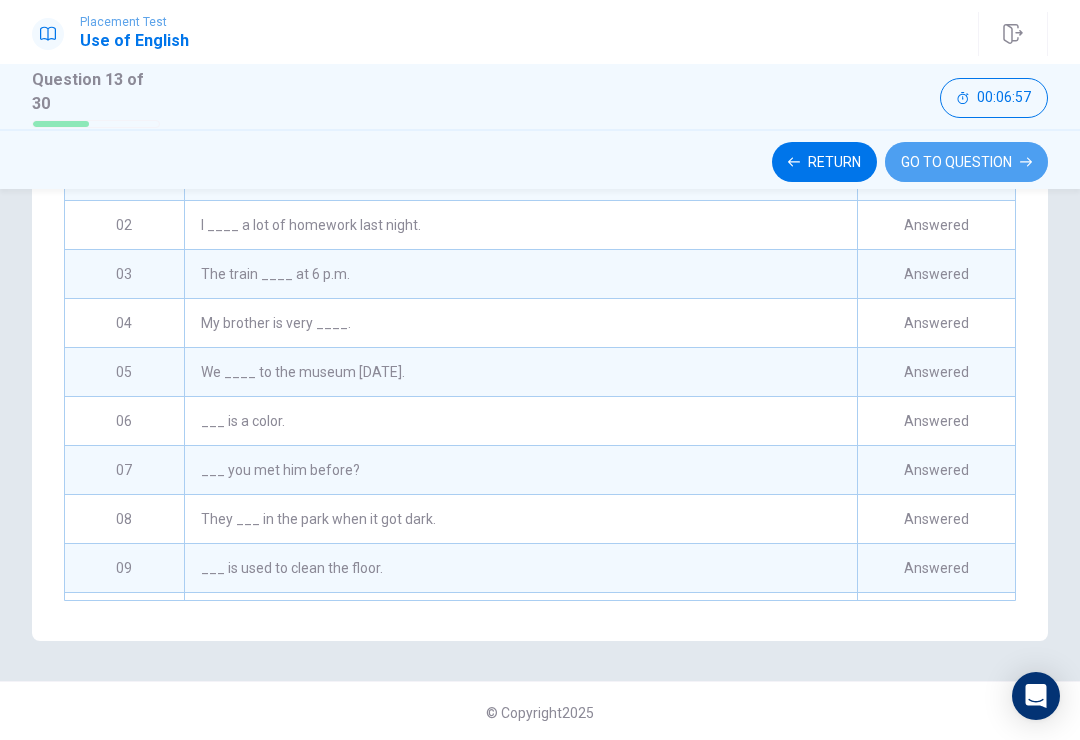 click on "GO TO QUESTION" at bounding box center [966, 162] 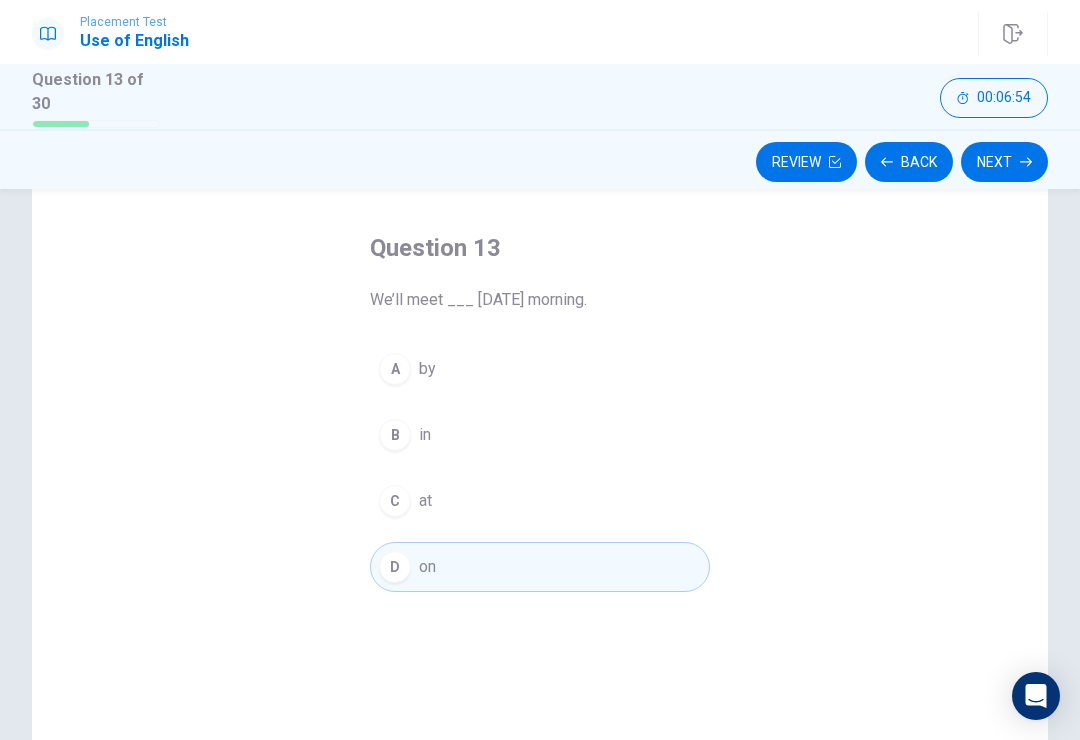 scroll, scrollTop: 79, scrollLeft: 0, axis: vertical 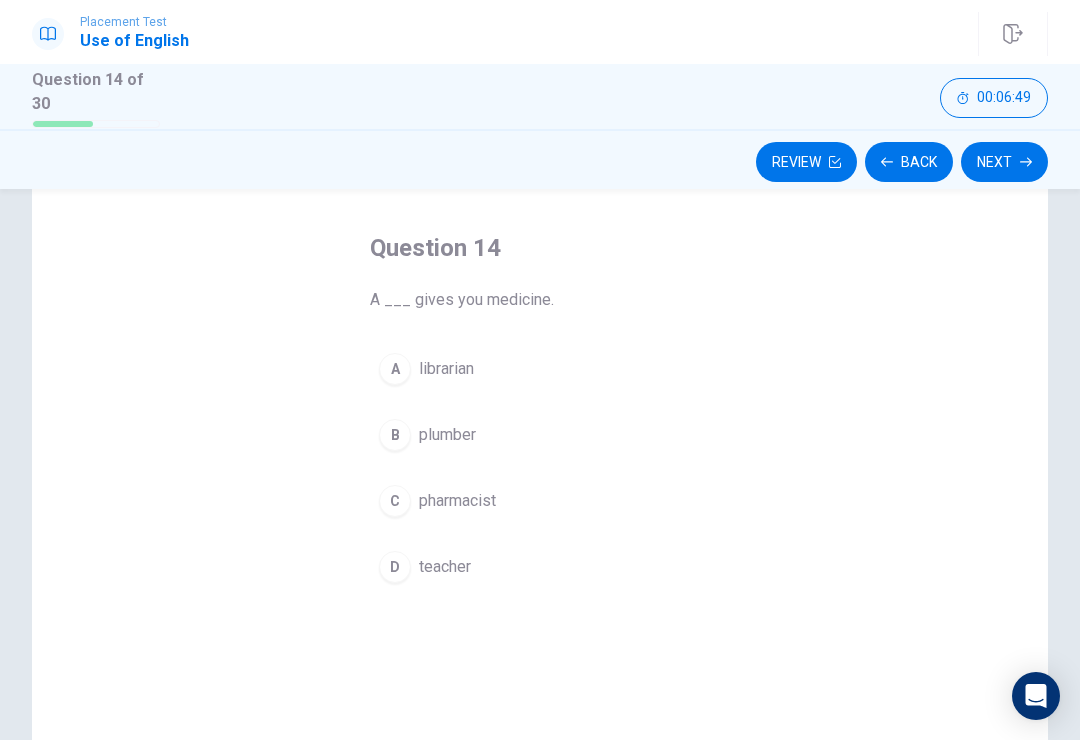 click on "pharmacist" at bounding box center (457, 501) 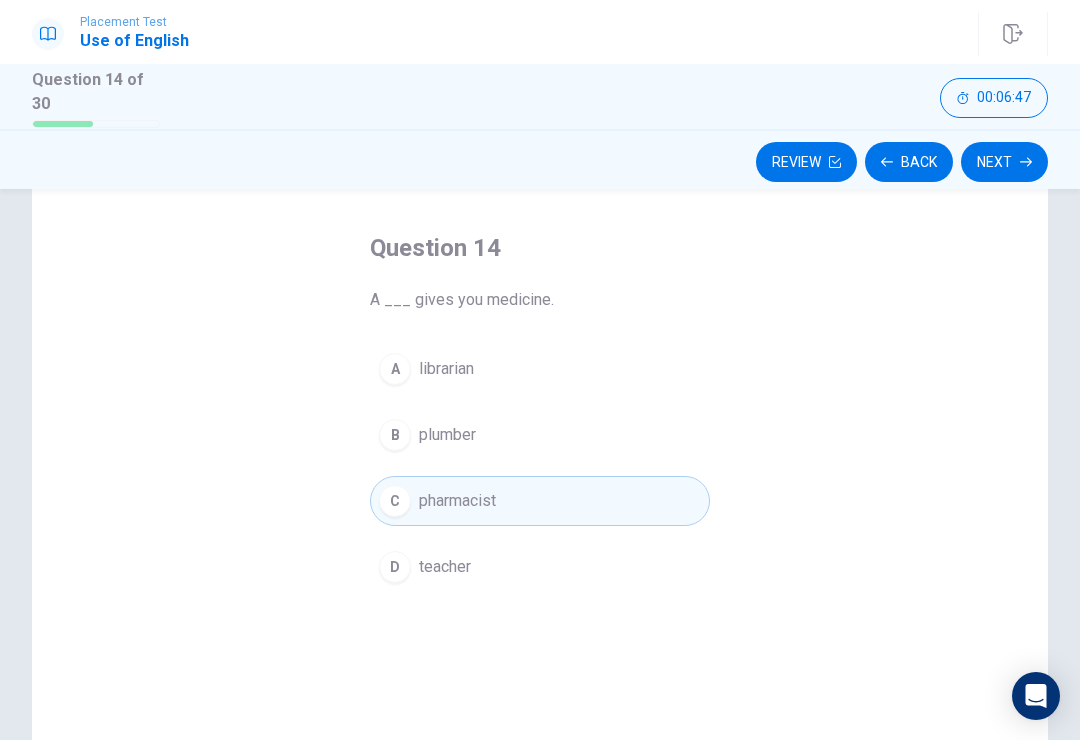 click on "Next" at bounding box center (1004, 162) 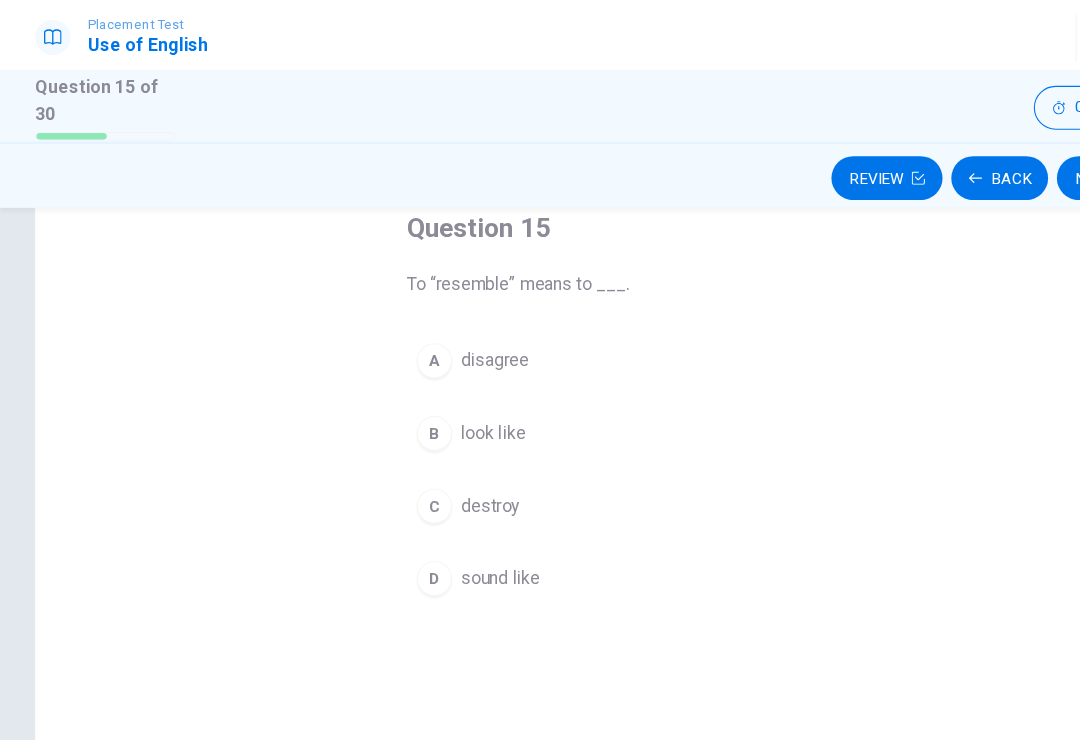 scroll, scrollTop: 119, scrollLeft: 0, axis: vertical 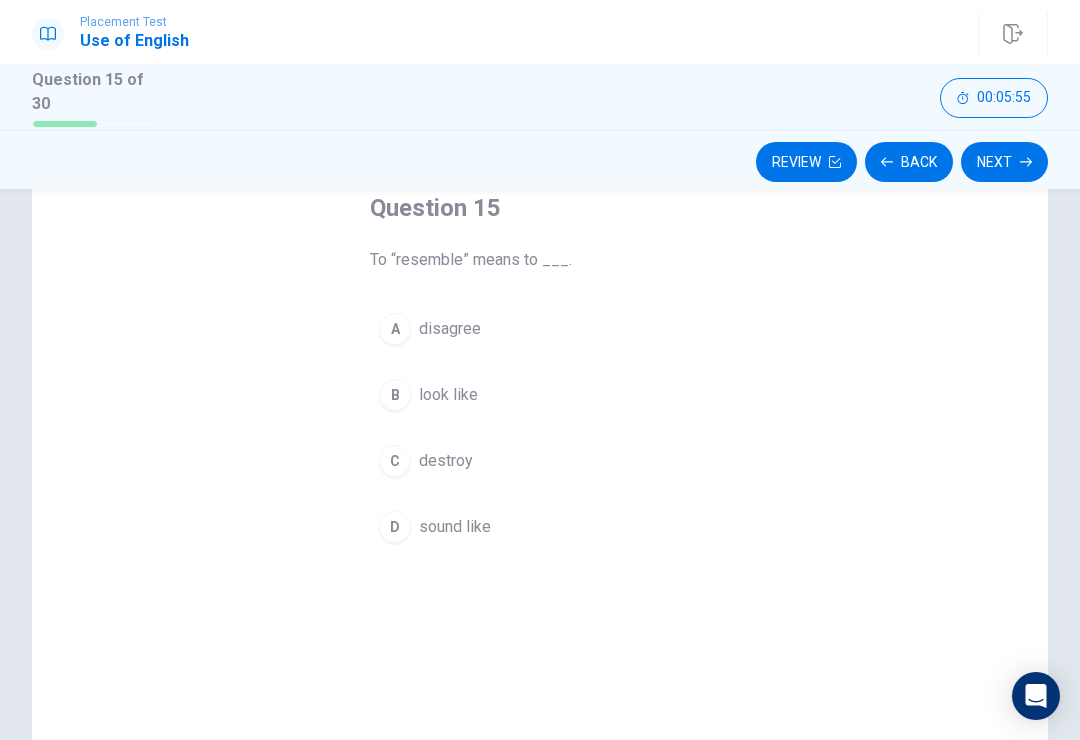 click on "look like" at bounding box center [448, 395] 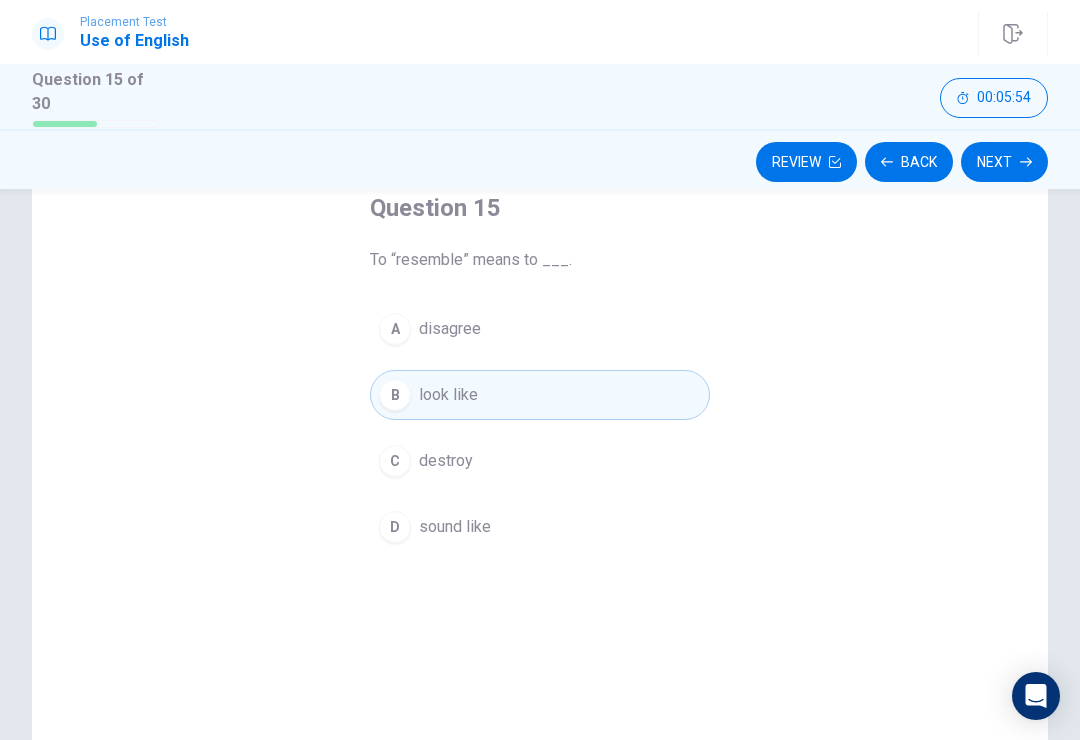 click on "Next" at bounding box center [1004, 162] 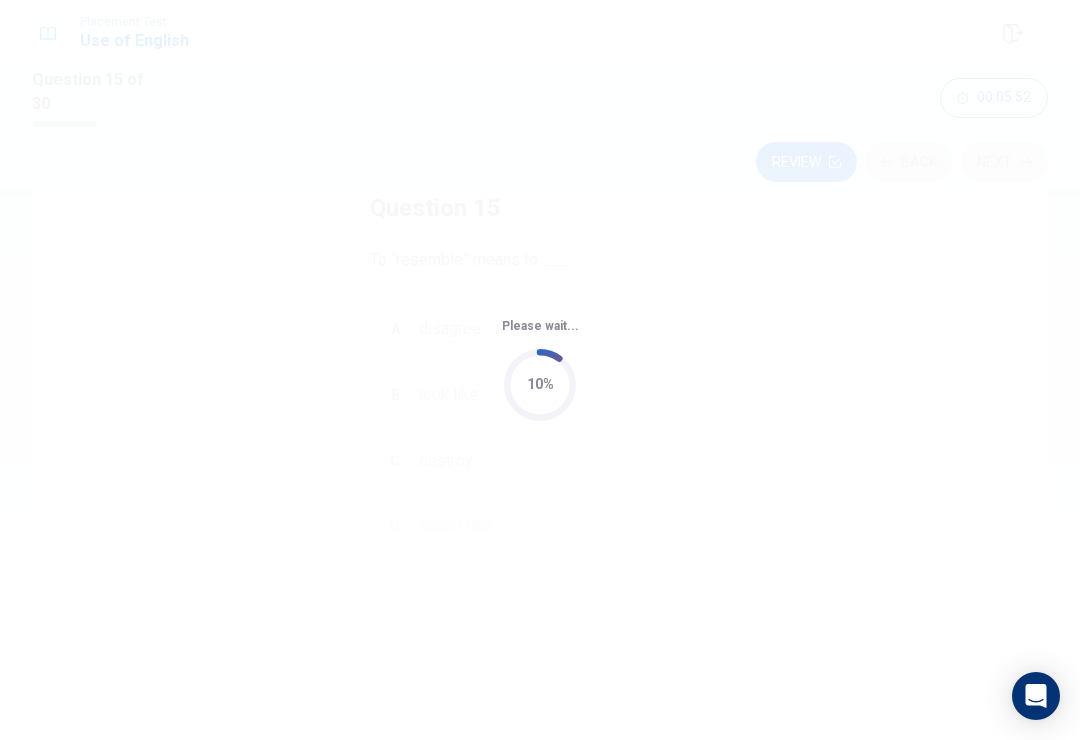 scroll, scrollTop: 0, scrollLeft: 0, axis: both 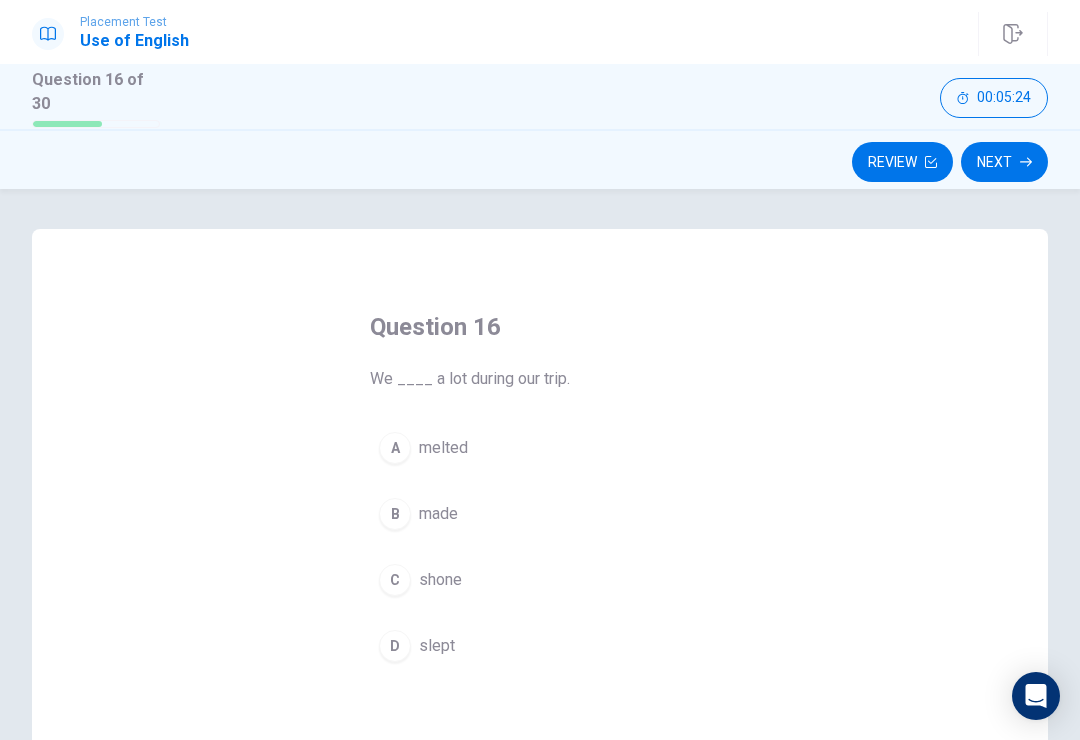 click on "D slept" at bounding box center [540, 646] 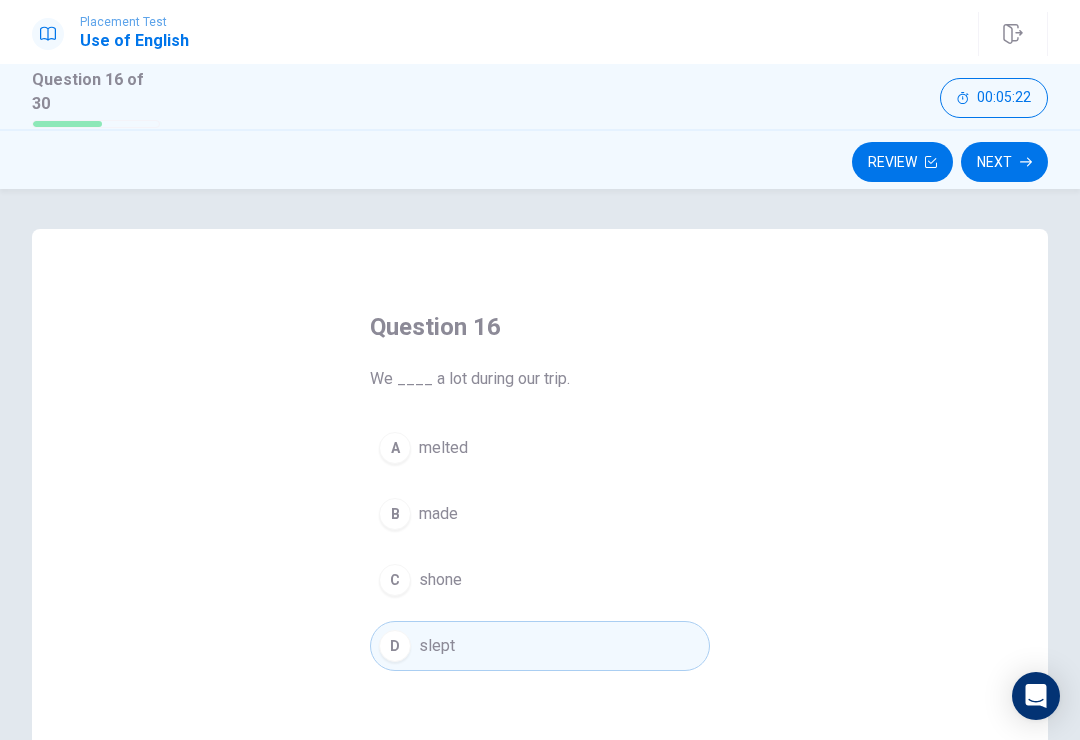 click on "Next" at bounding box center [1004, 162] 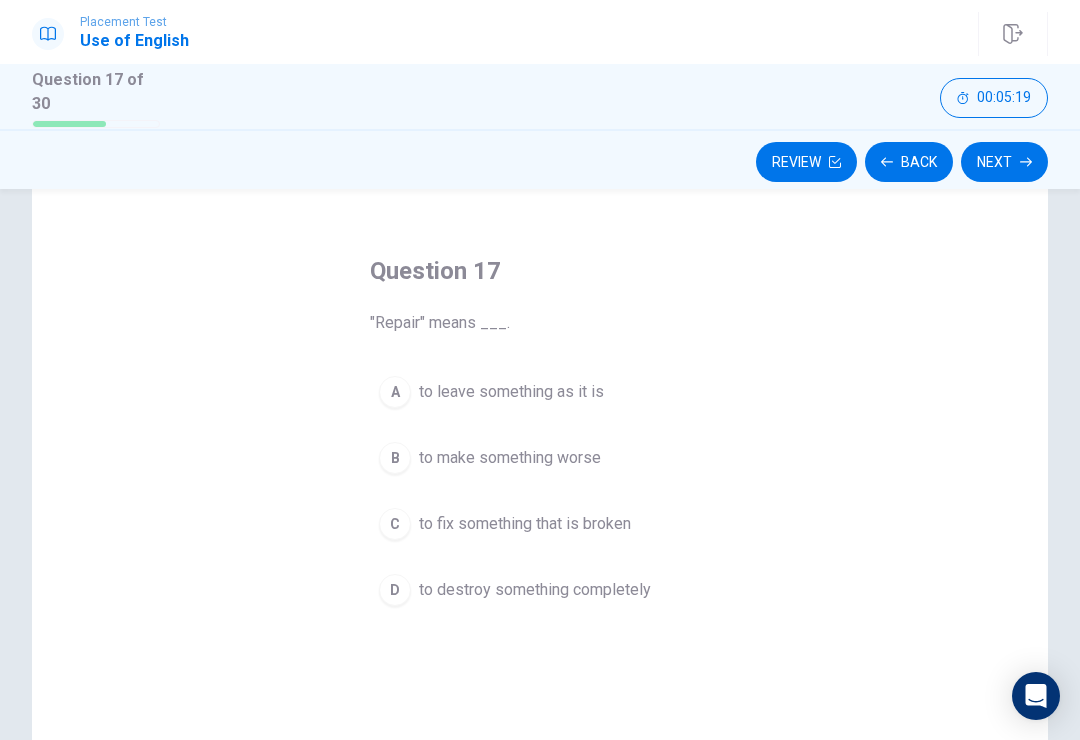 scroll, scrollTop: 54, scrollLeft: 0, axis: vertical 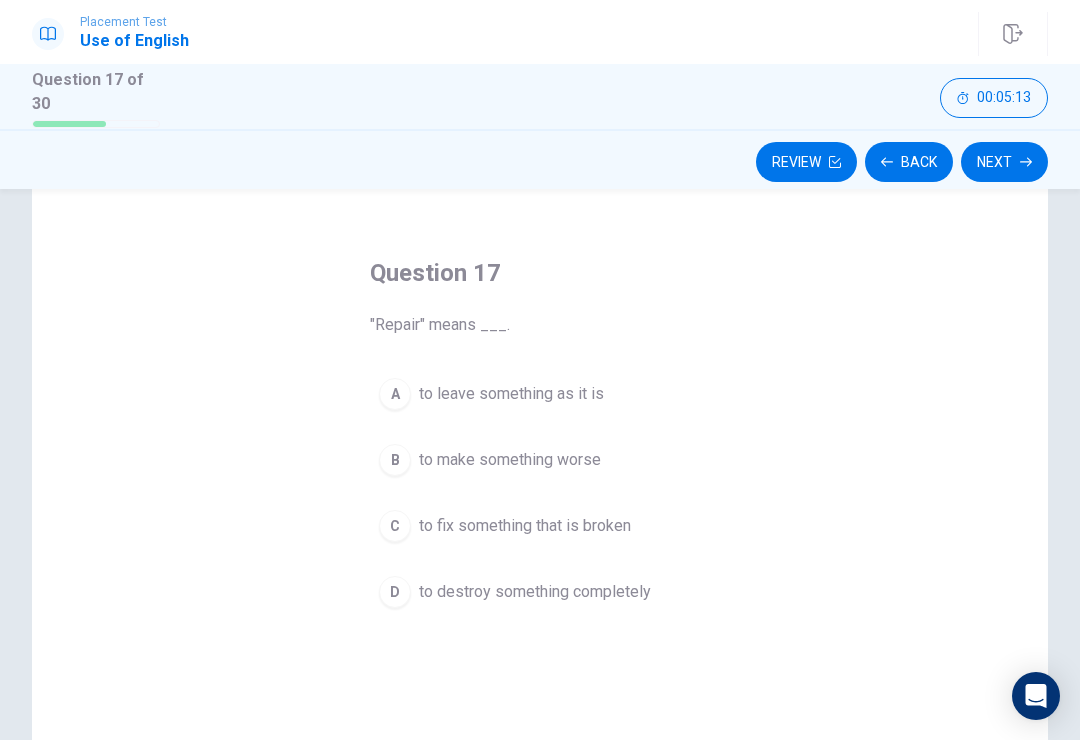 click on "C" at bounding box center (395, 526) 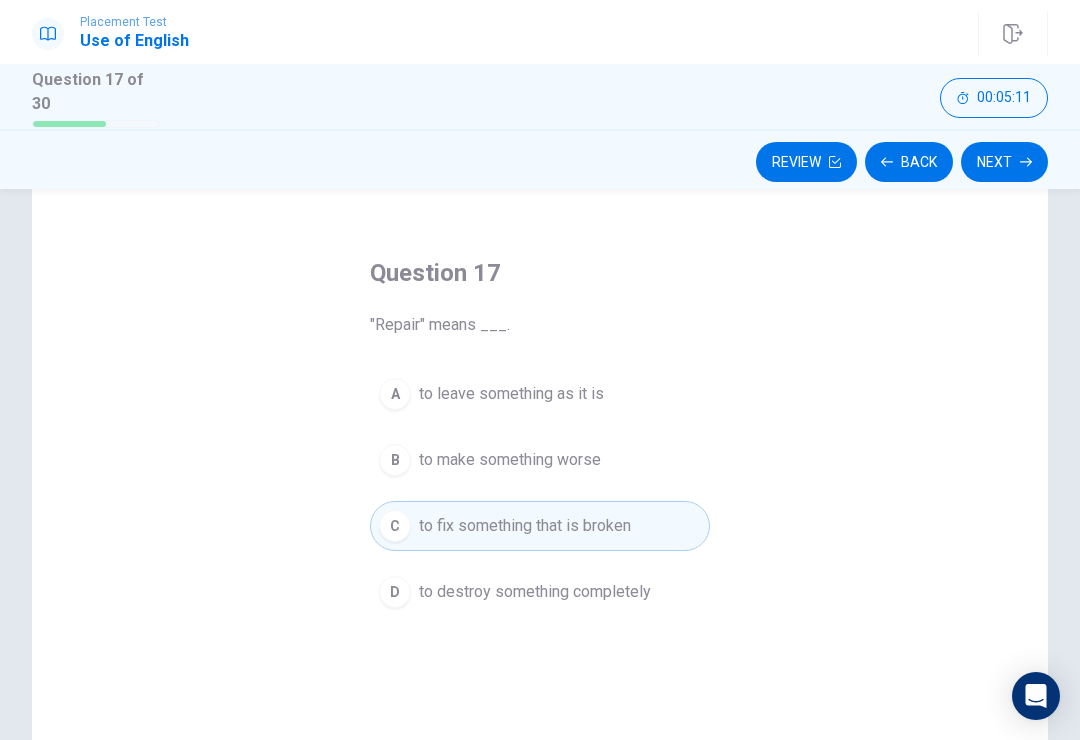 click on "Next" at bounding box center (1004, 162) 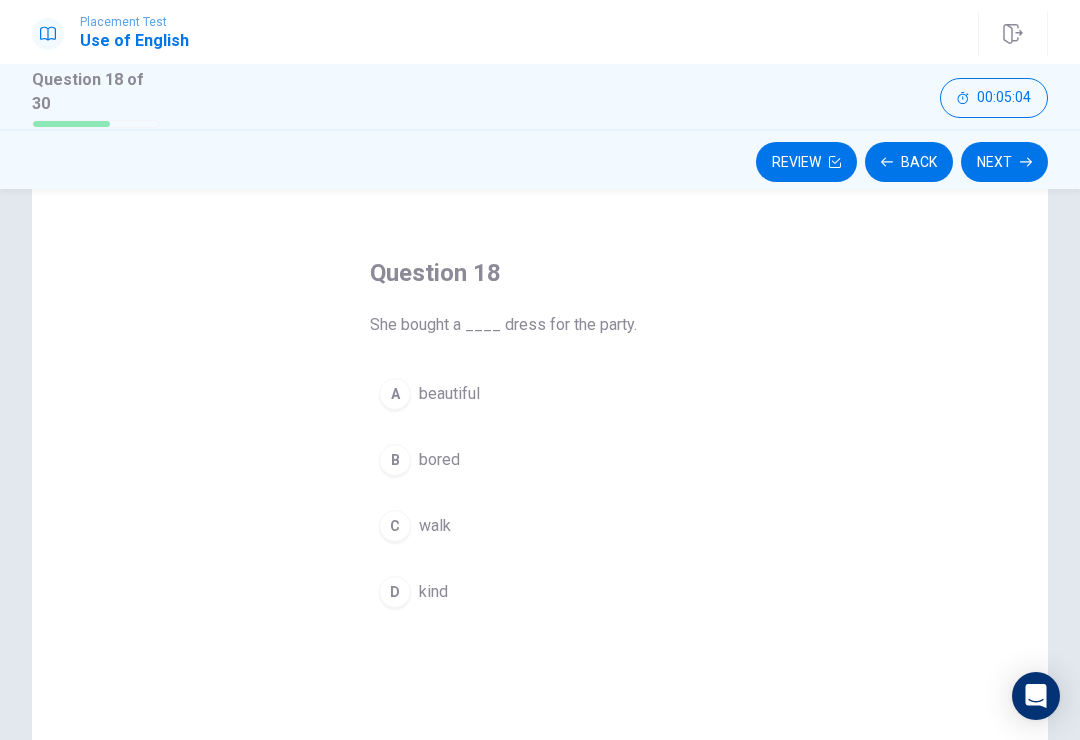 click on "A" at bounding box center (395, 394) 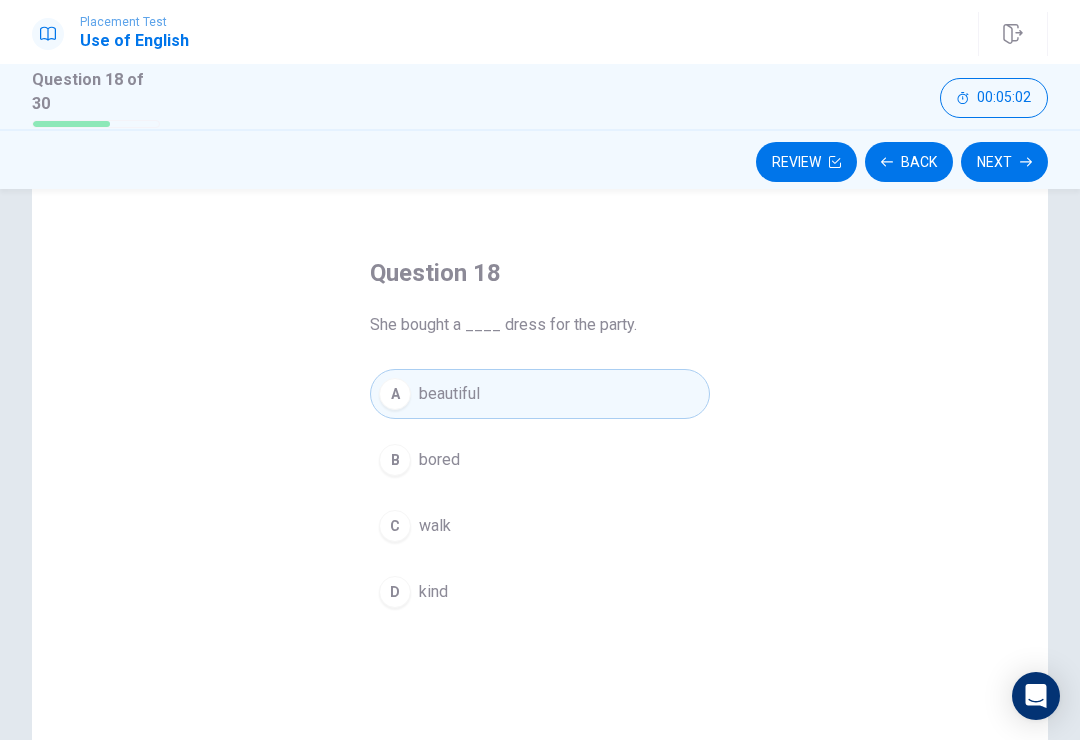 click on "Next" at bounding box center [1004, 162] 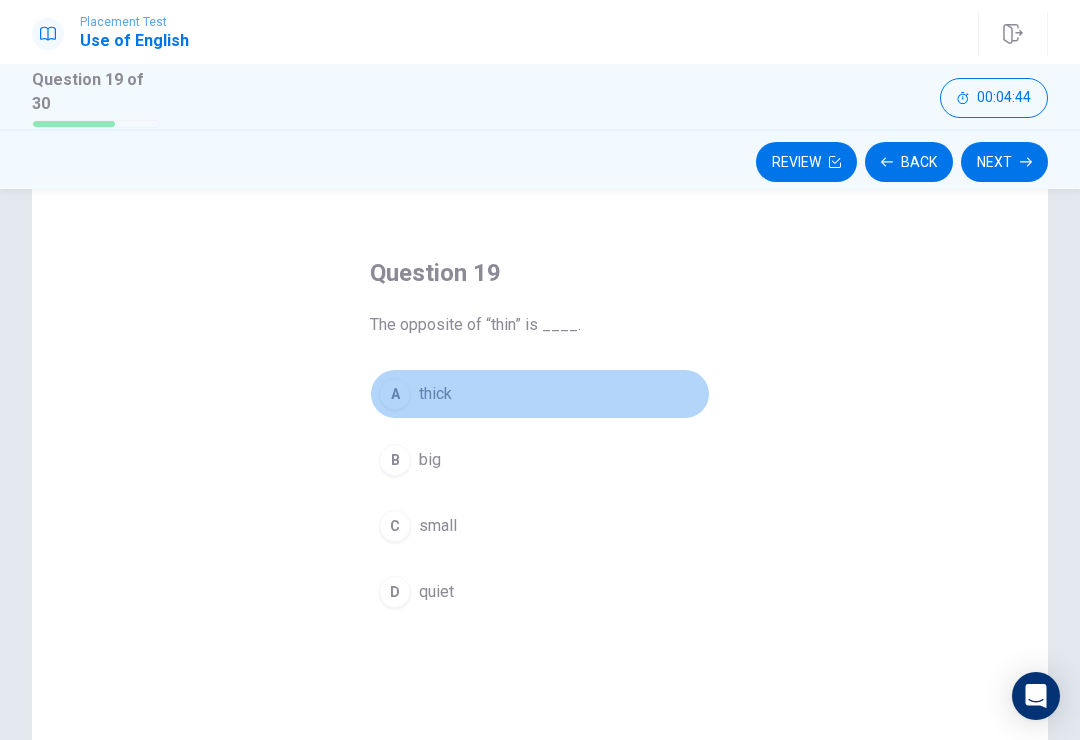 click on "A thick" at bounding box center (540, 394) 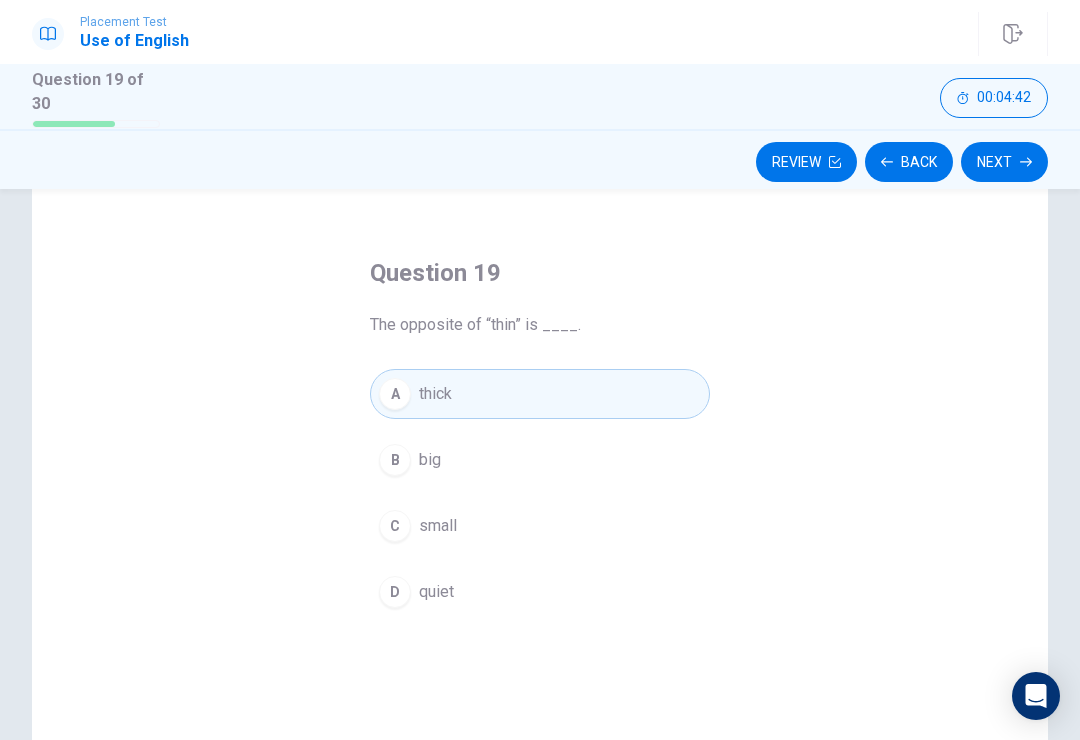 click on "Next" at bounding box center [1004, 162] 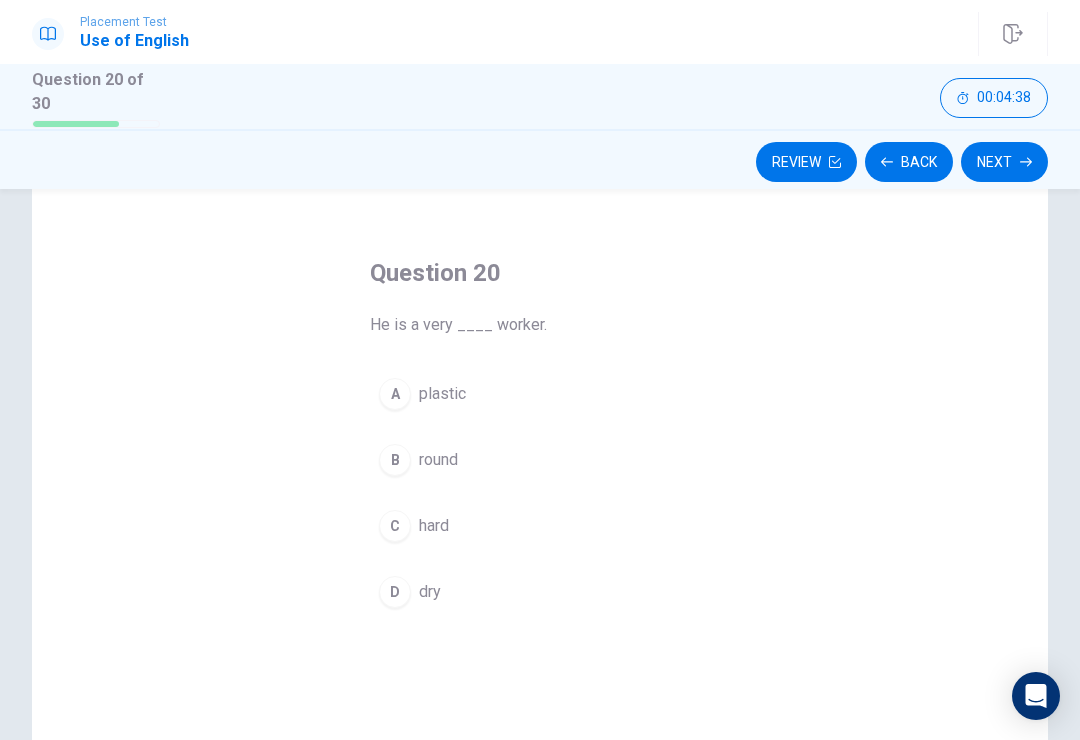 click on "C" at bounding box center [395, 526] 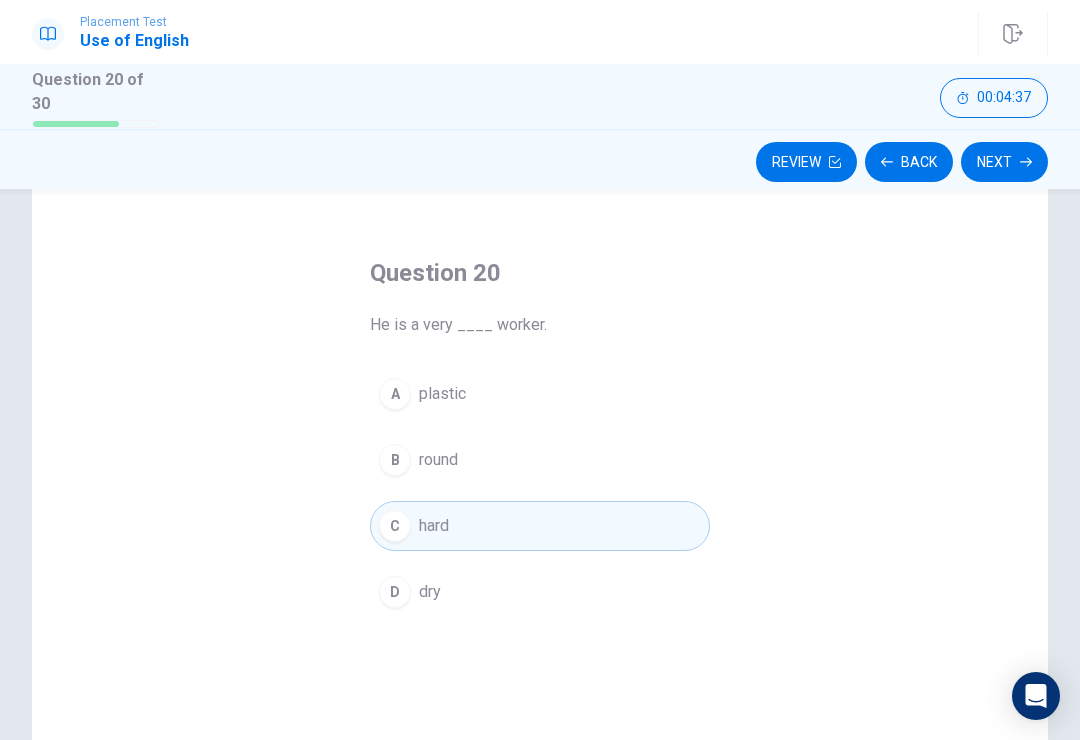 click on "Next" at bounding box center [1004, 162] 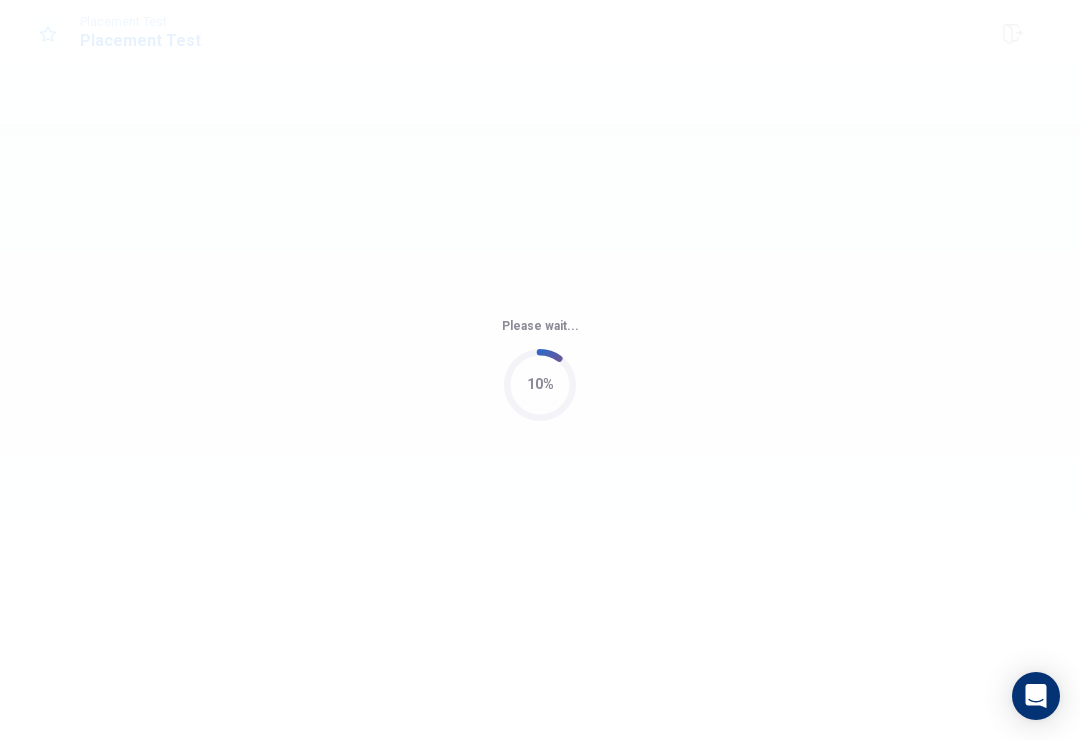 scroll, scrollTop: 0, scrollLeft: 0, axis: both 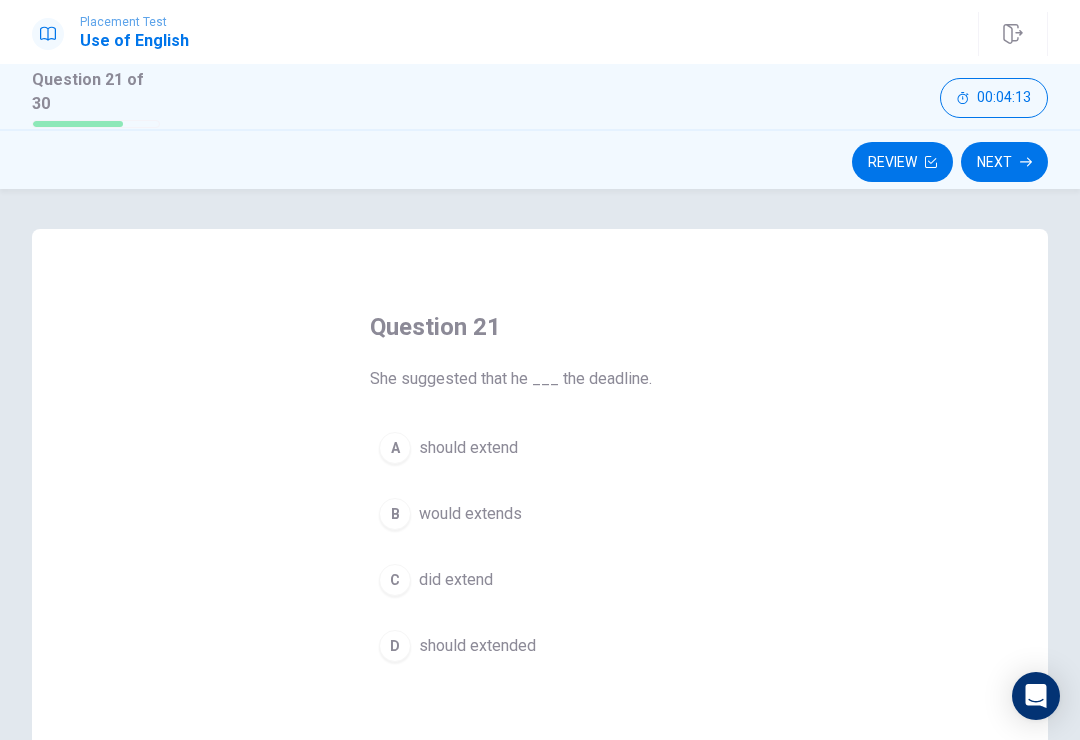 click on "A" at bounding box center [395, 448] 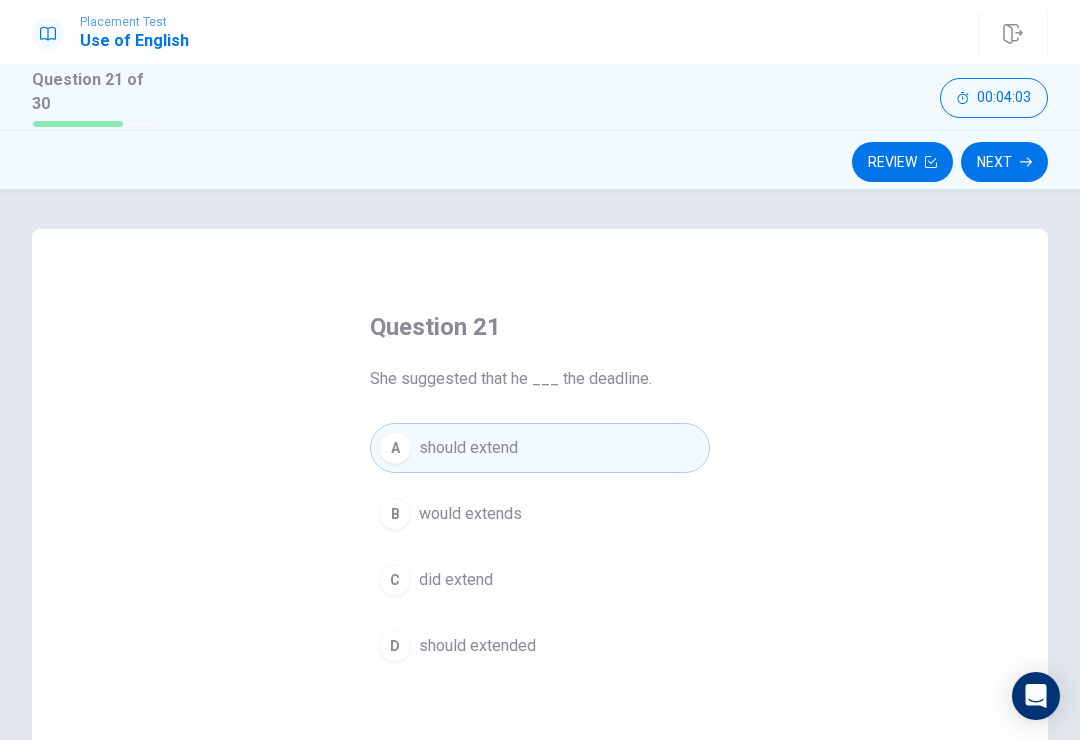 click on "Next" at bounding box center [1004, 162] 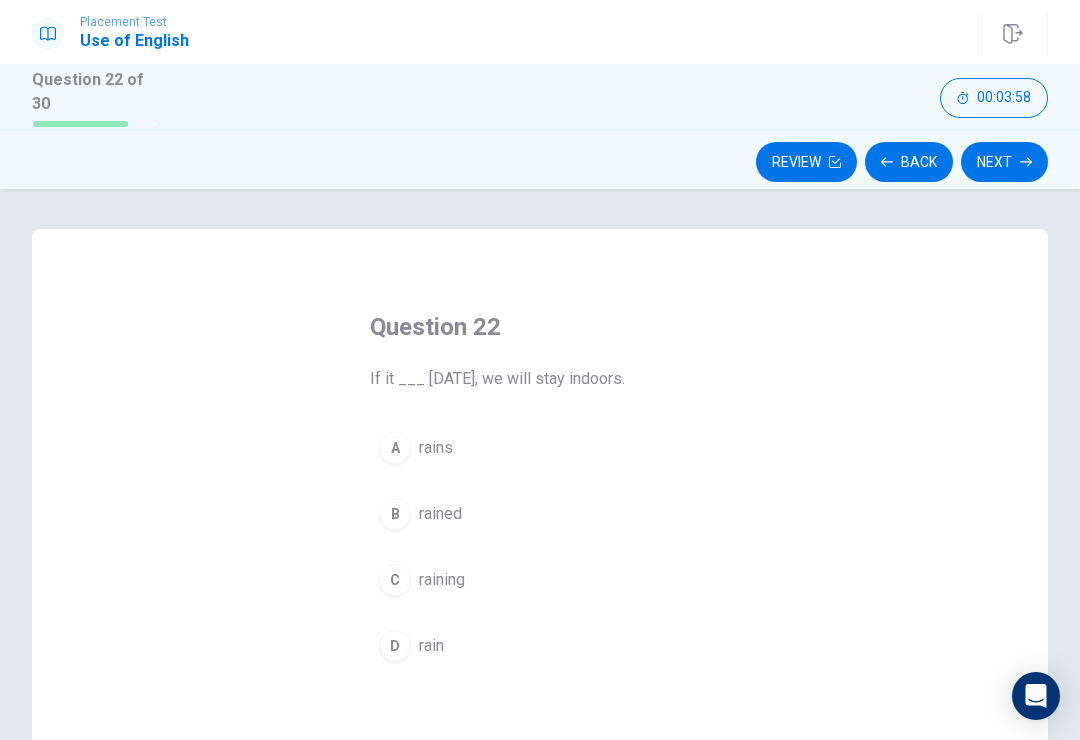 click on "rains" at bounding box center [436, 448] 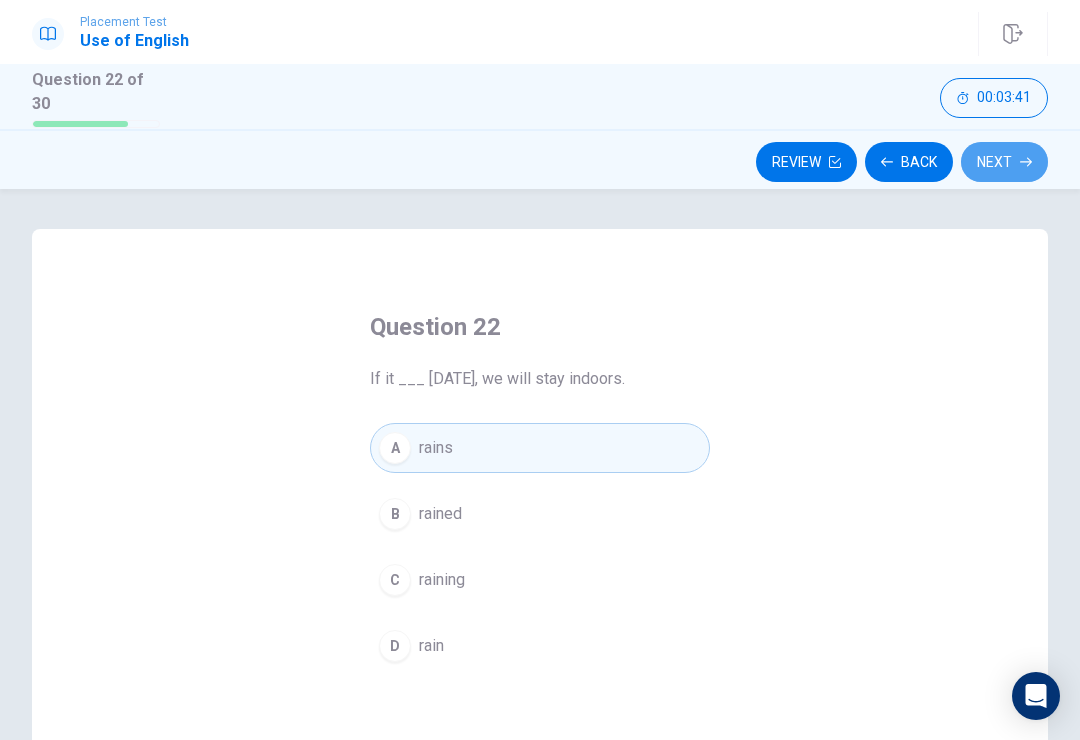 click on "Next" at bounding box center (1004, 162) 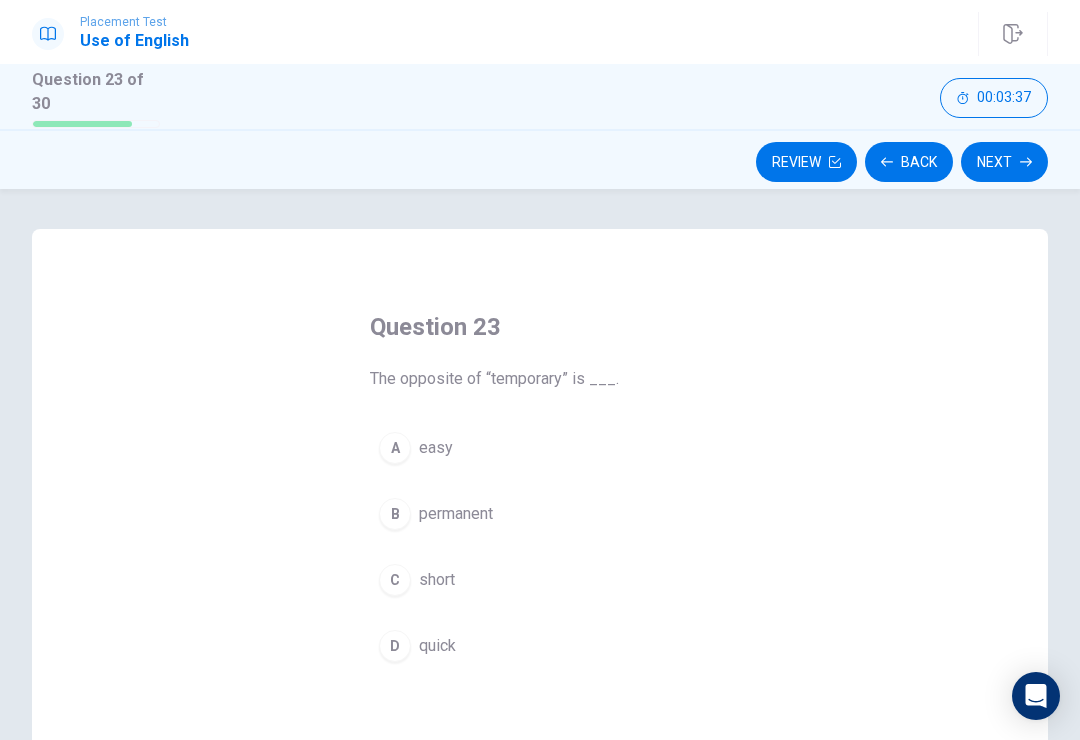 click on "B permanent" at bounding box center (540, 514) 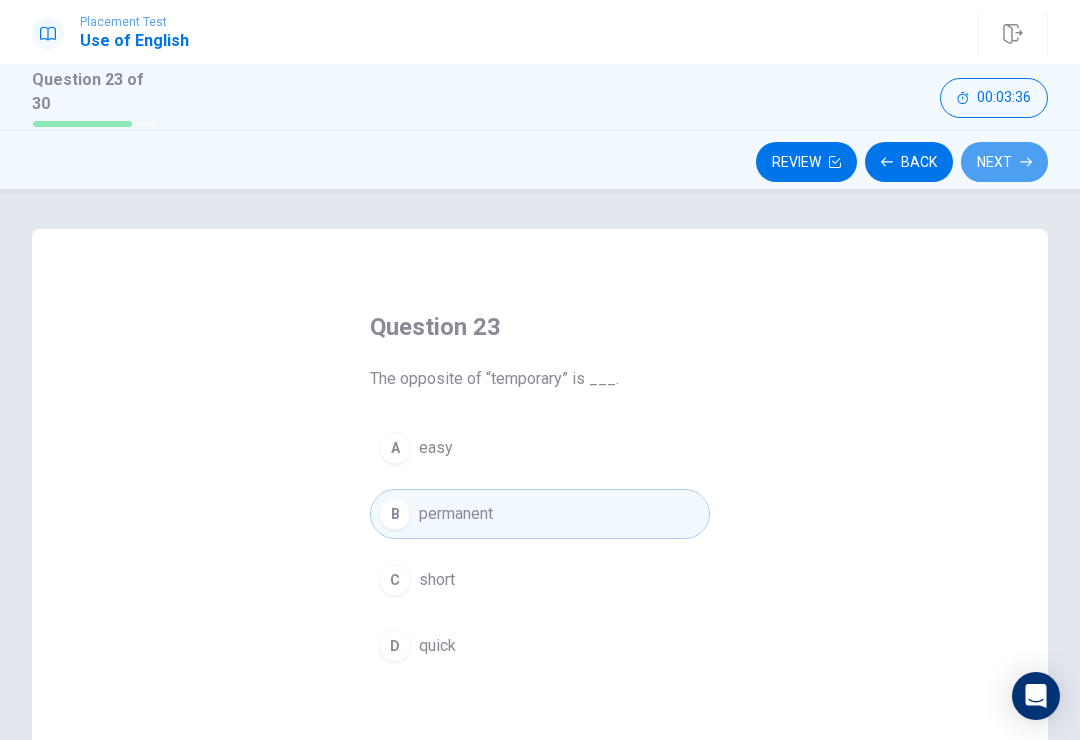 click on "Next" at bounding box center (1004, 162) 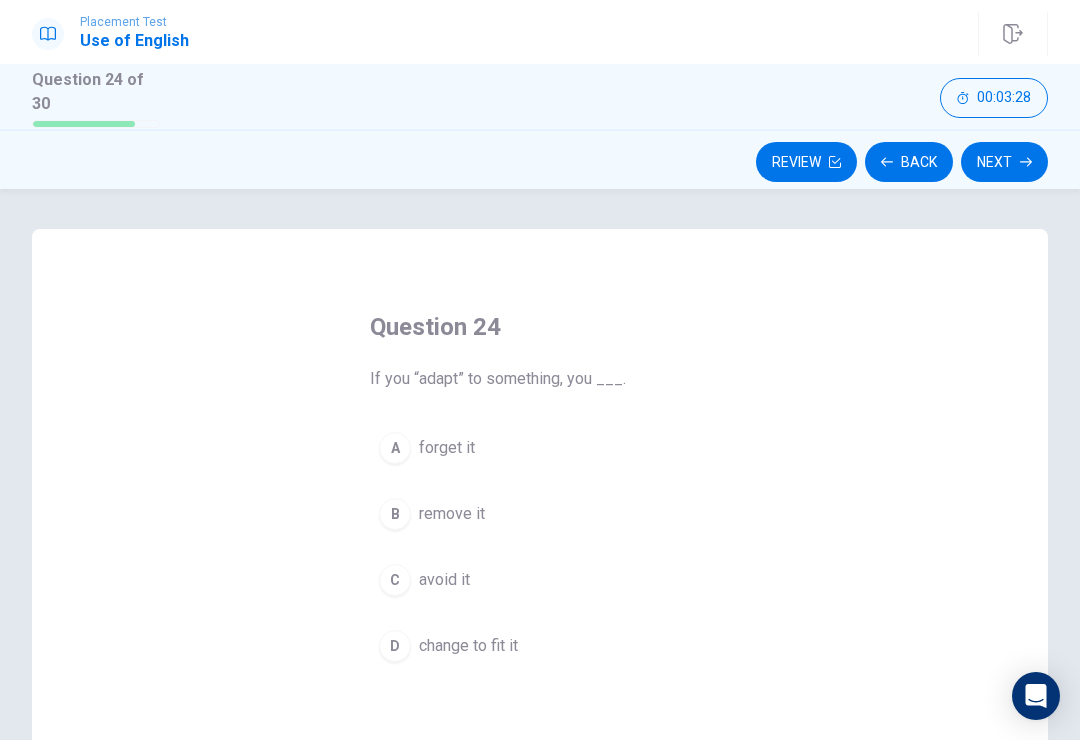 click on "change to fit it" at bounding box center [468, 646] 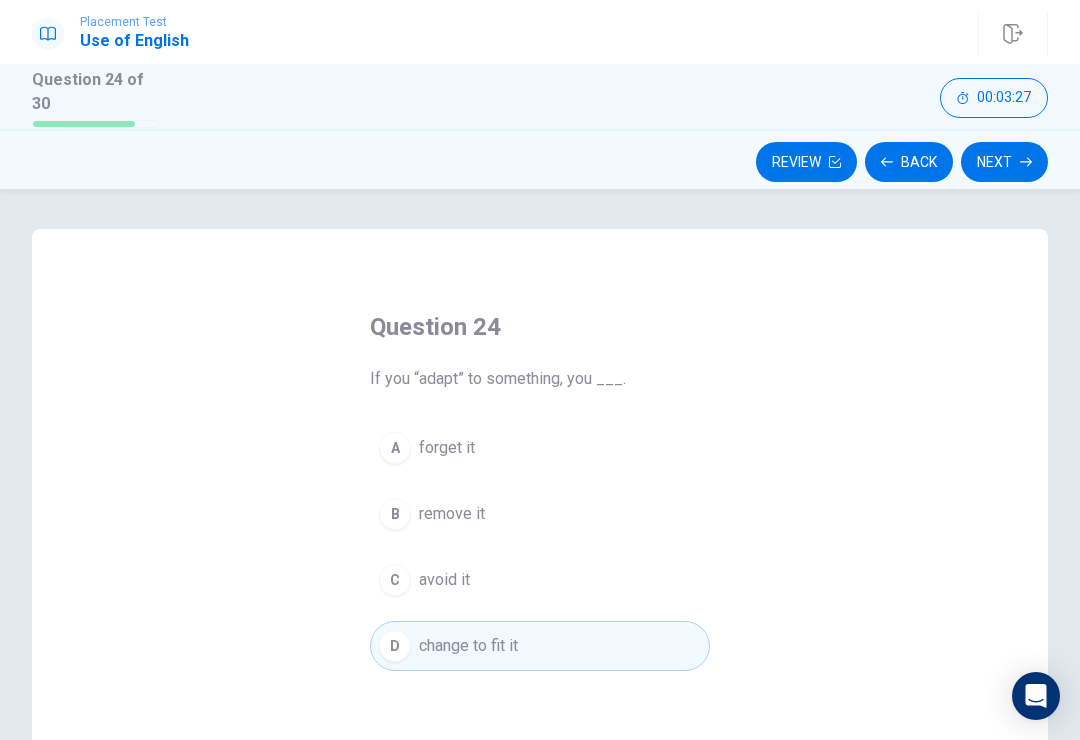 click on "Next" at bounding box center (1004, 162) 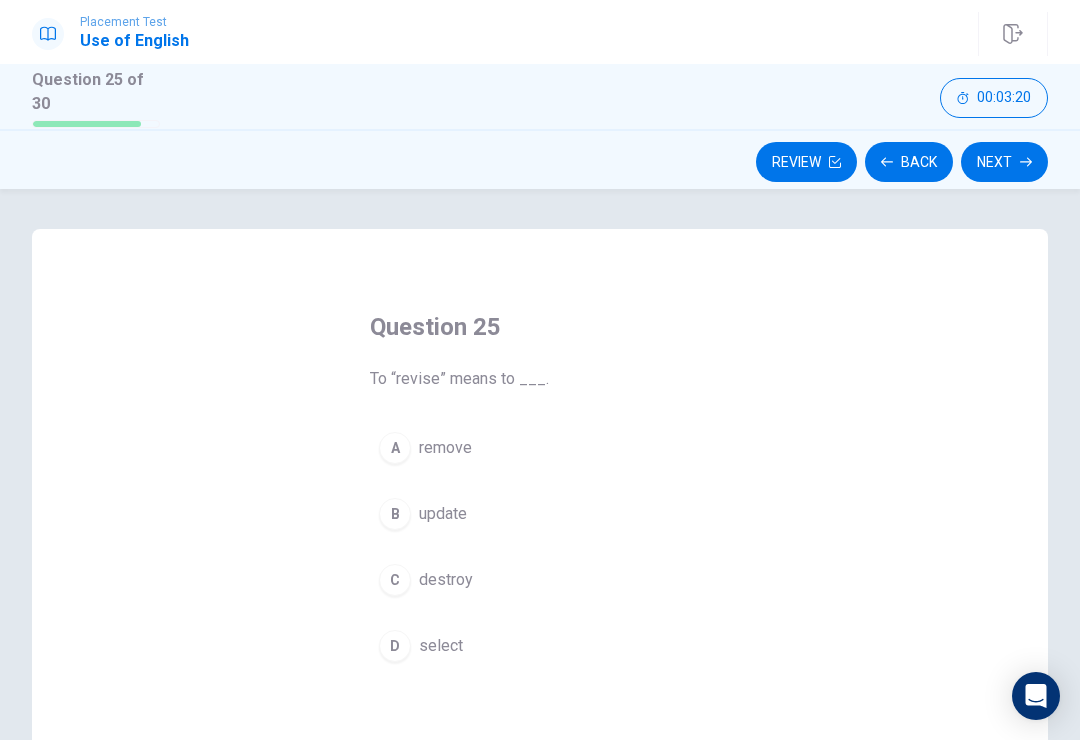 click on "update" at bounding box center [443, 514] 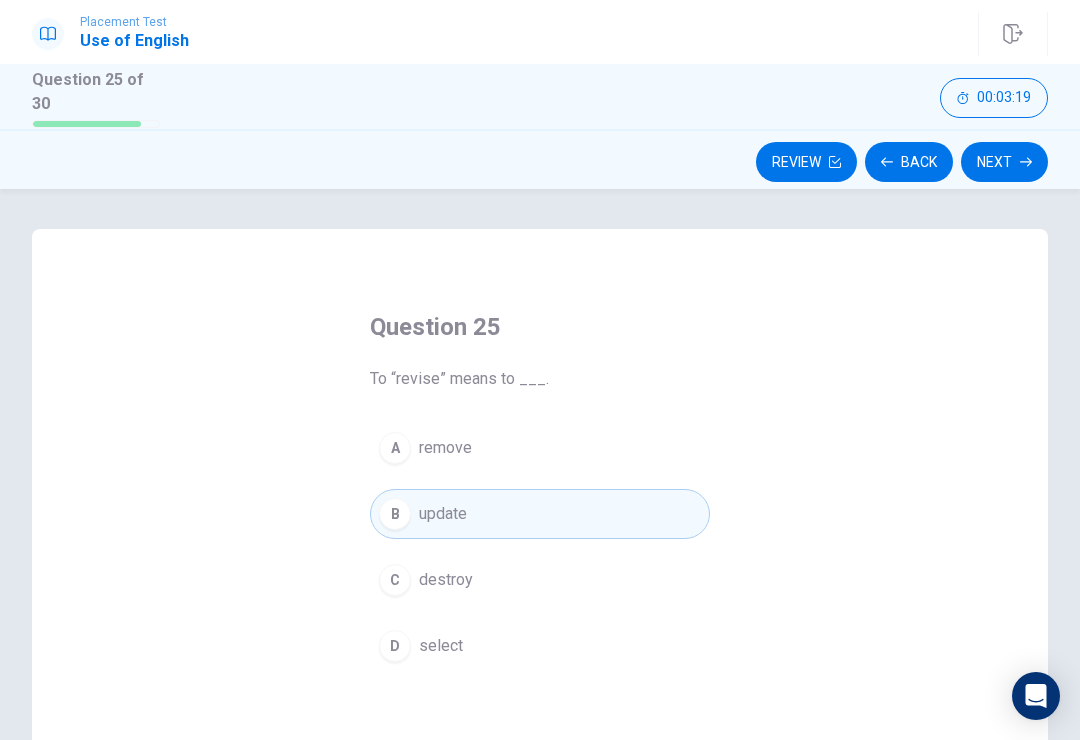 click 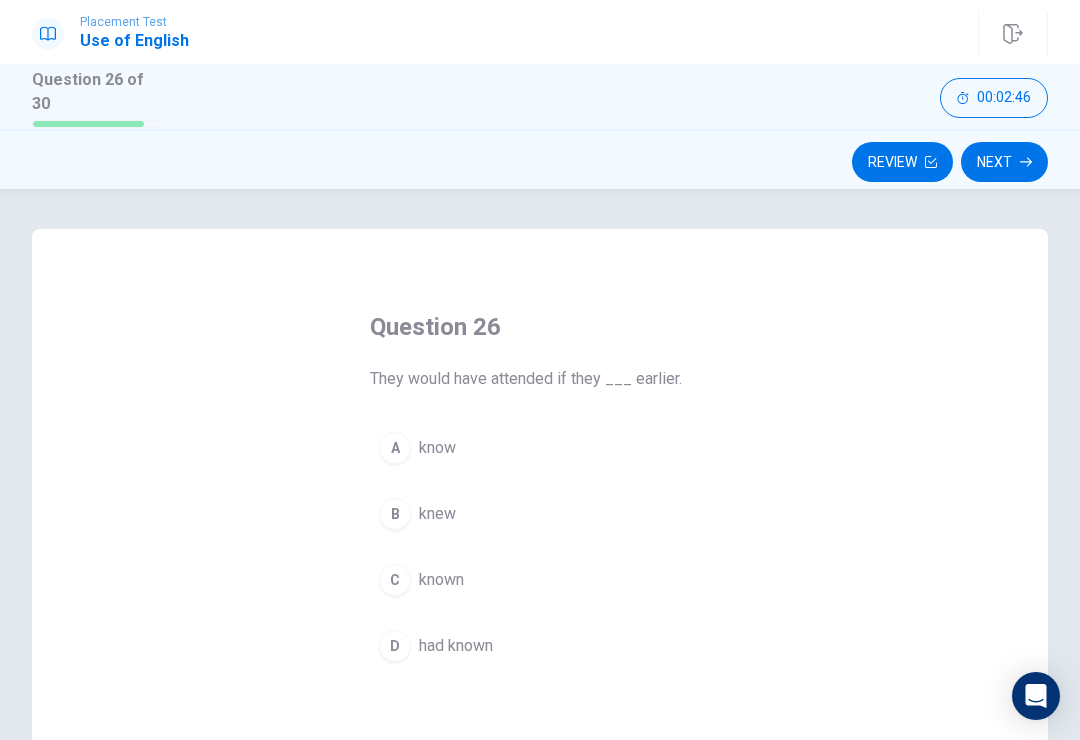 click on "B" at bounding box center (395, 514) 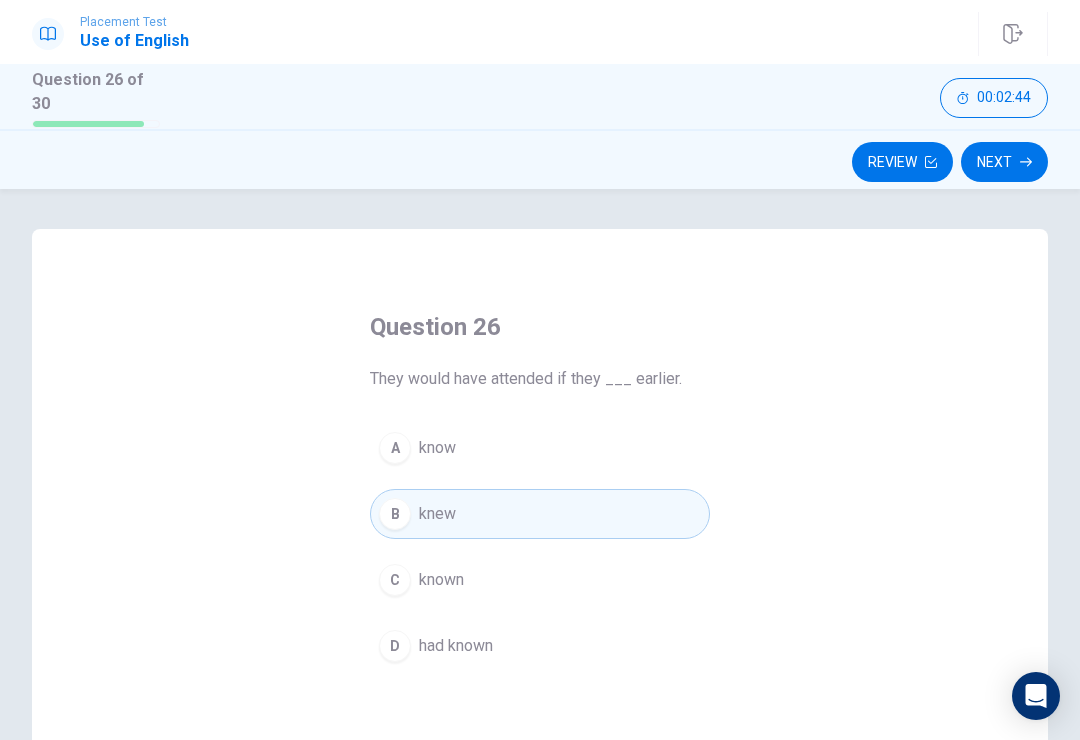 click on "Next" at bounding box center (1004, 162) 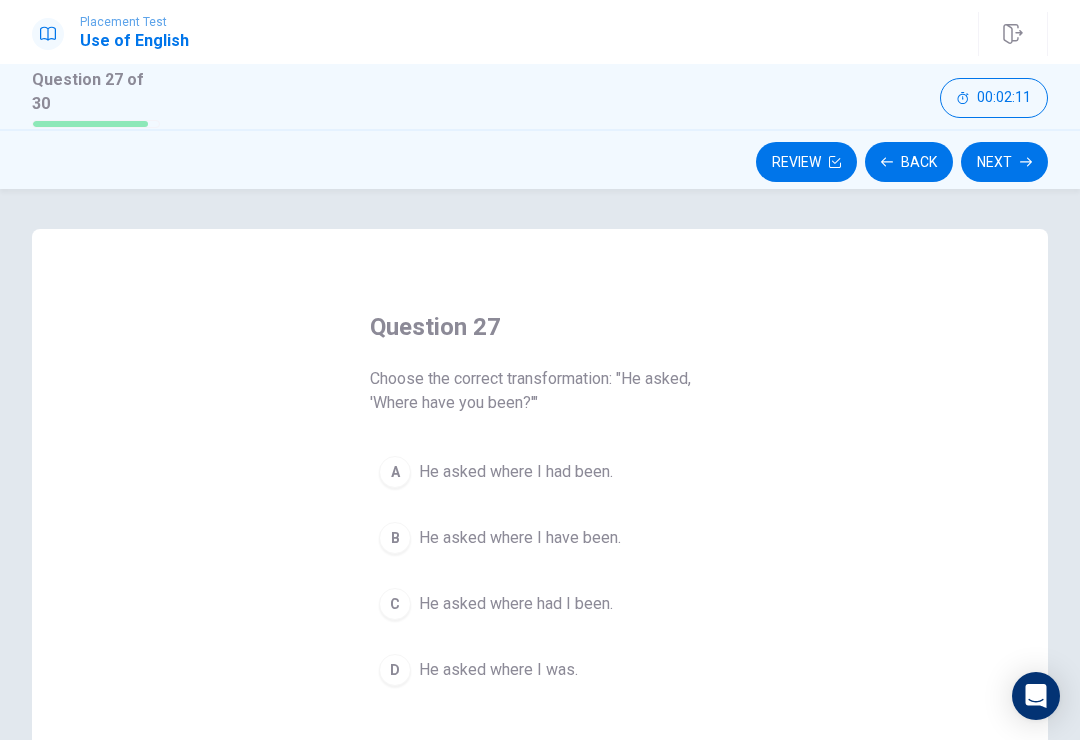 click on "C He asked where had I been." at bounding box center (540, 604) 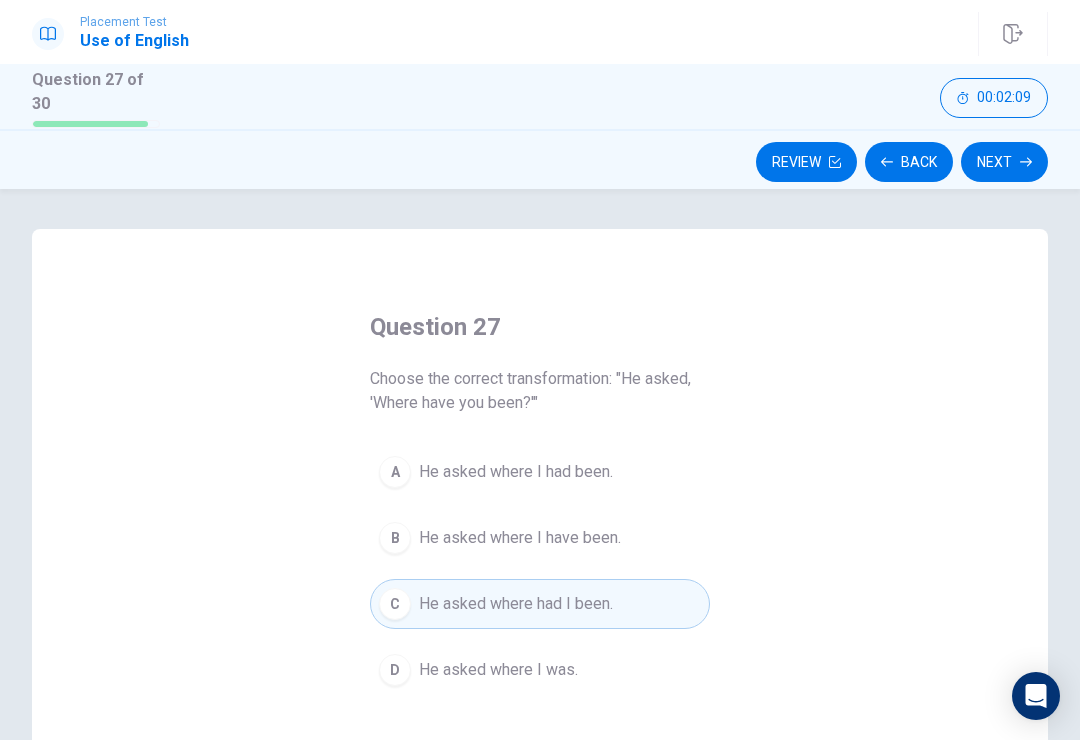 click on "He asked where I have been." at bounding box center [520, 538] 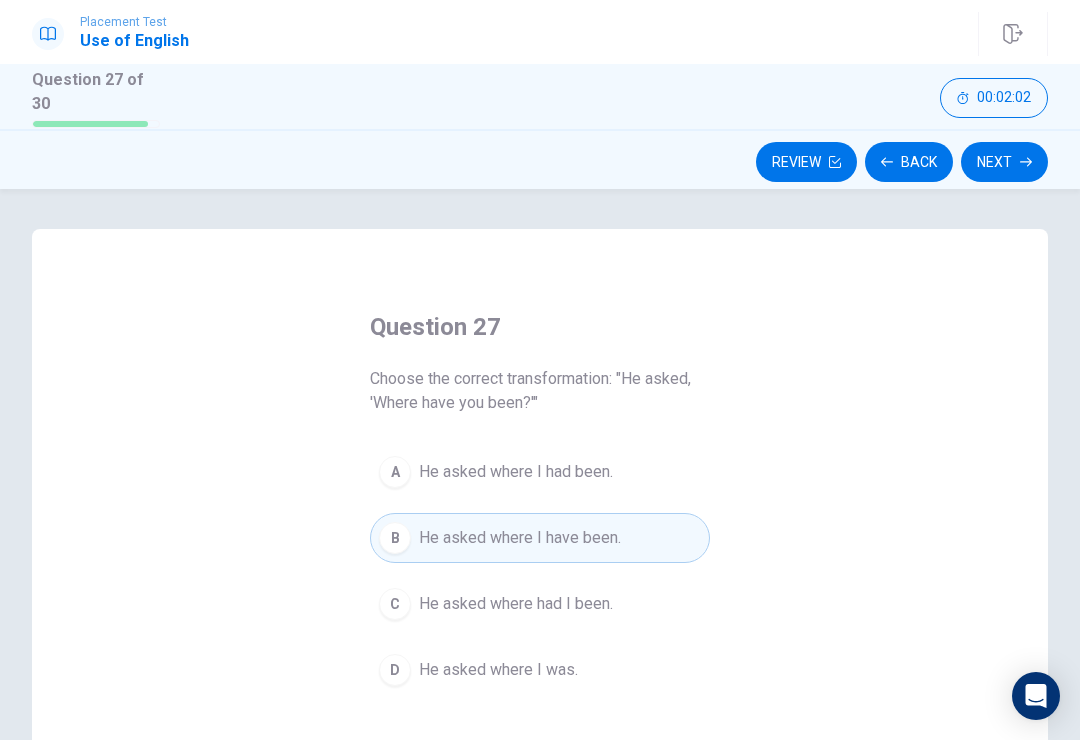 click on "Next" at bounding box center (1004, 162) 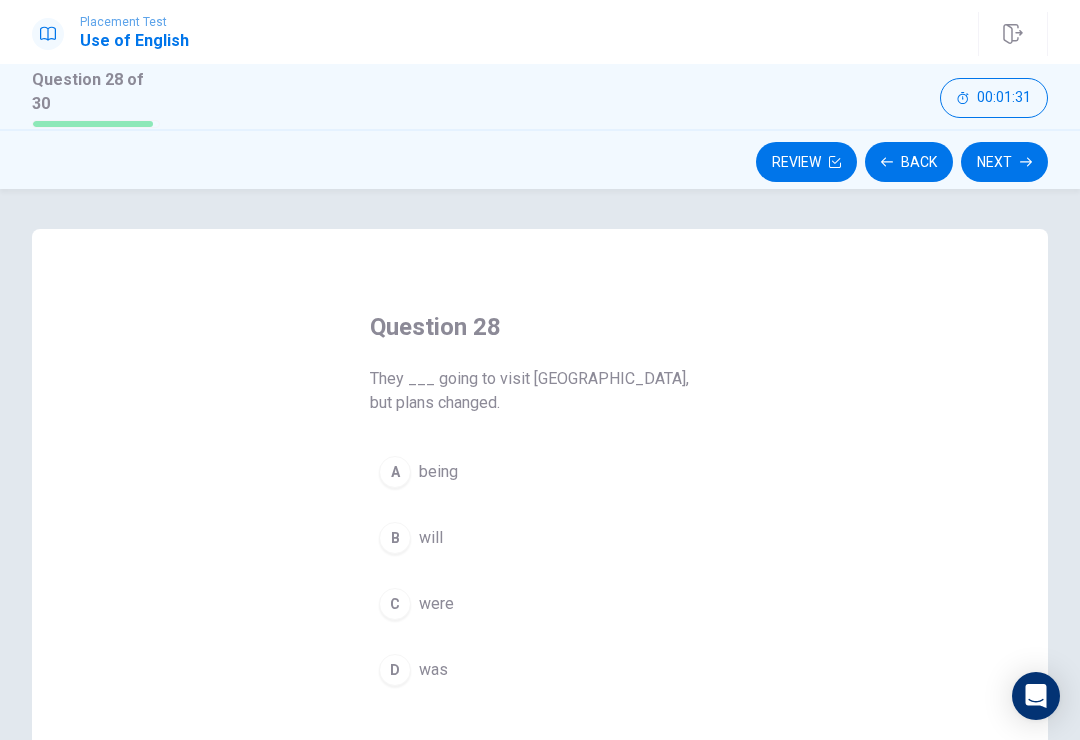 click on "C were" at bounding box center (540, 604) 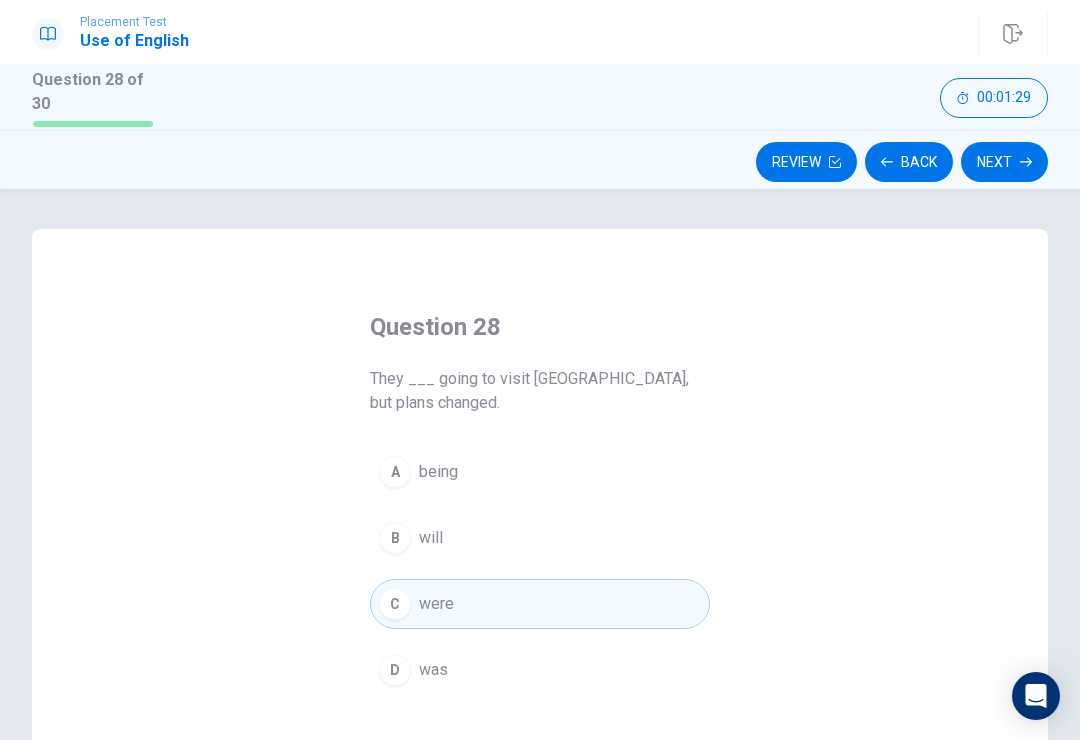 click on "Next" at bounding box center (1004, 162) 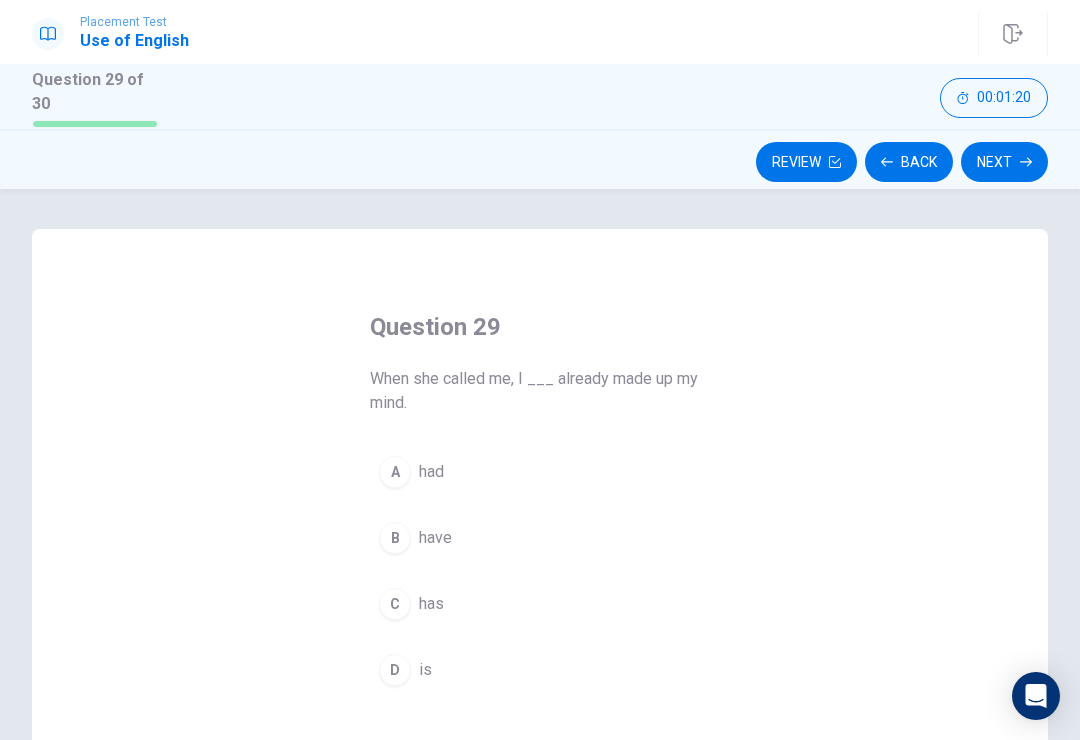 click on "B" at bounding box center (395, 538) 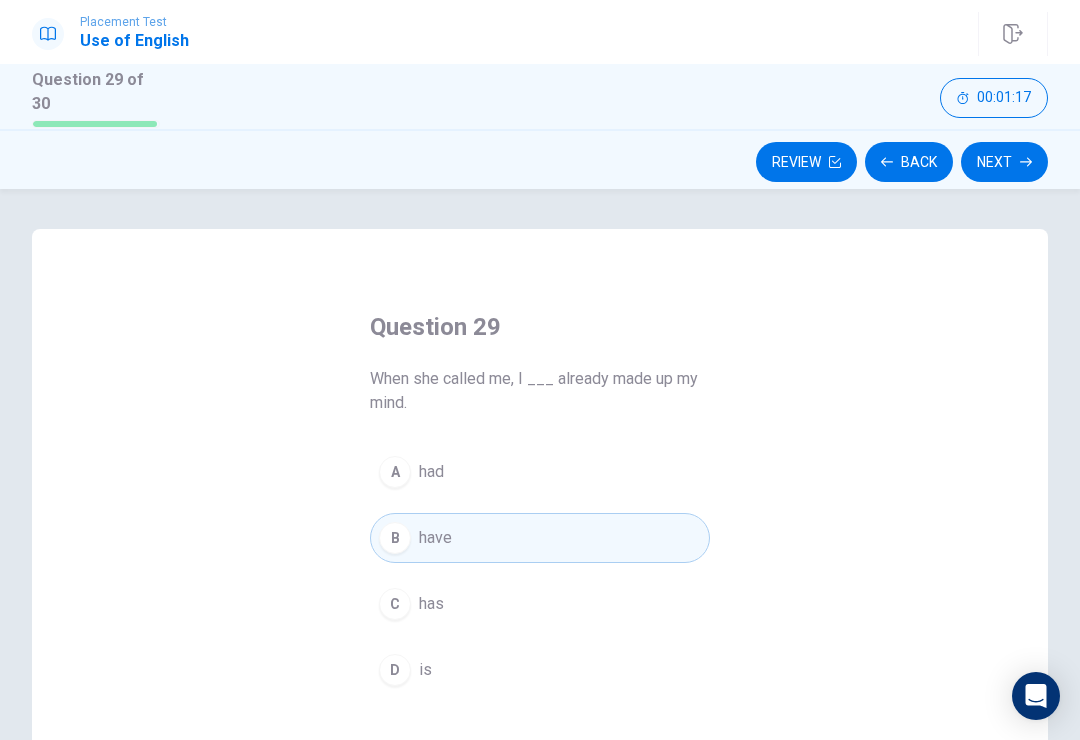 click on "Next" at bounding box center (1004, 162) 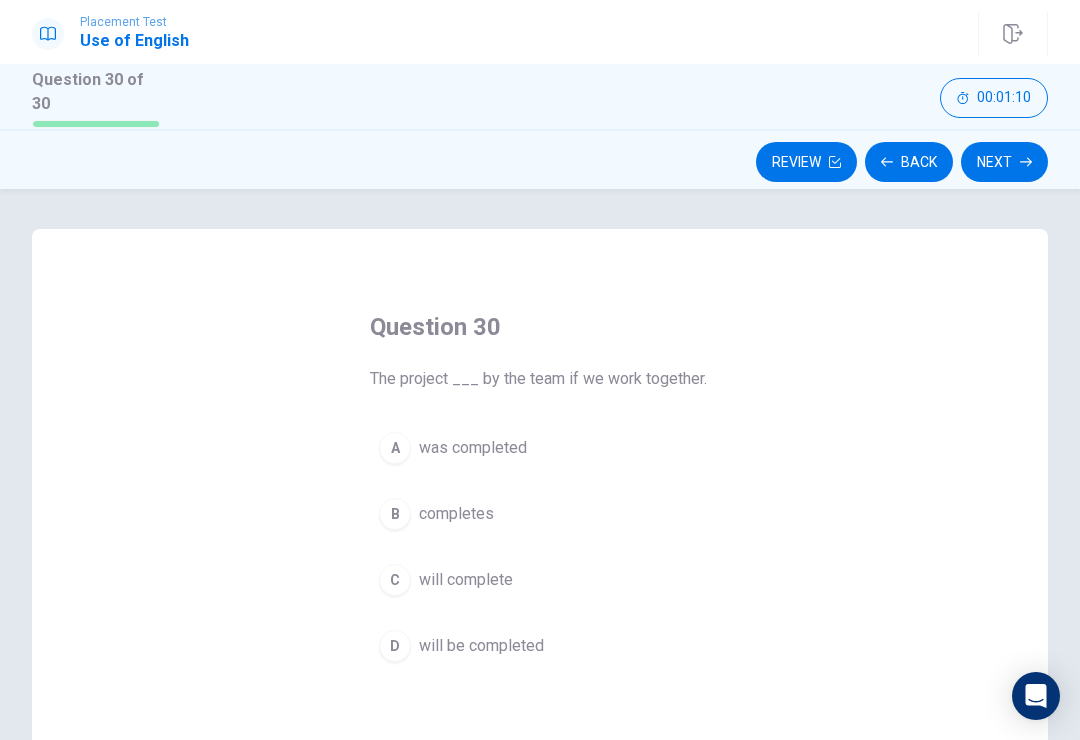 click on "A was completed" at bounding box center [540, 448] 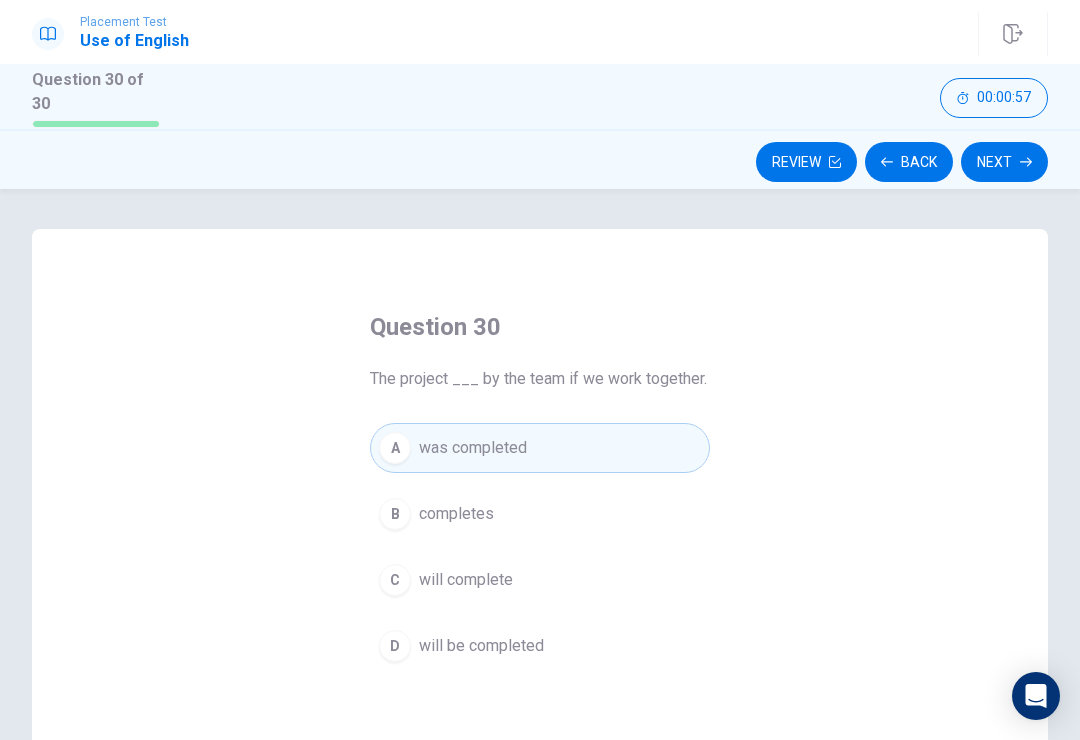 click on "D will be completed" at bounding box center (540, 646) 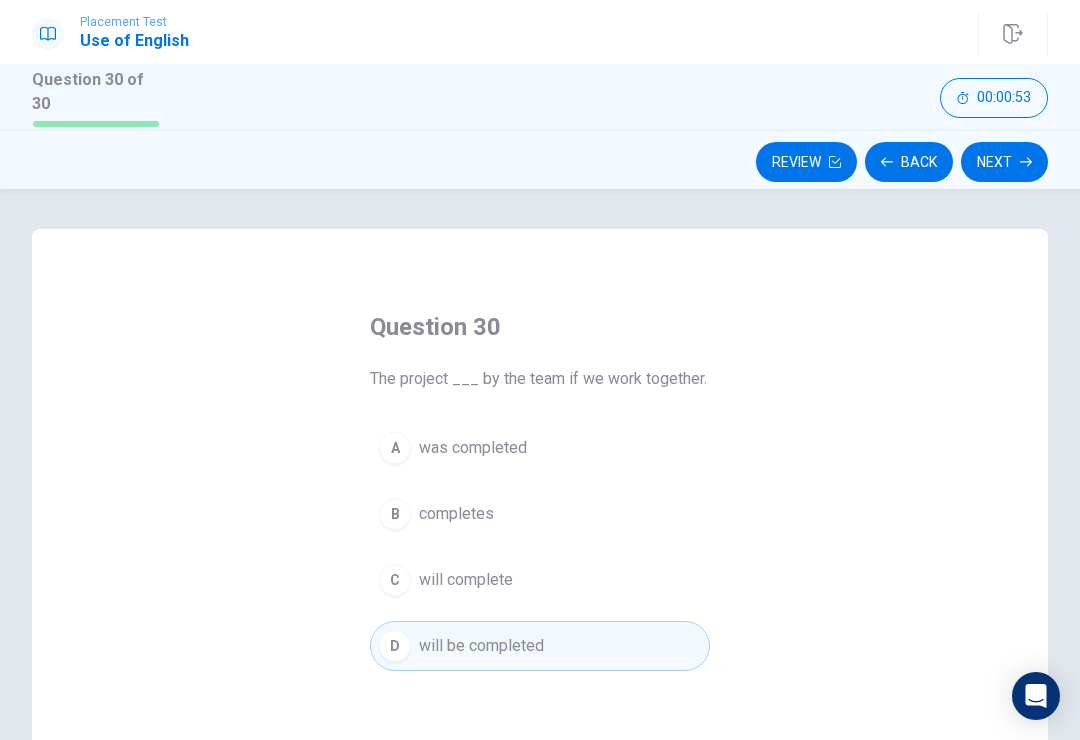 click on "Next" at bounding box center [1004, 162] 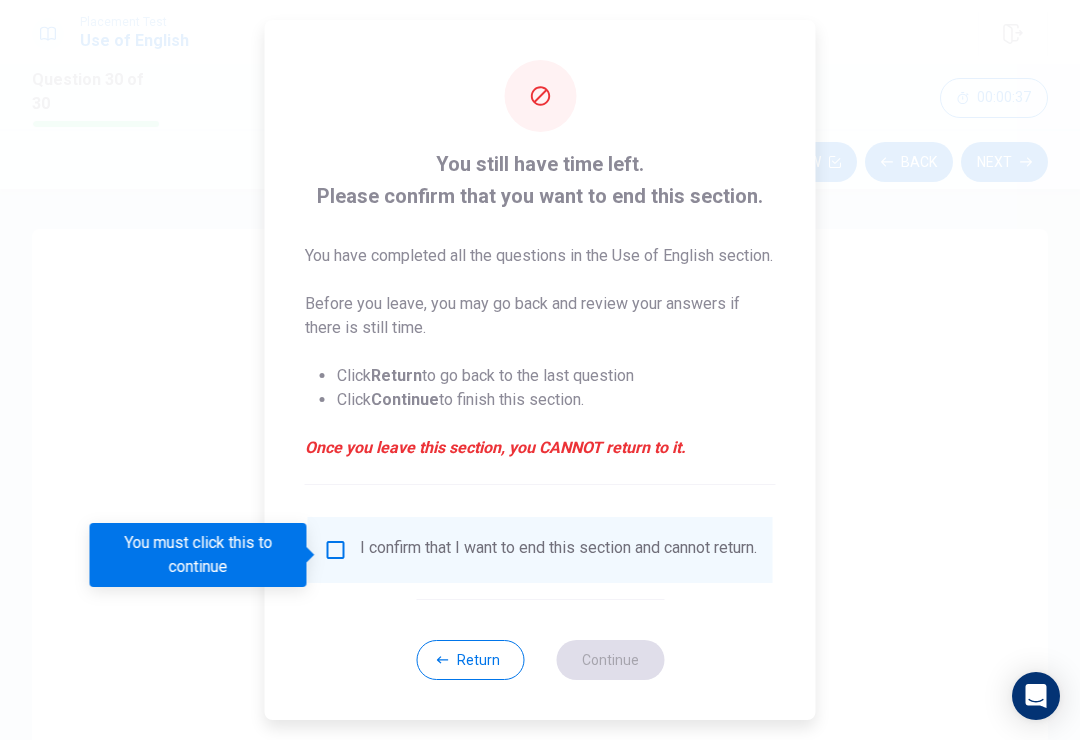 click at bounding box center [336, 550] 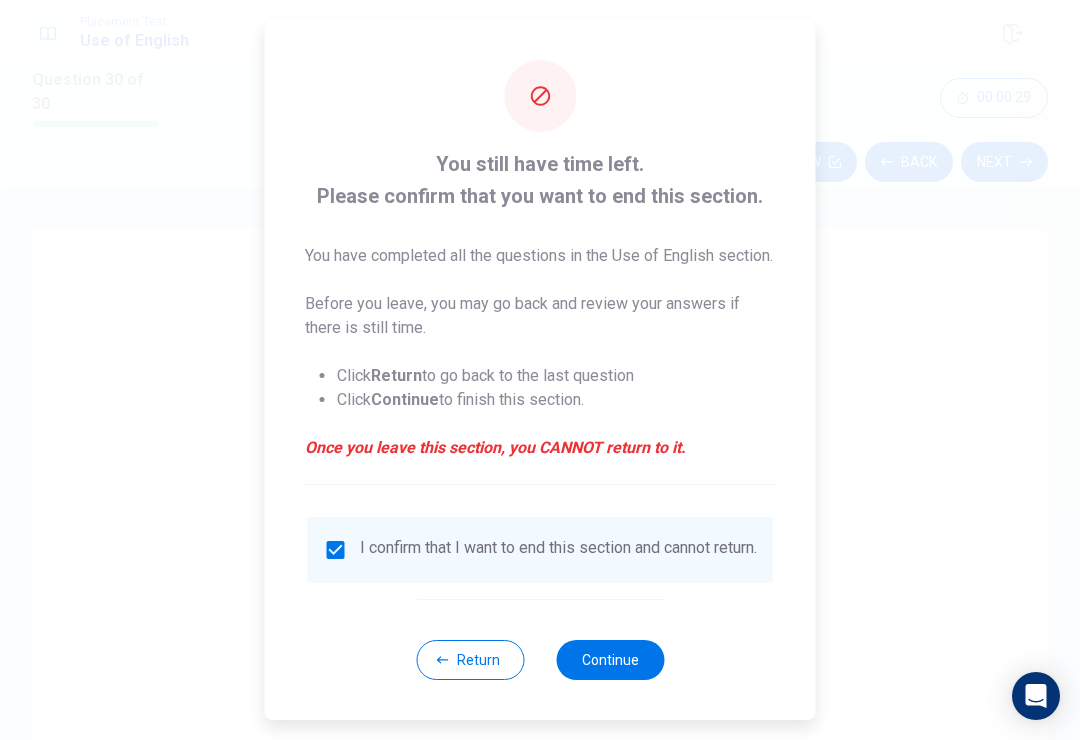 click on "Continue" at bounding box center (610, 660) 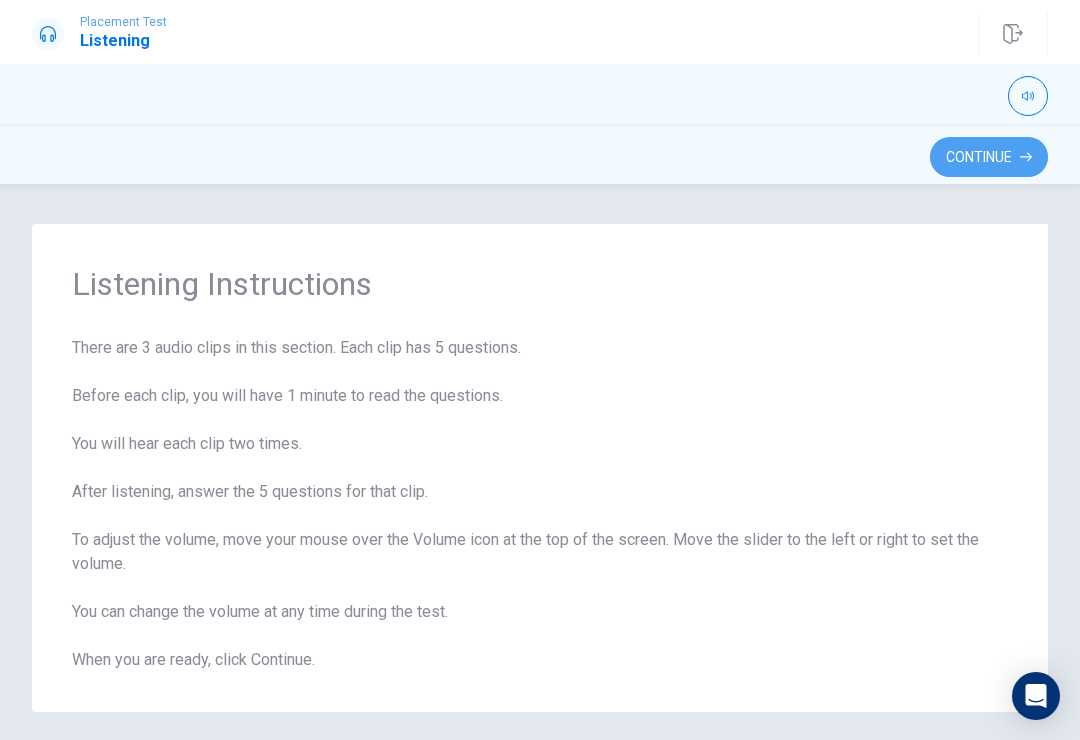 click on "Continue" at bounding box center [989, 157] 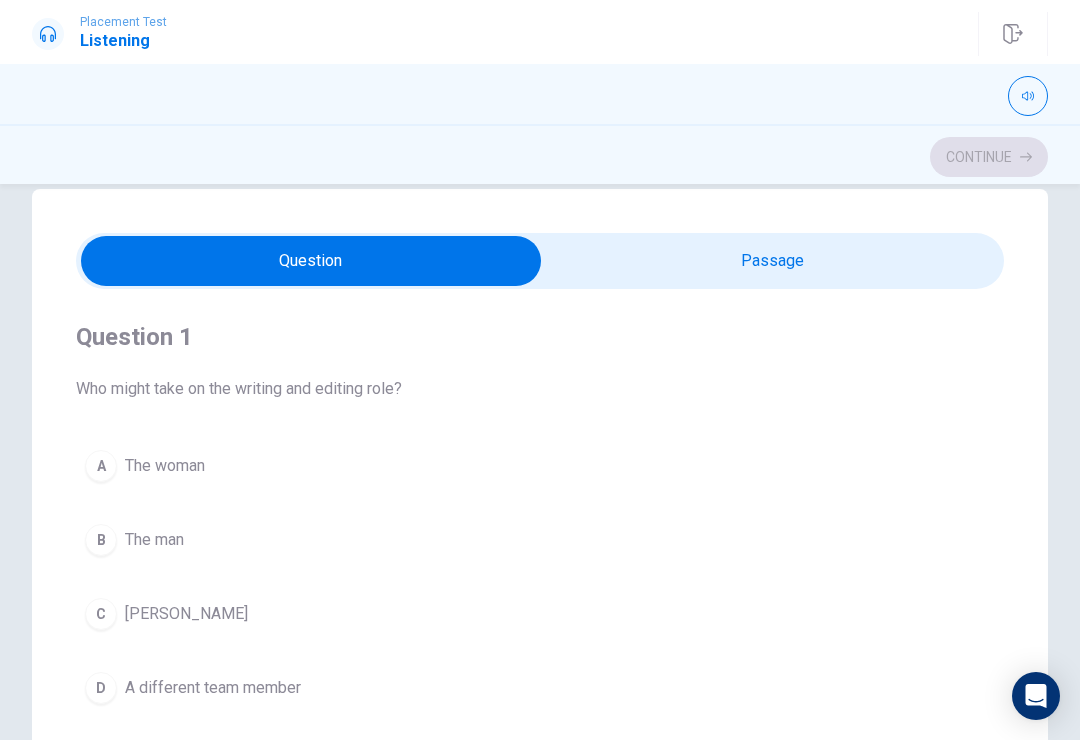 scroll, scrollTop: 35, scrollLeft: 0, axis: vertical 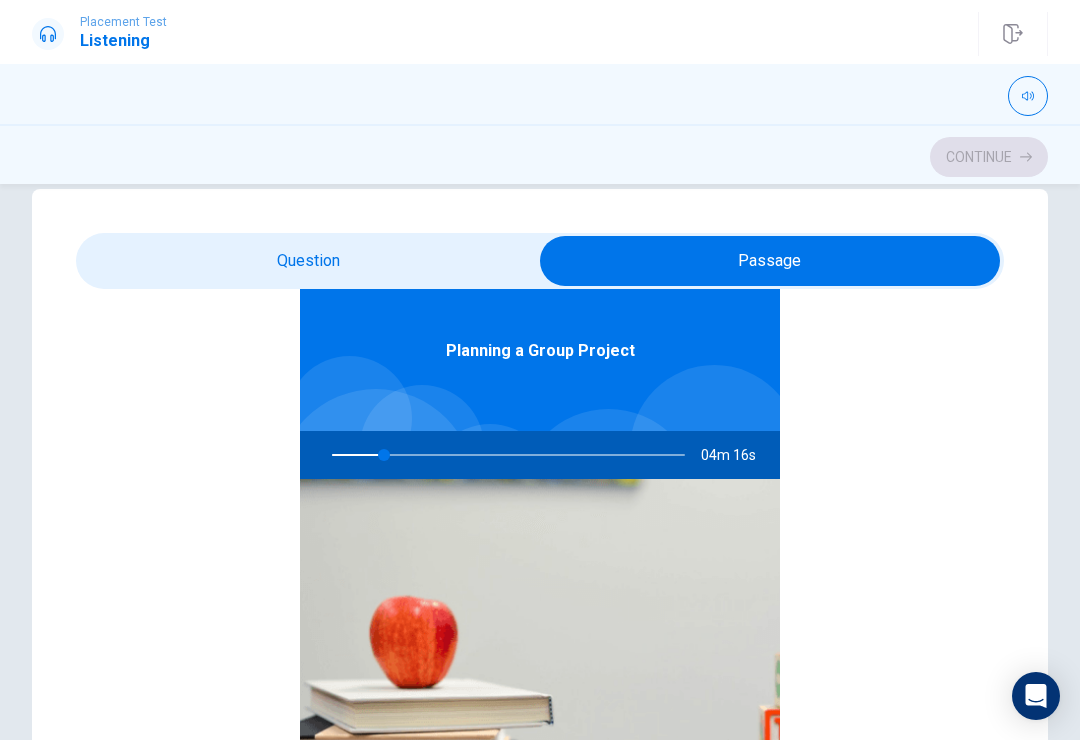 type on "15" 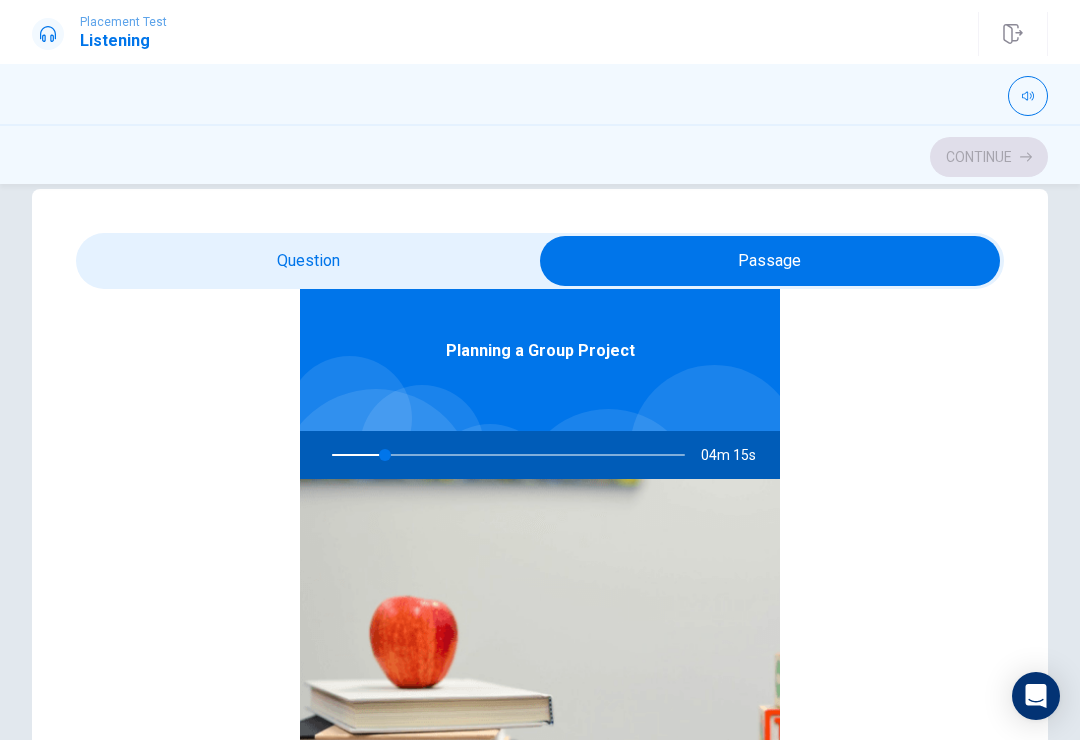 click at bounding box center [770, 261] 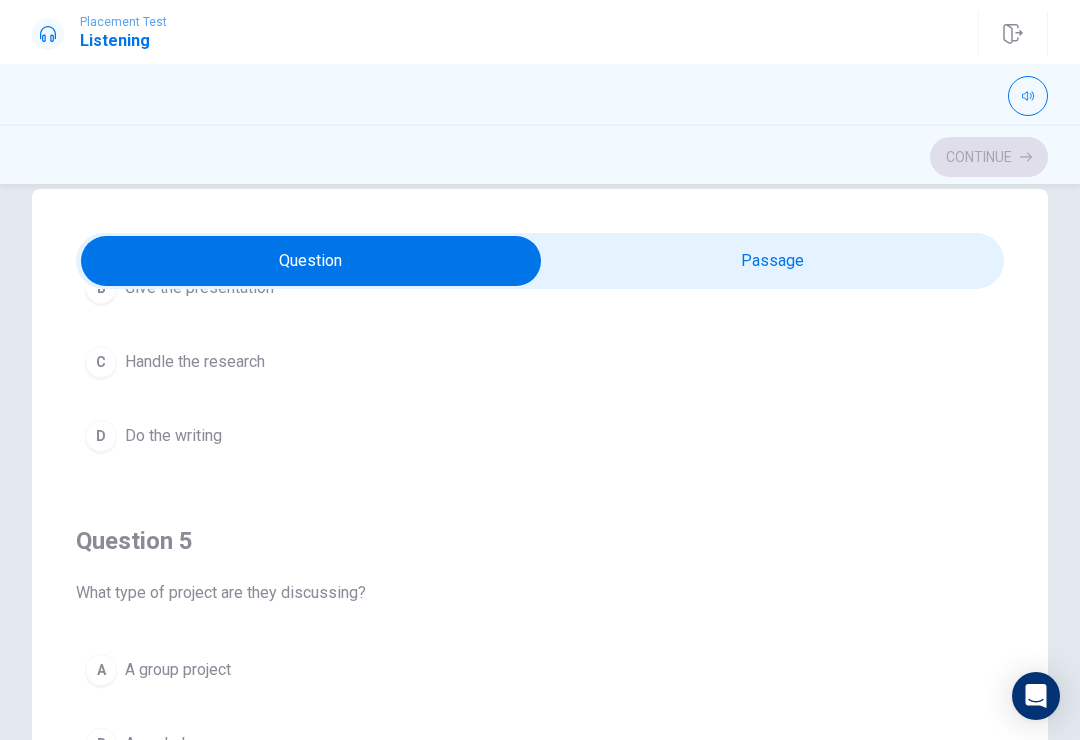 scroll, scrollTop: 1620, scrollLeft: 0, axis: vertical 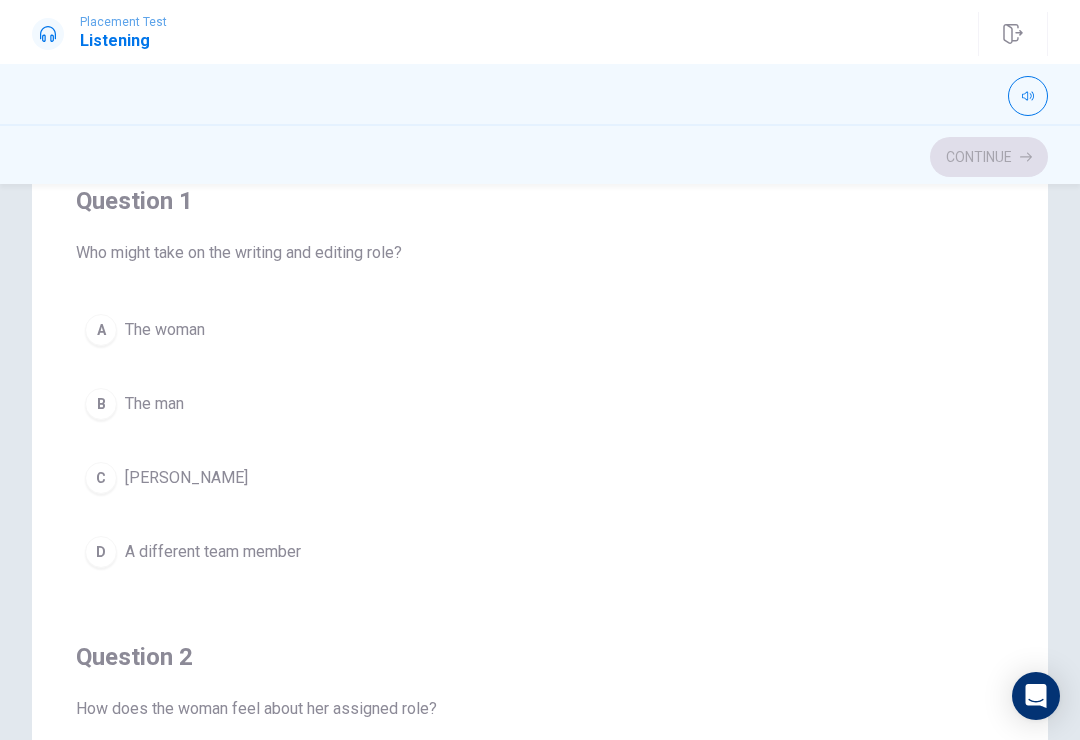 click on "C [PERSON_NAME]" at bounding box center (540, 478) 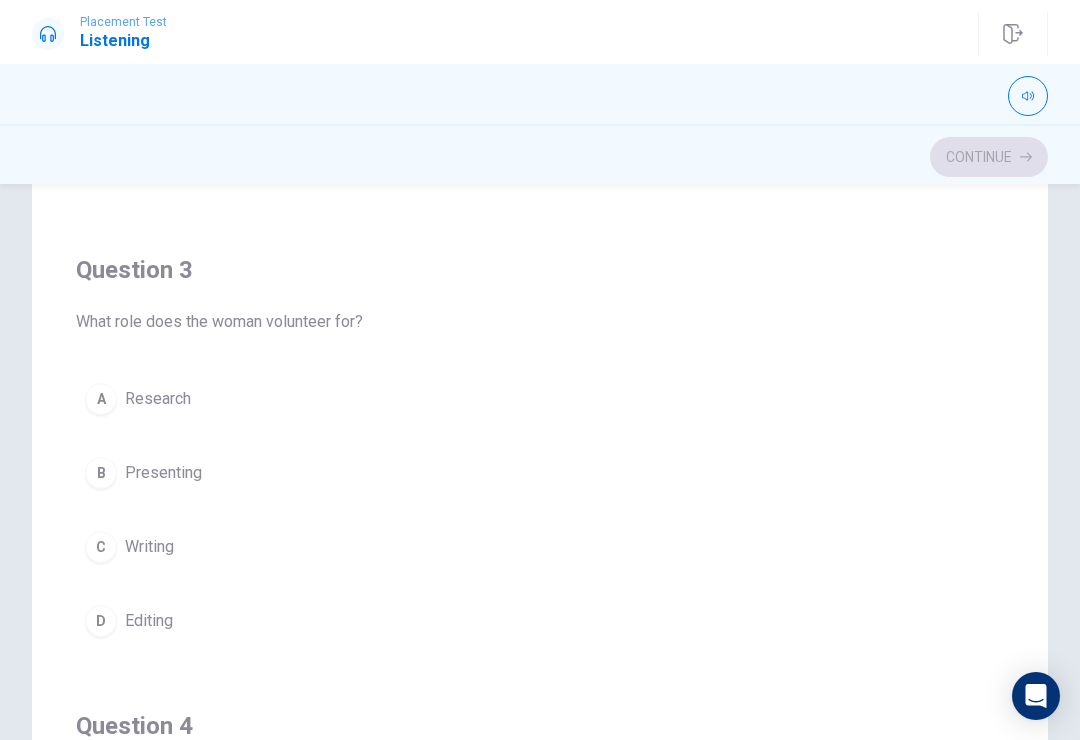 scroll, scrollTop: 829, scrollLeft: 0, axis: vertical 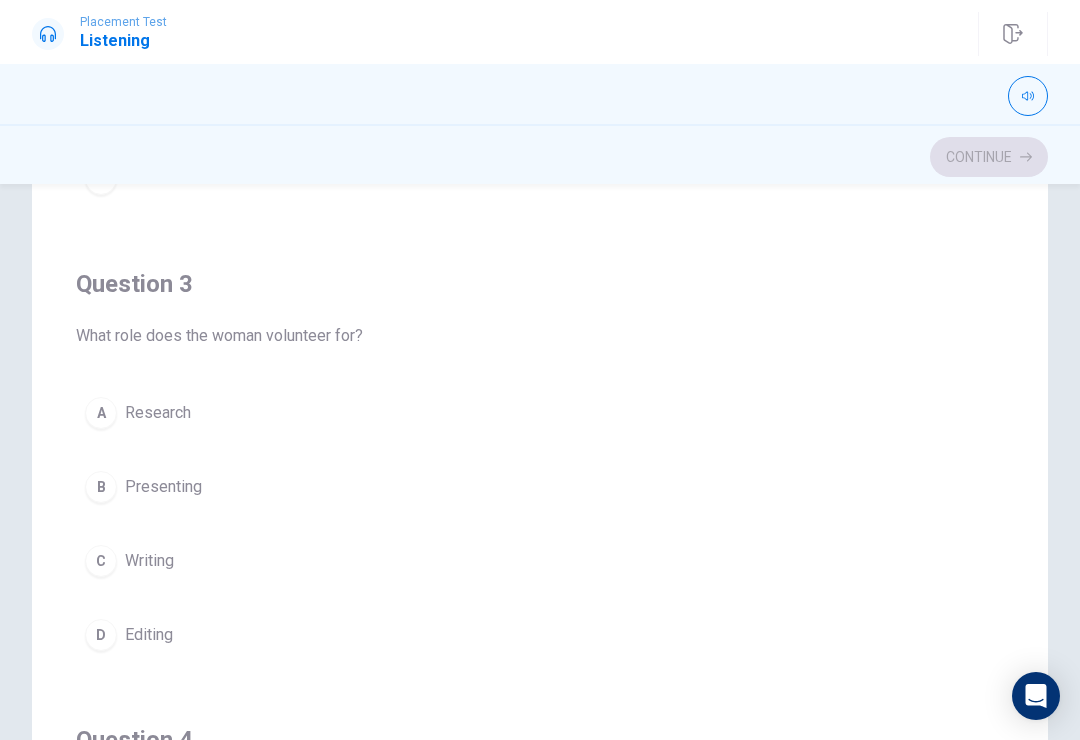 click on "A" at bounding box center [101, 413] 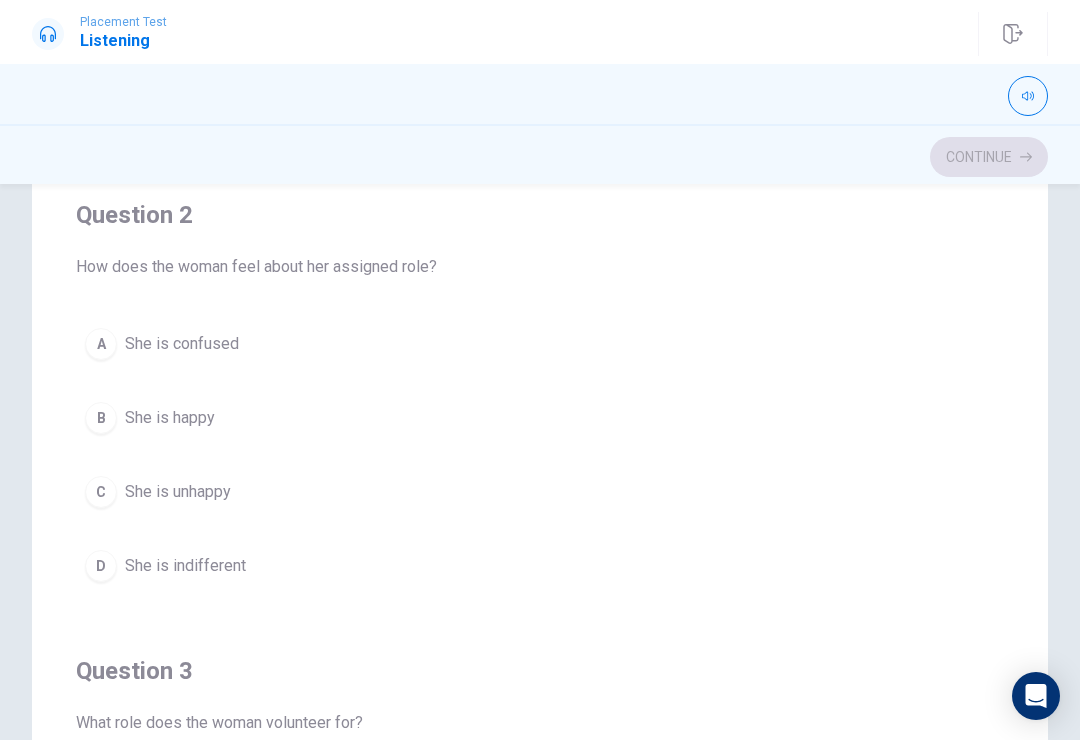 scroll, scrollTop: 432, scrollLeft: 0, axis: vertical 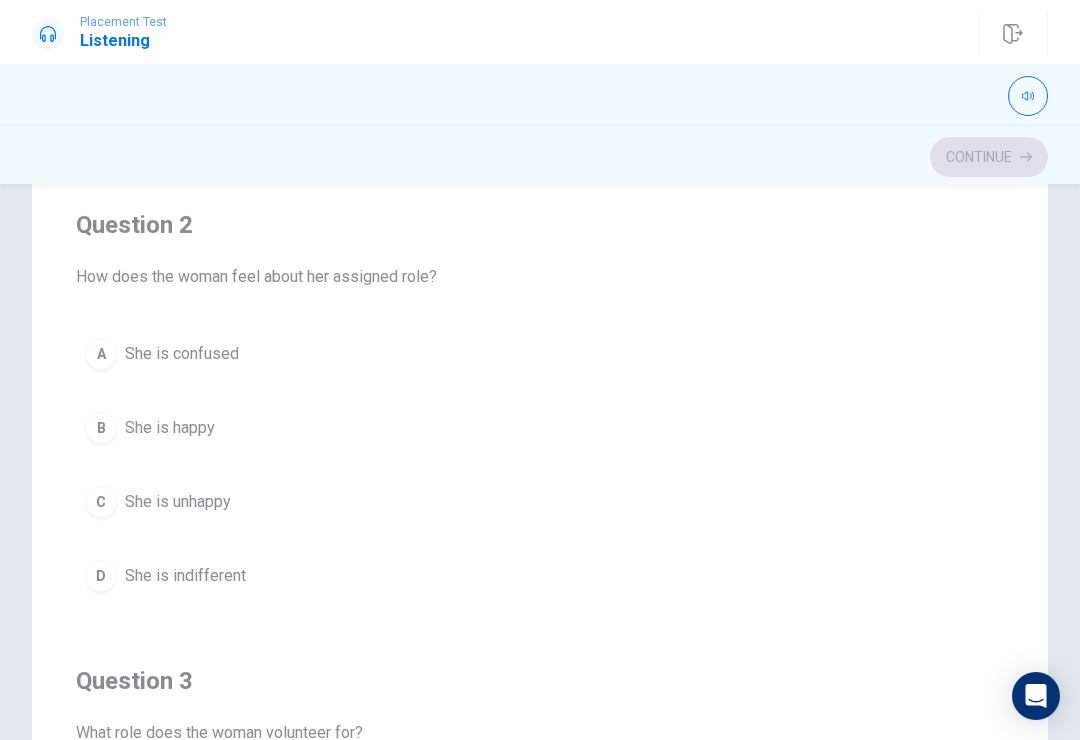 click on "B" at bounding box center (101, 428) 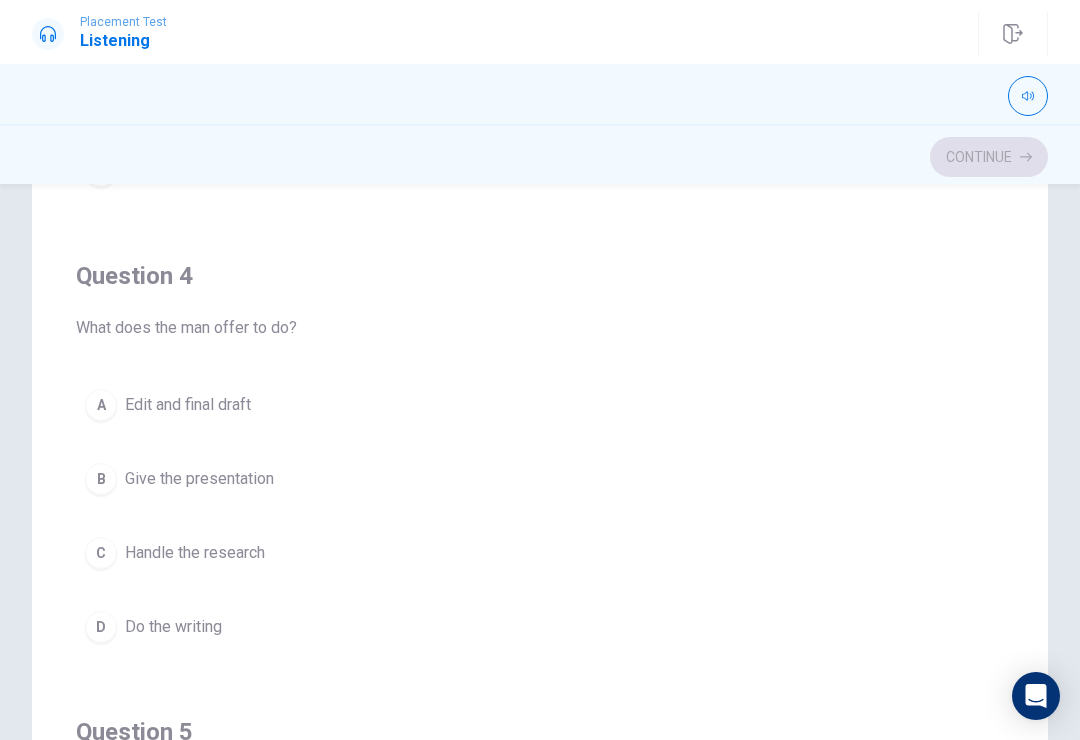 scroll, scrollTop: 1297, scrollLeft: 0, axis: vertical 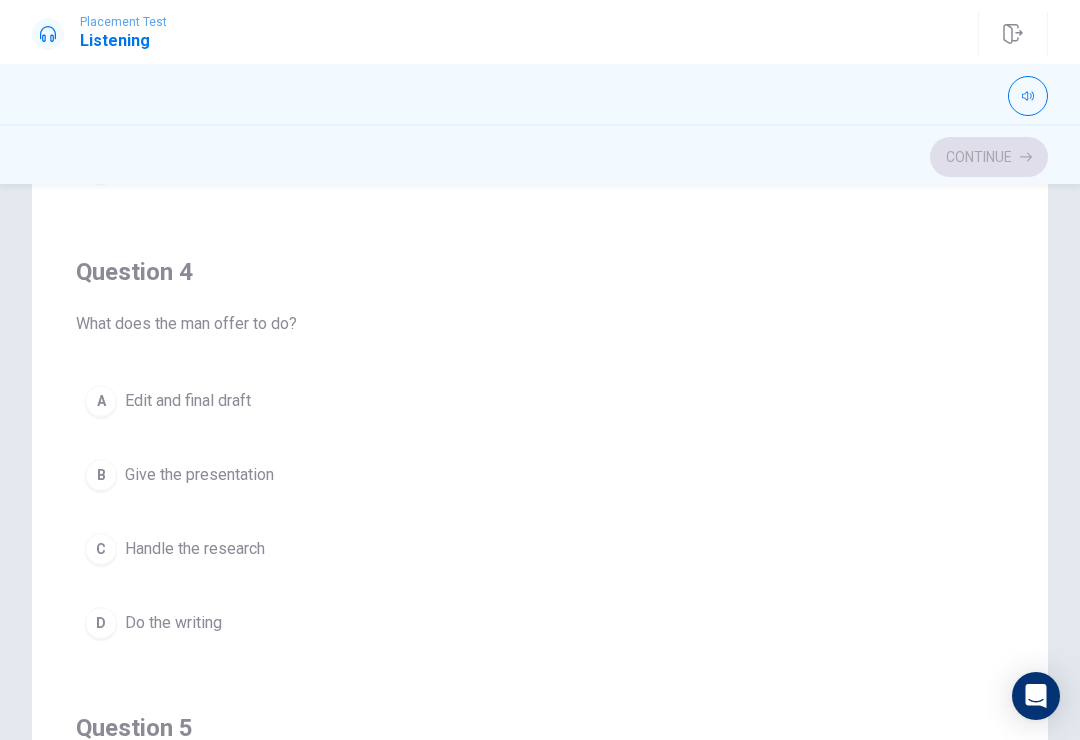 click on "B" at bounding box center (101, 475) 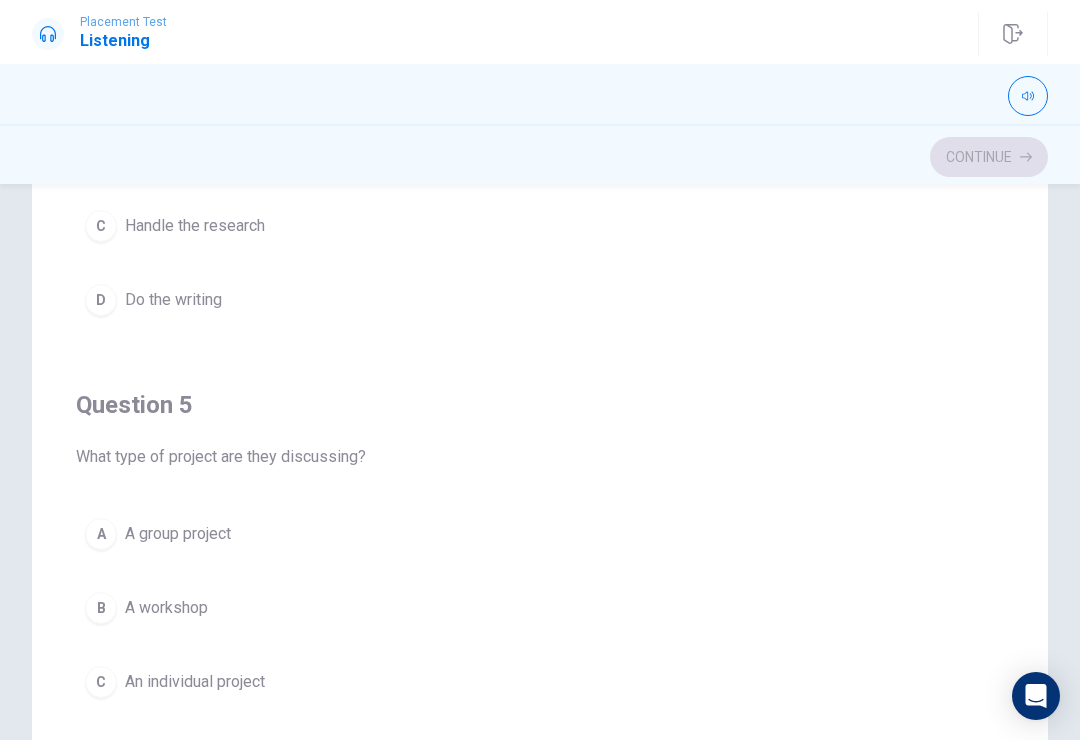 scroll, scrollTop: 1620, scrollLeft: 0, axis: vertical 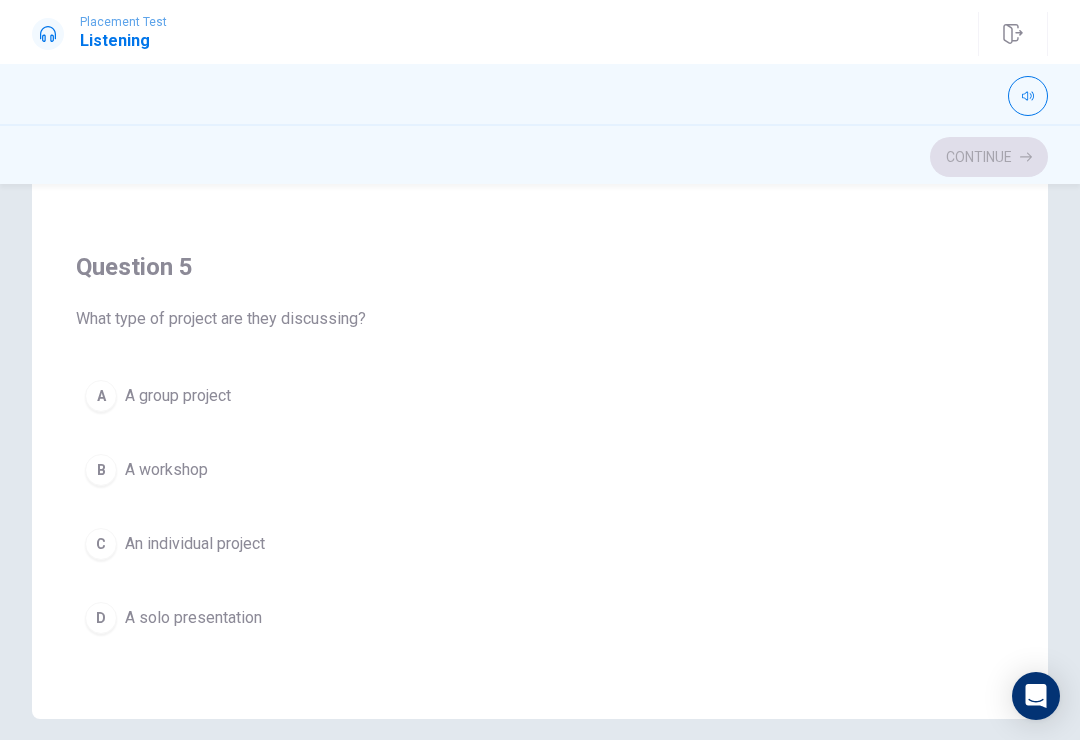 click on "A" at bounding box center [101, 396] 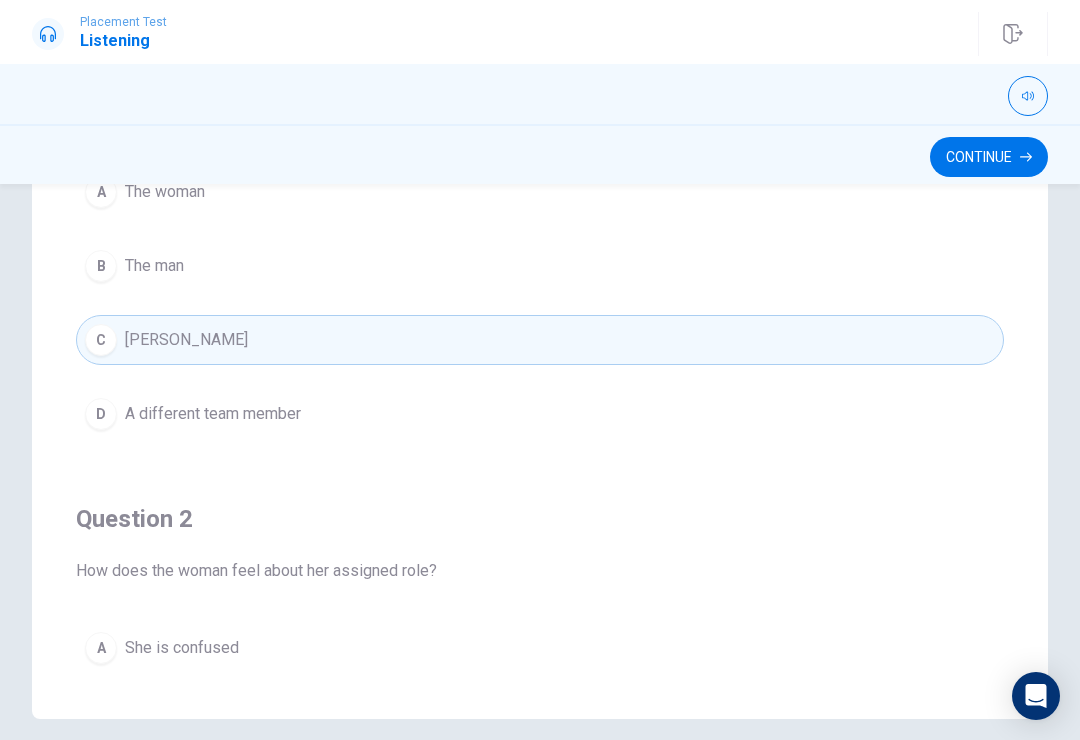 scroll, scrollTop: 0, scrollLeft: 0, axis: both 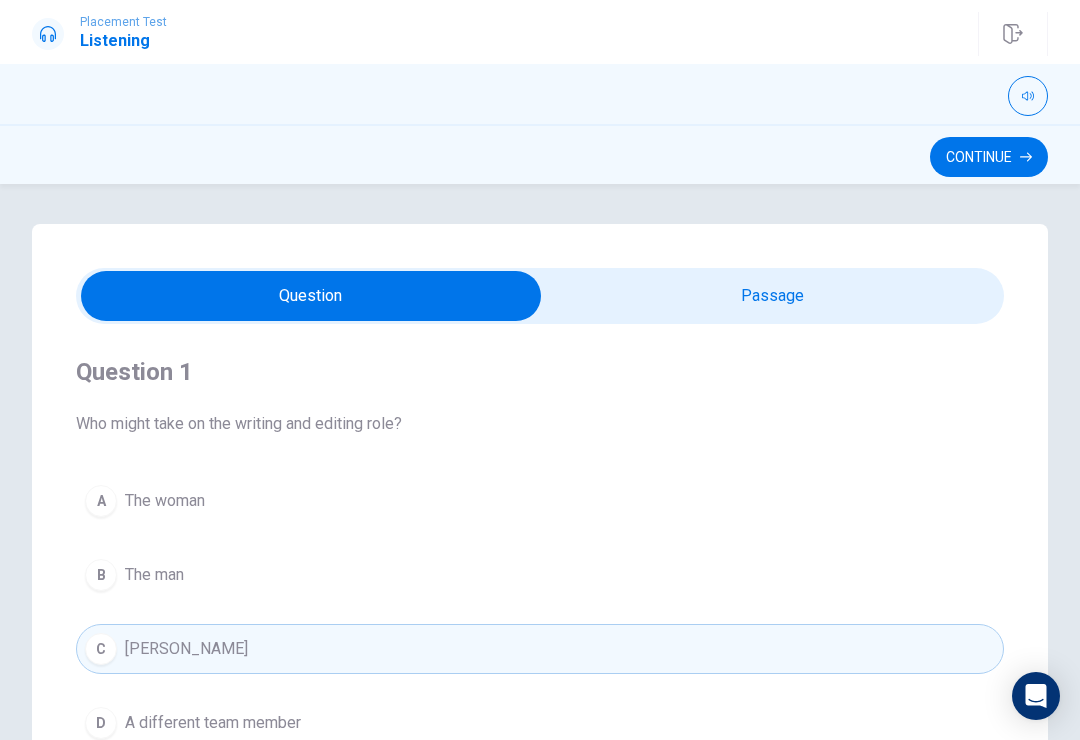 type on "55" 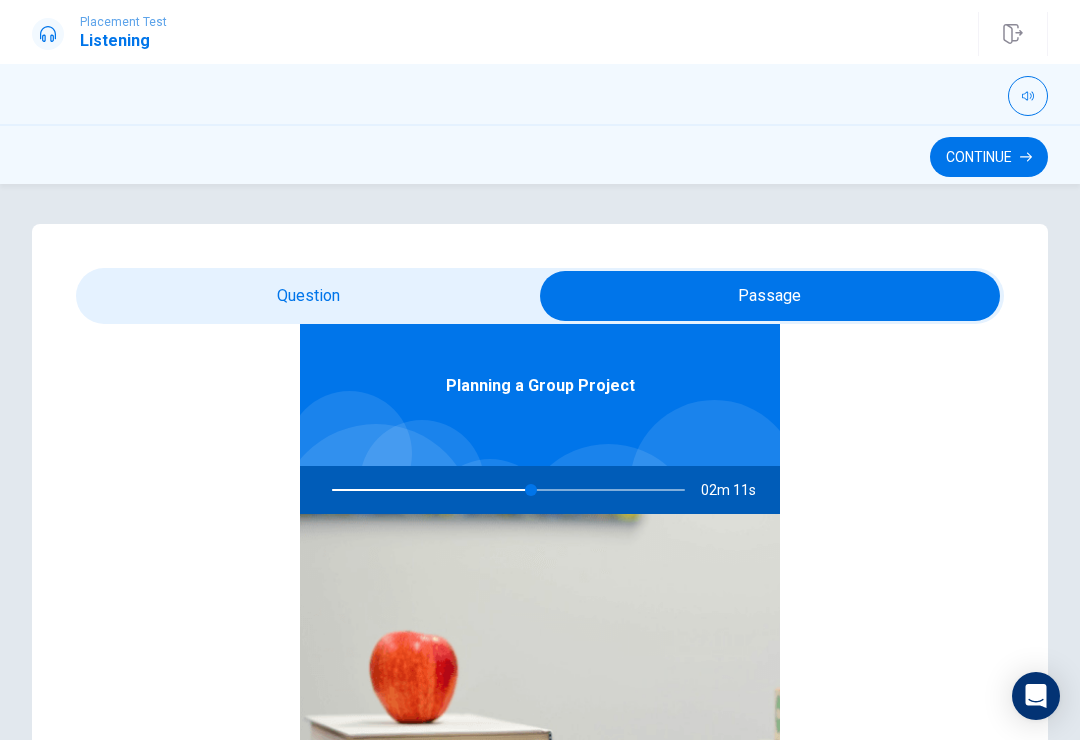 scroll, scrollTop: 112, scrollLeft: 0, axis: vertical 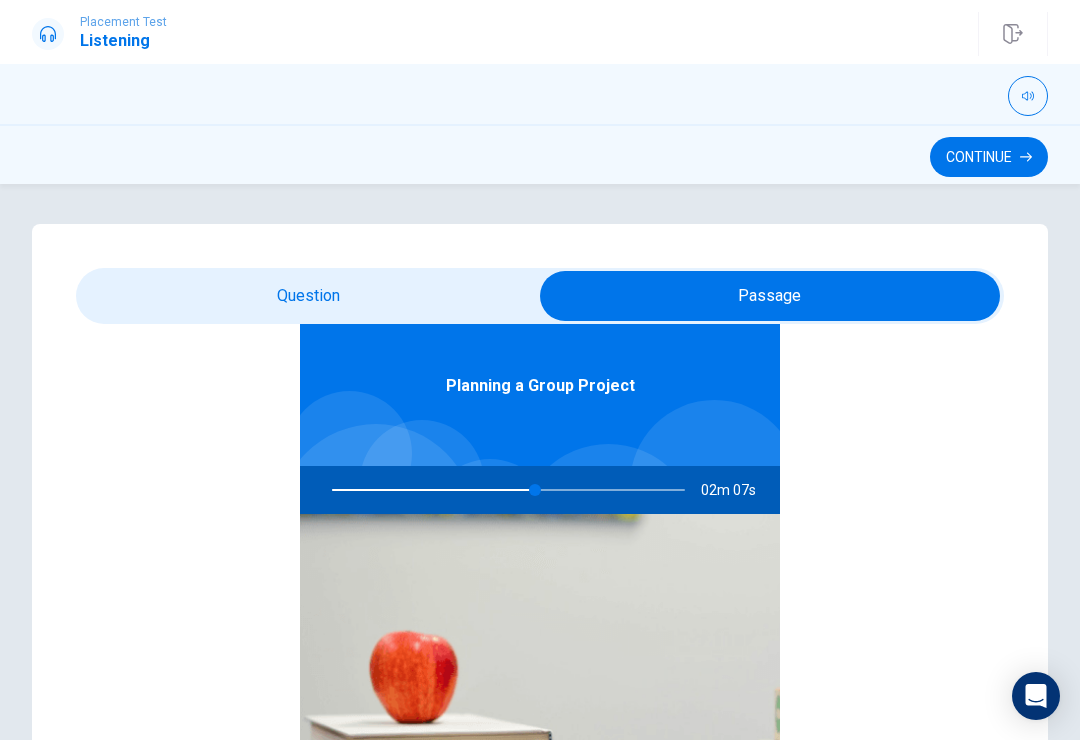 click at bounding box center [504, 490] 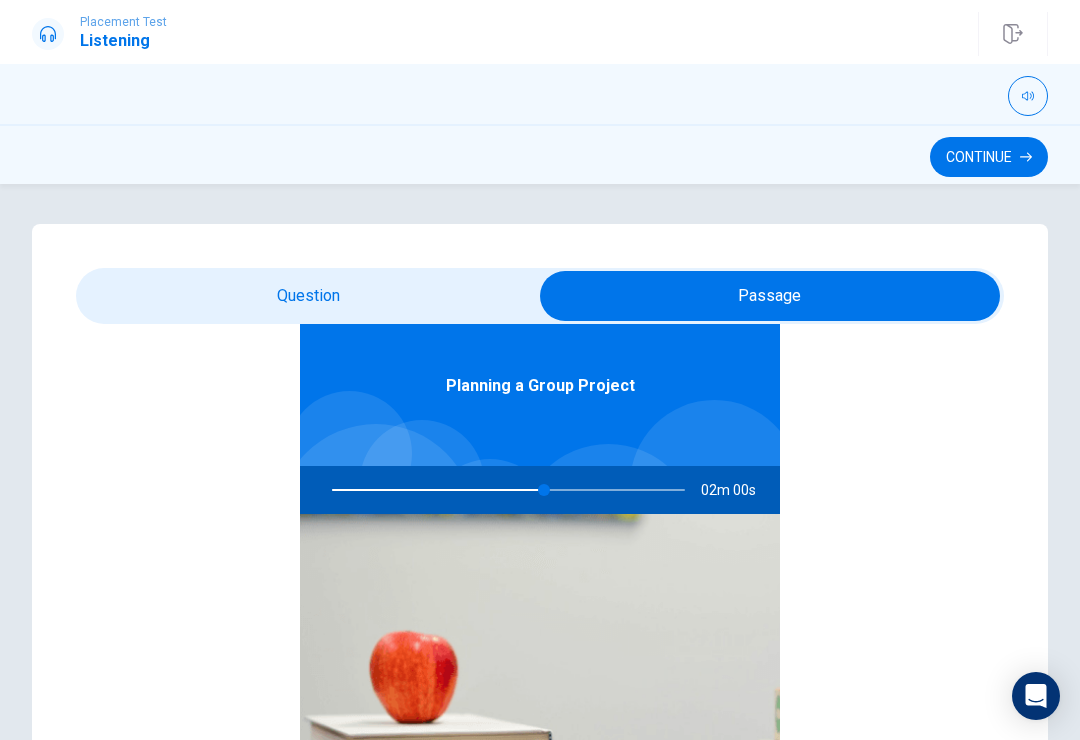 scroll, scrollTop: 0, scrollLeft: 0, axis: both 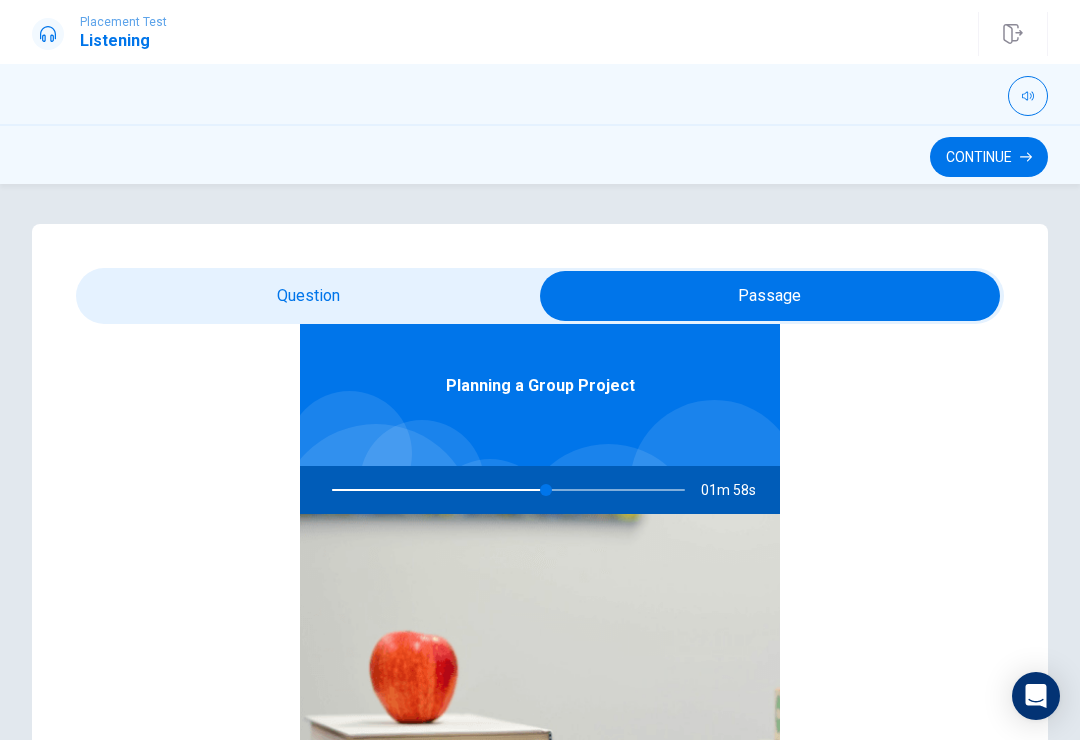 type on "61" 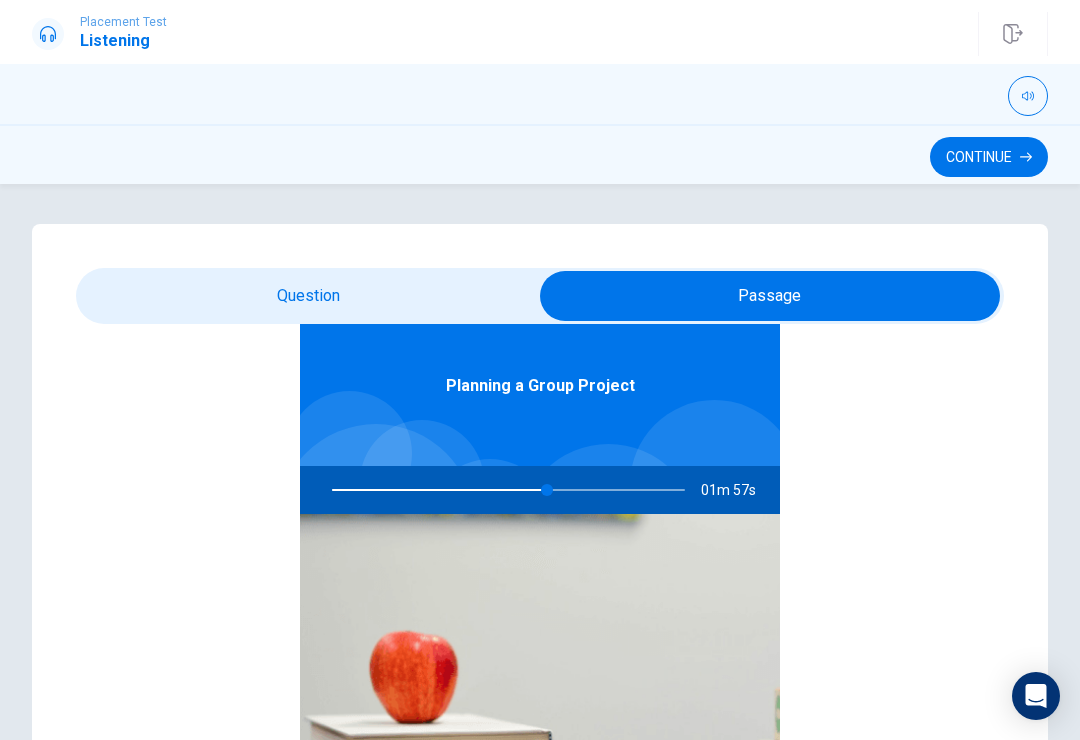 click at bounding box center (770, 296) 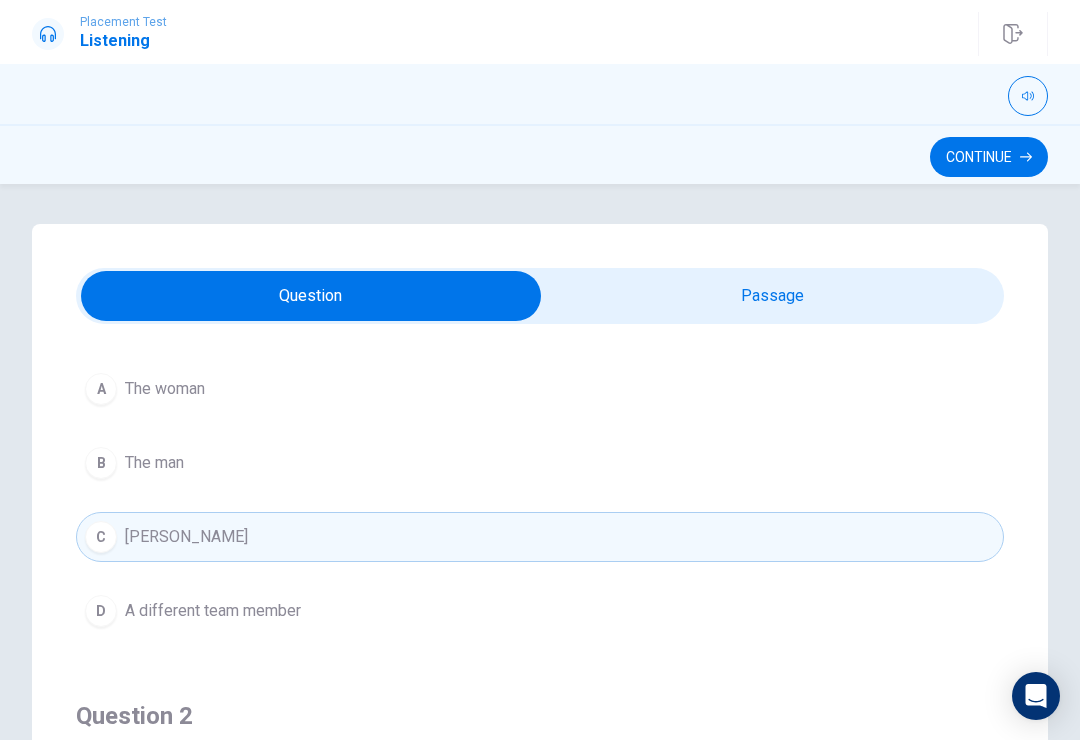 click at bounding box center (1028, 96) 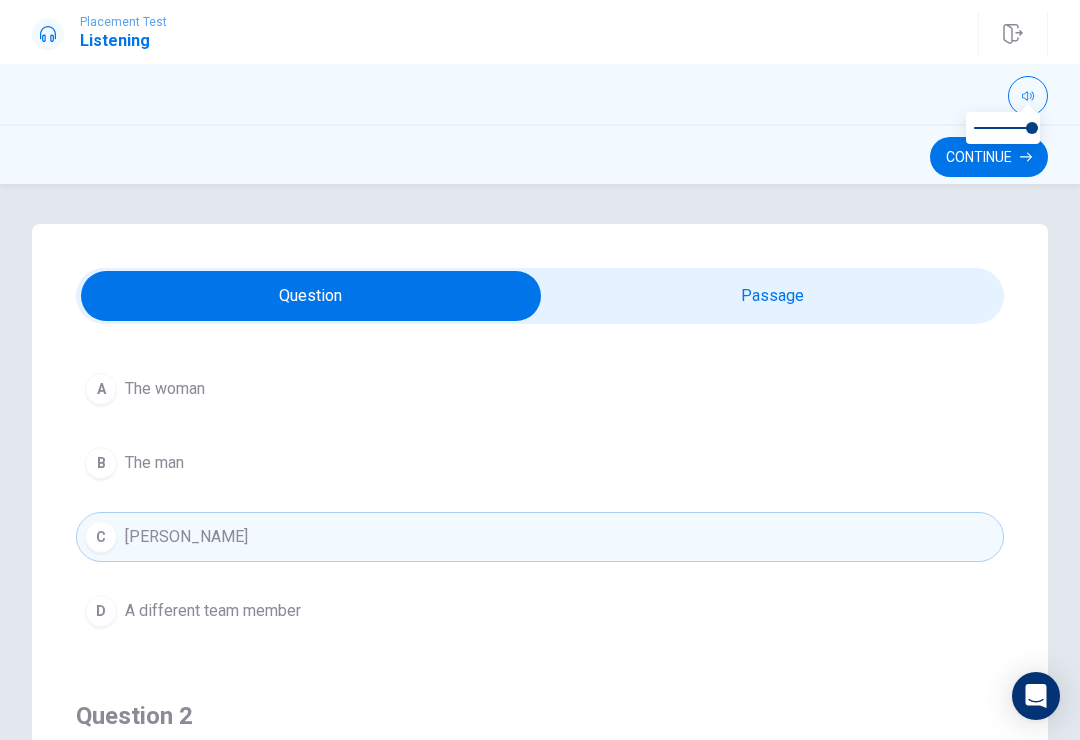 click 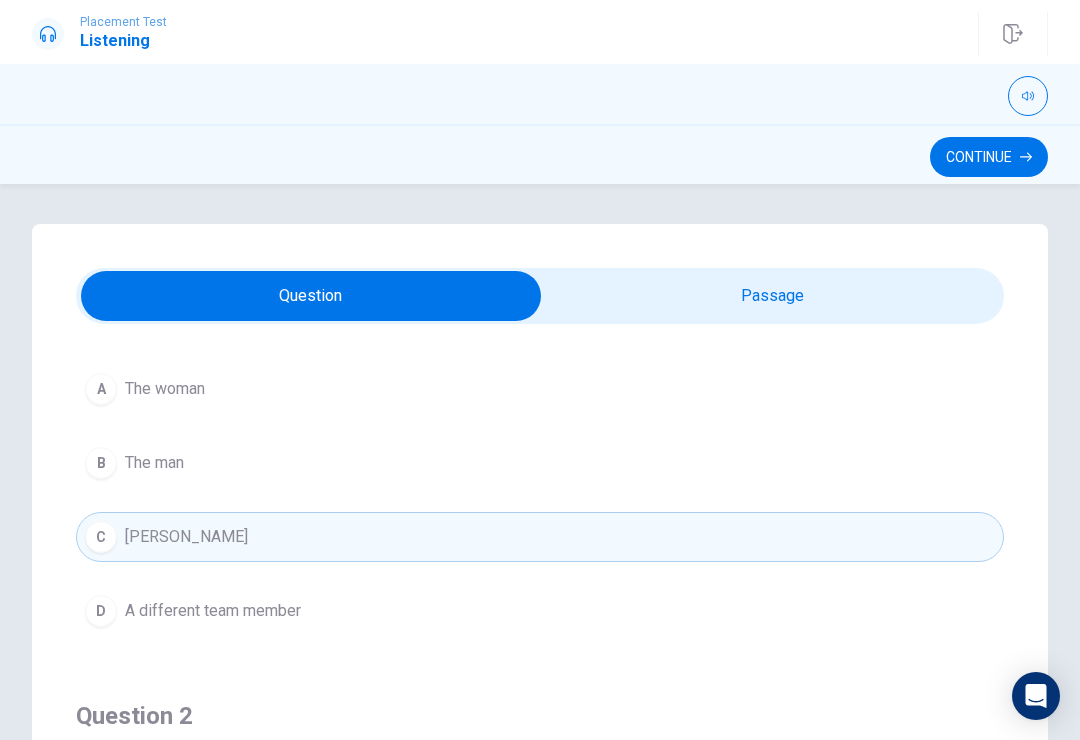 type on "62" 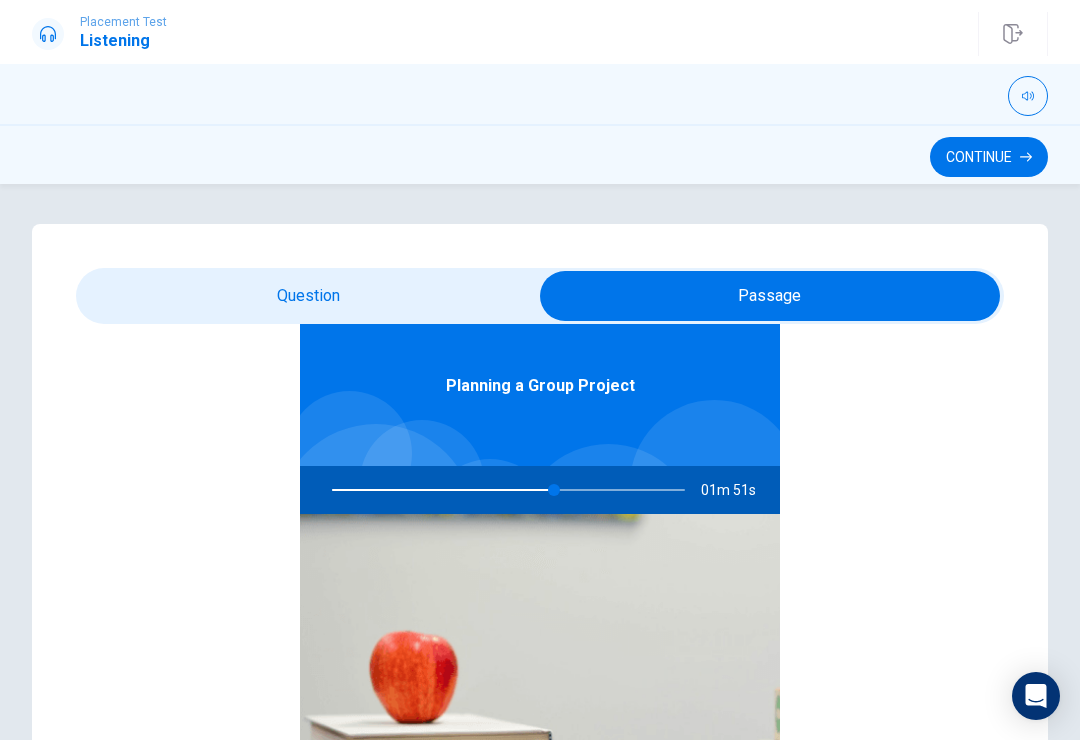 click on "Planning a Group Project" at bounding box center [540, 386] 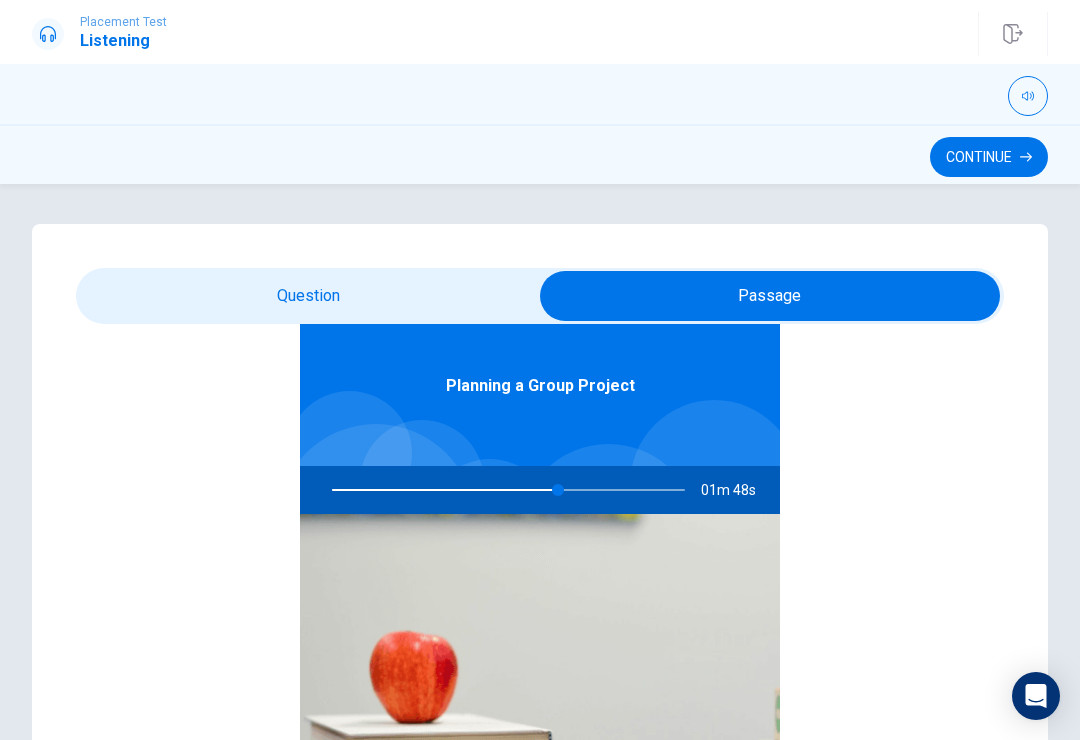 type on "64" 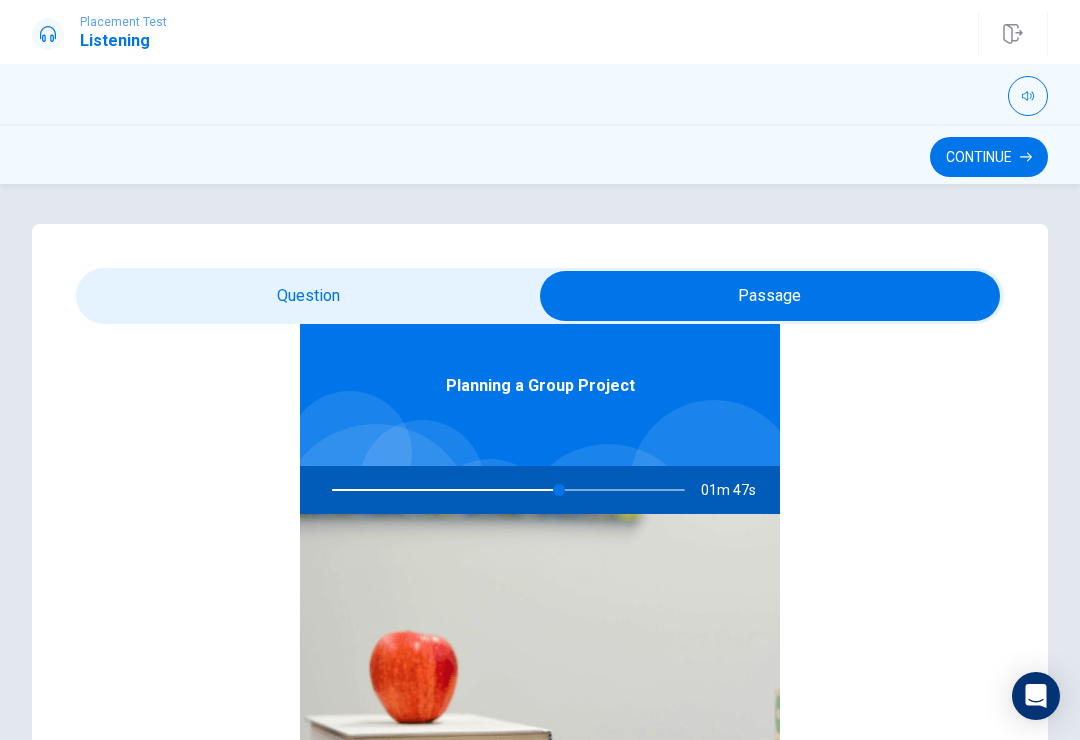 click at bounding box center [770, 296] 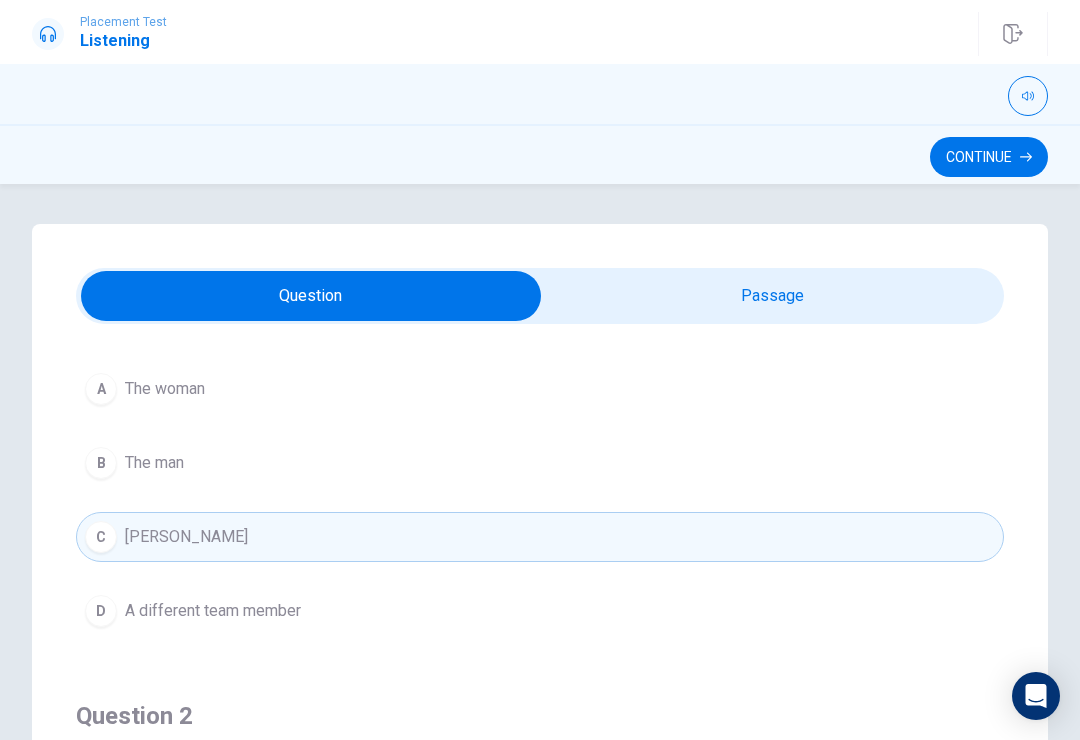 click on "Continue" at bounding box center [989, 157] 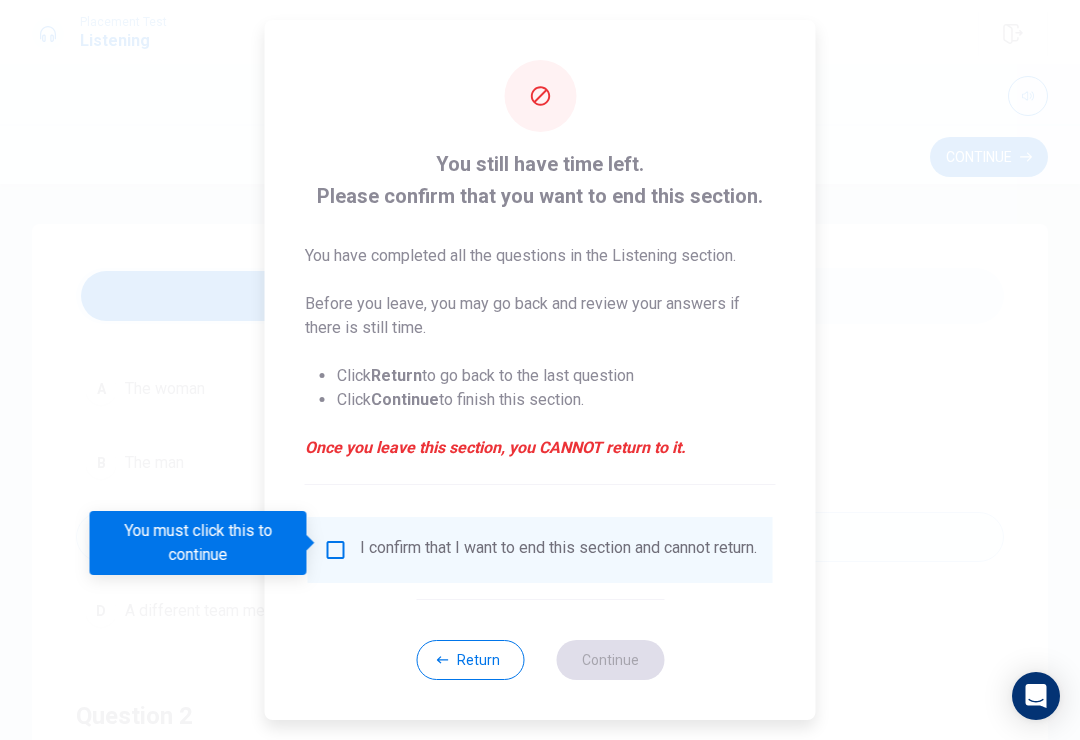 click at bounding box center (336, 550) 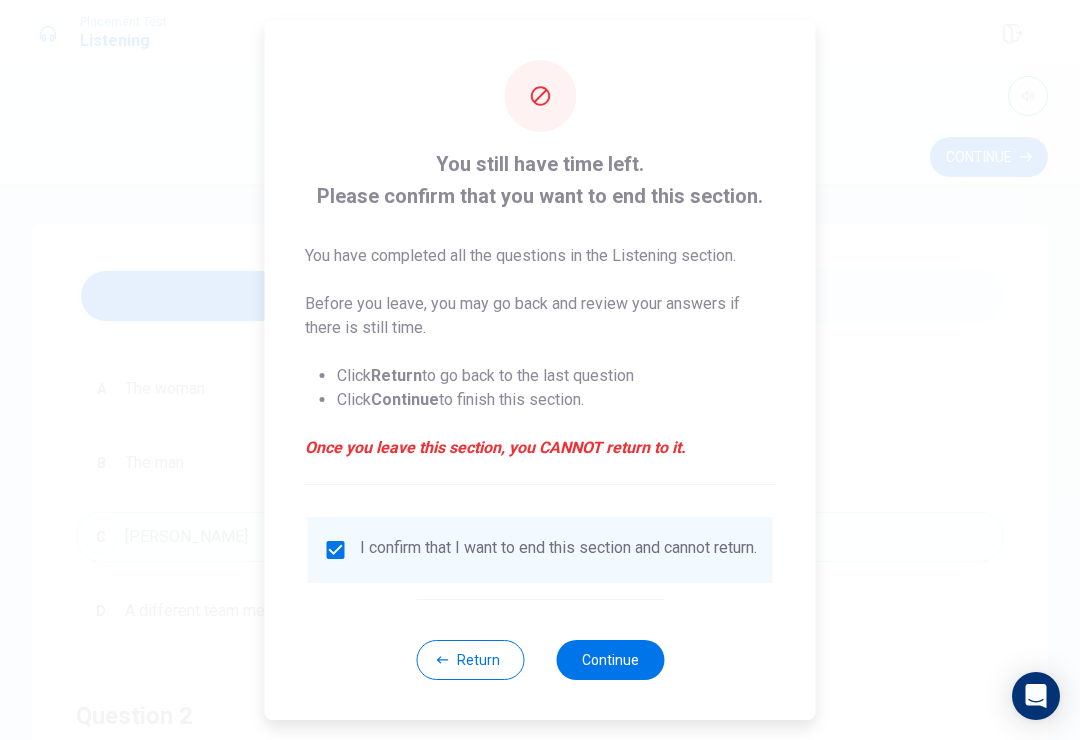 click on "Continue" at bounding box center [610, 660] 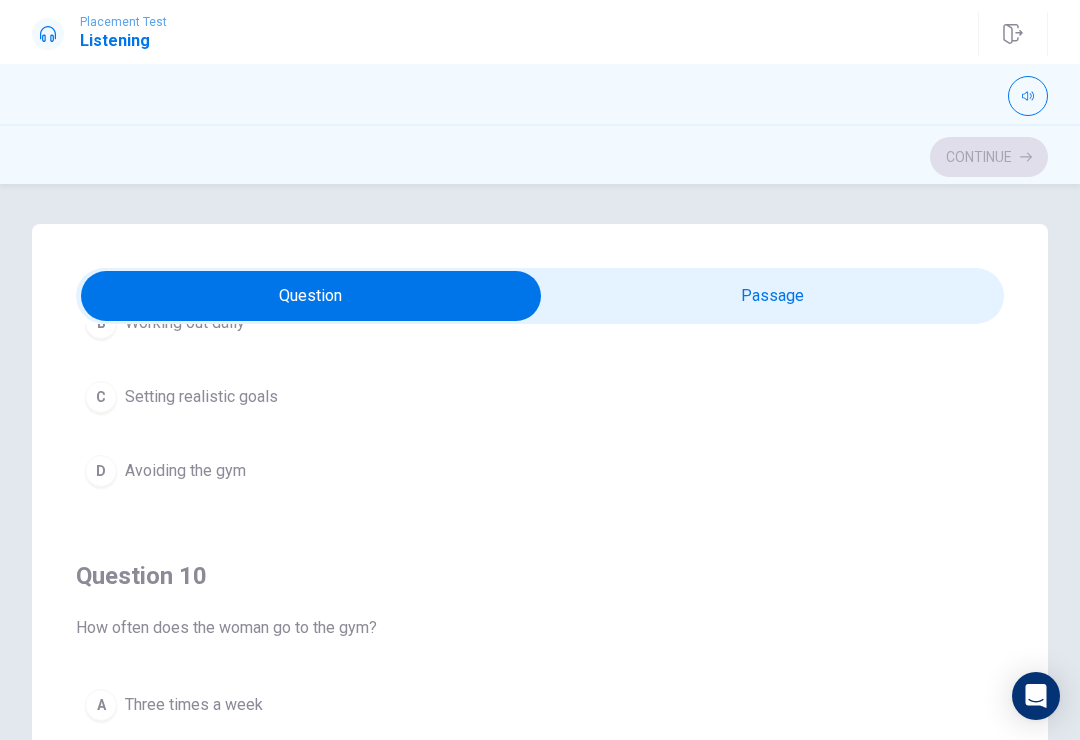 scroll, scrollTop: 1620, scrollLeft: 0, axis: vertical 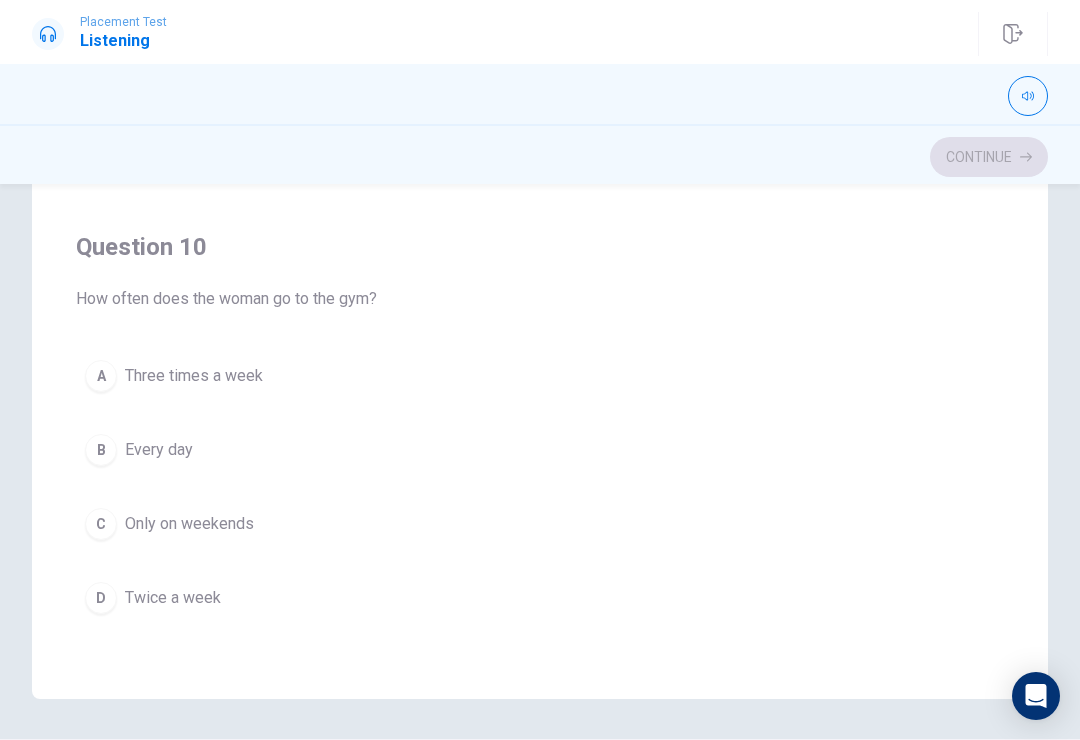 click on "A Three times a week" at bounding box center (540, 376) 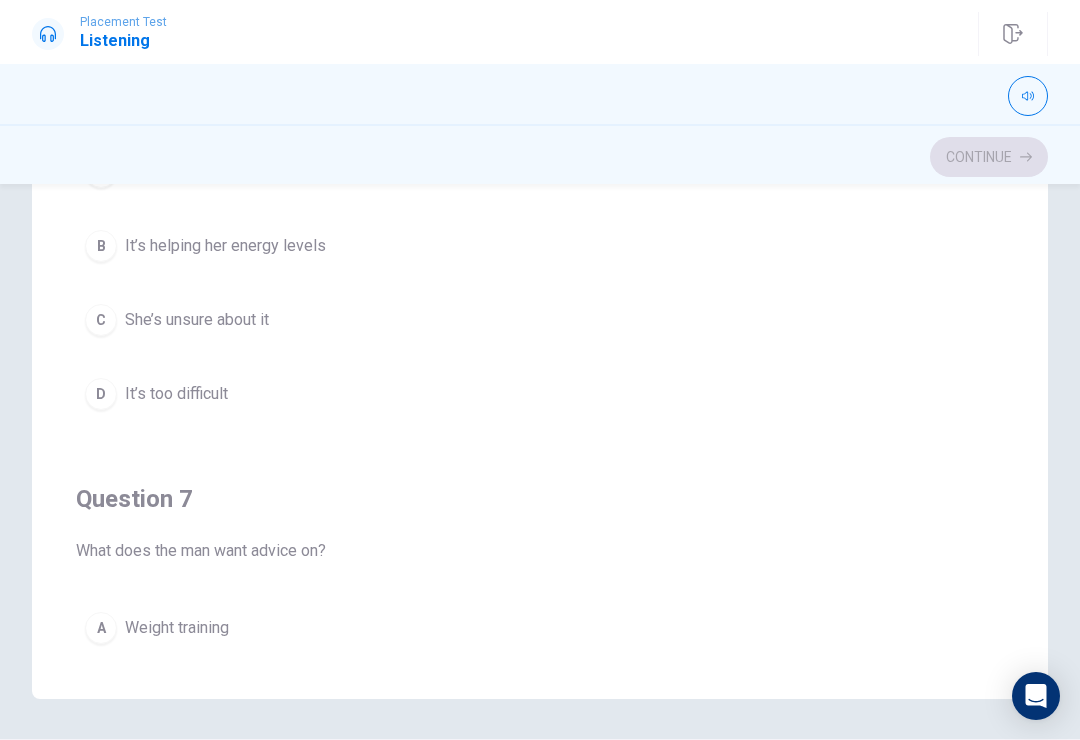 scroll, scrollTop: 0, scrollLeft: 0, axis: both 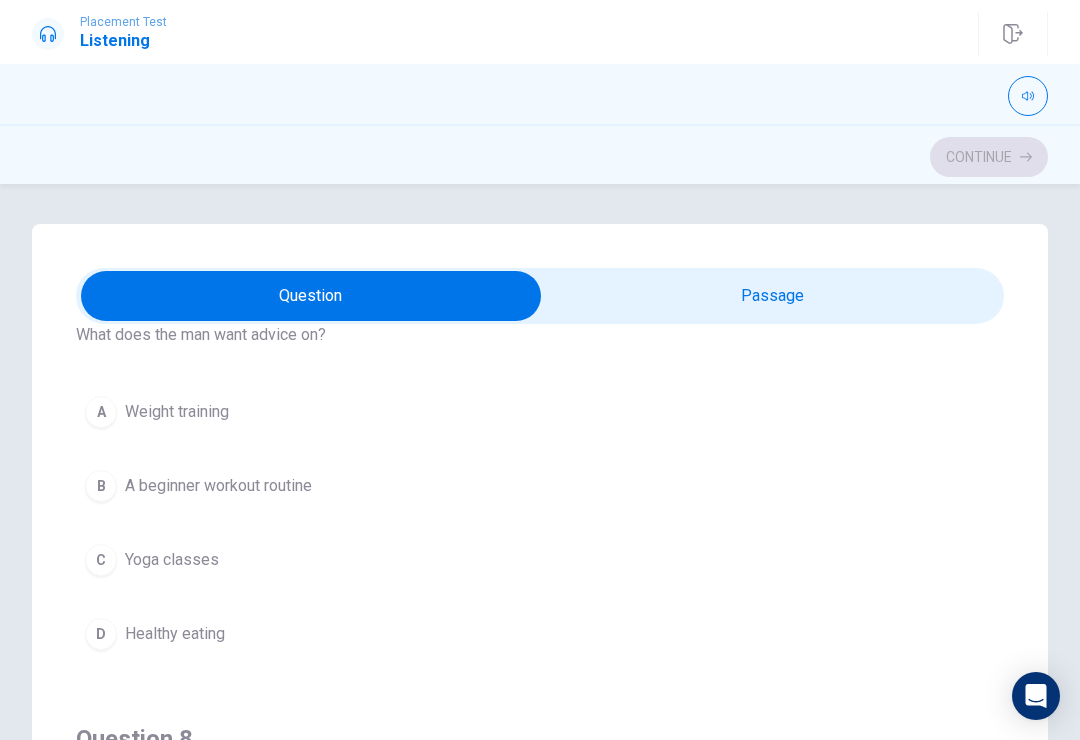 click on "B A beginner workout routine" at bounding box center [540, 486] 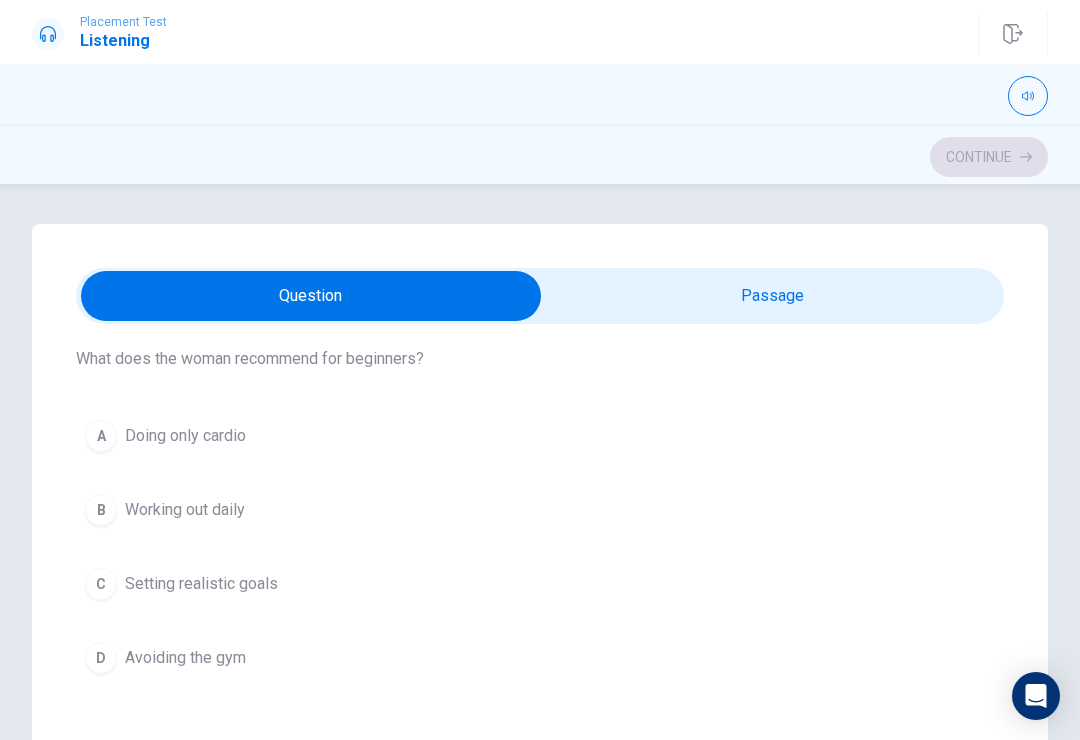 scroll, scrollTop: 1434, scrollLeft: 0, axis: vertical 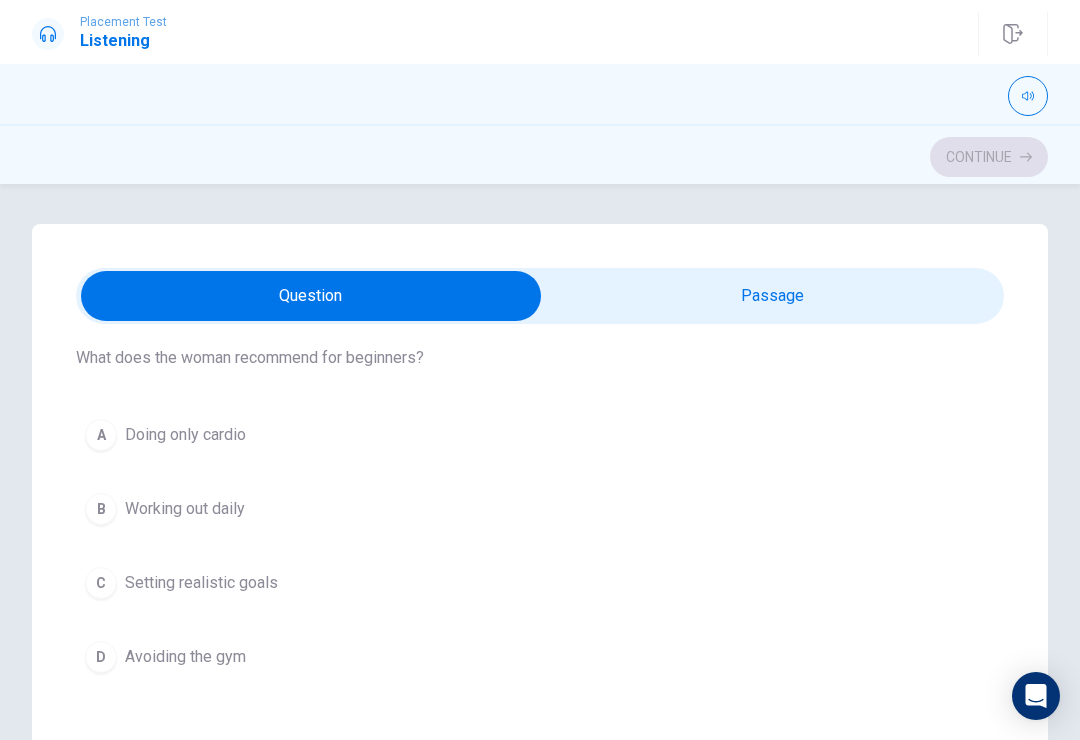 click on "C" at bounding box center (101, 583) 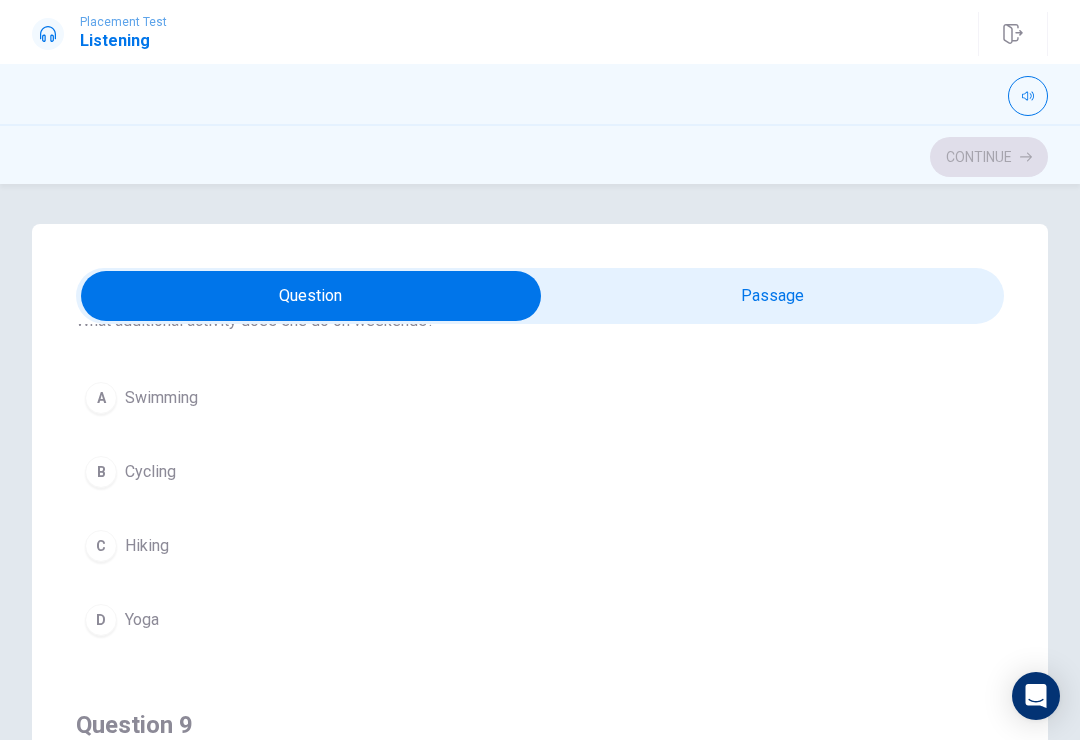scroll, scrollTop: 1020, scrollLeft: 0, axis: vertical 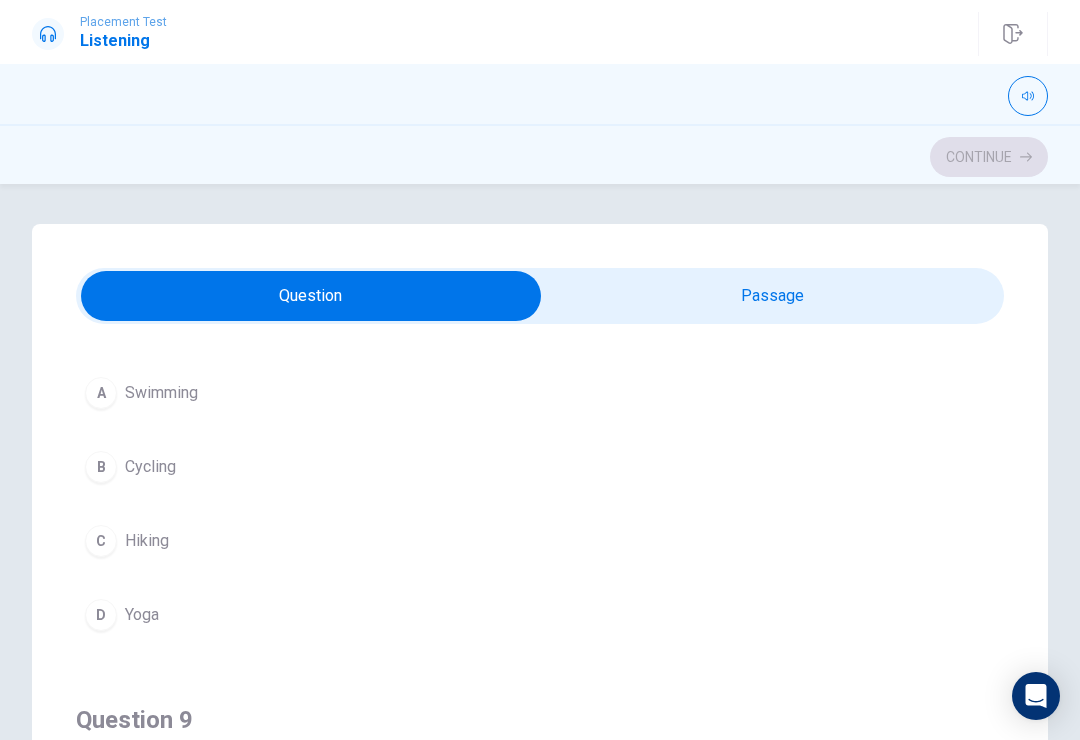 click on "D" at bounding box center [101, 615] 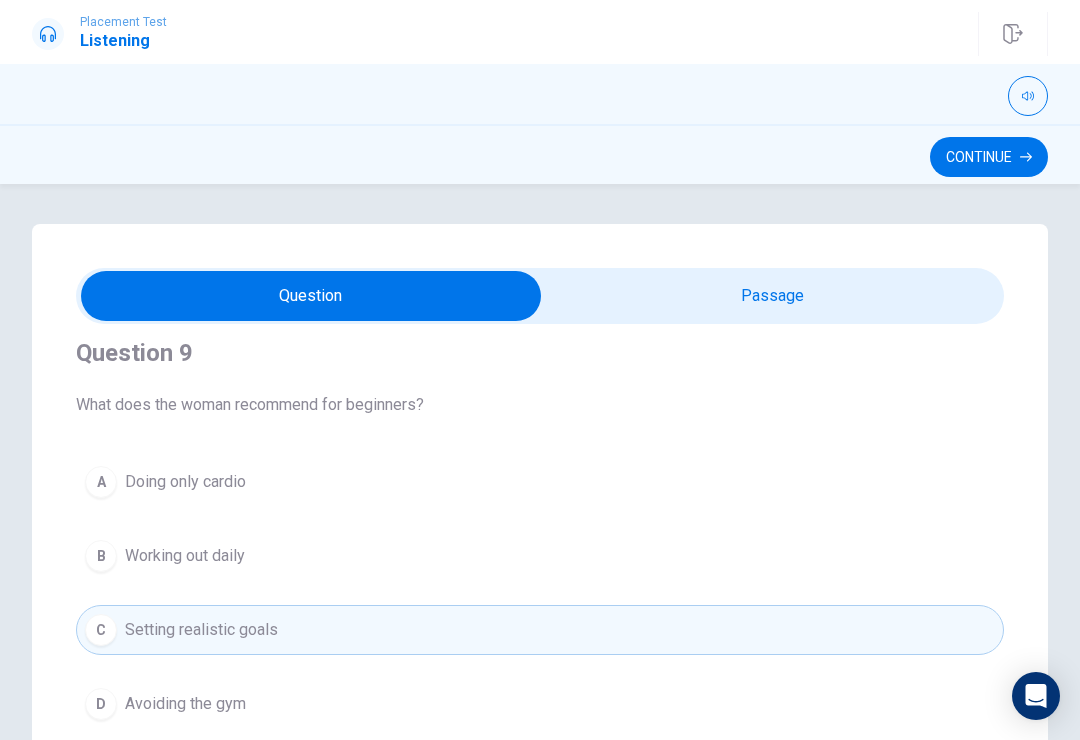 scroll, scrollTop: 1390, scrollLeft: 0, axis: vertical 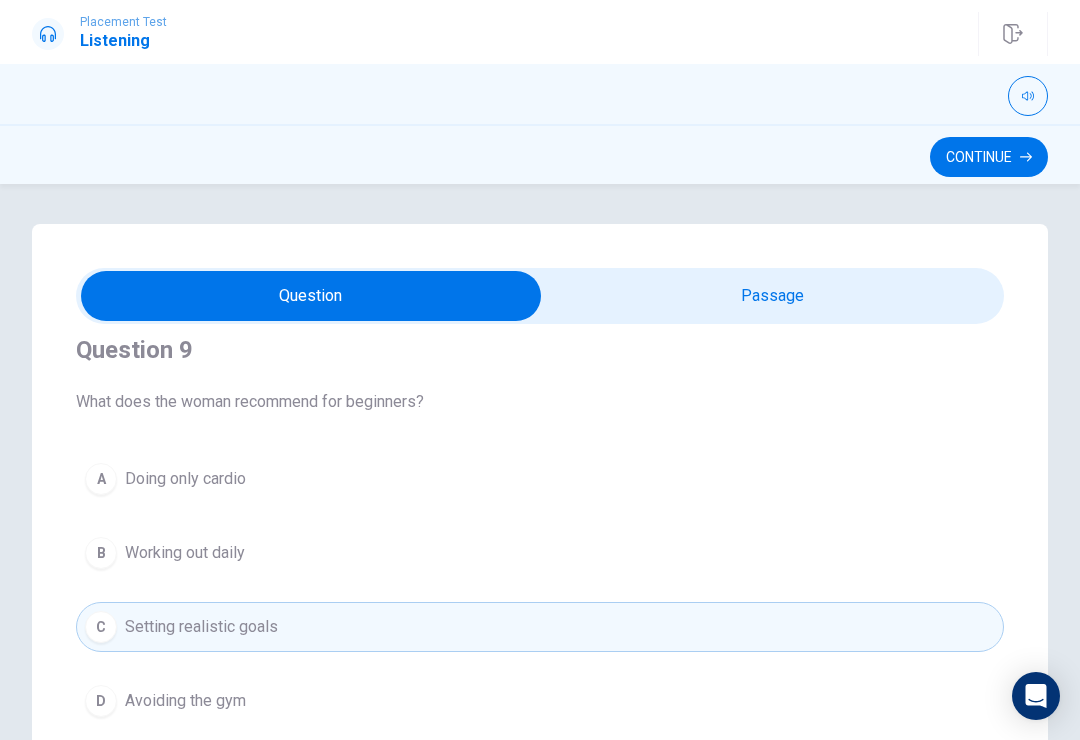 click on "Continue" at bounding box center [989, 157] 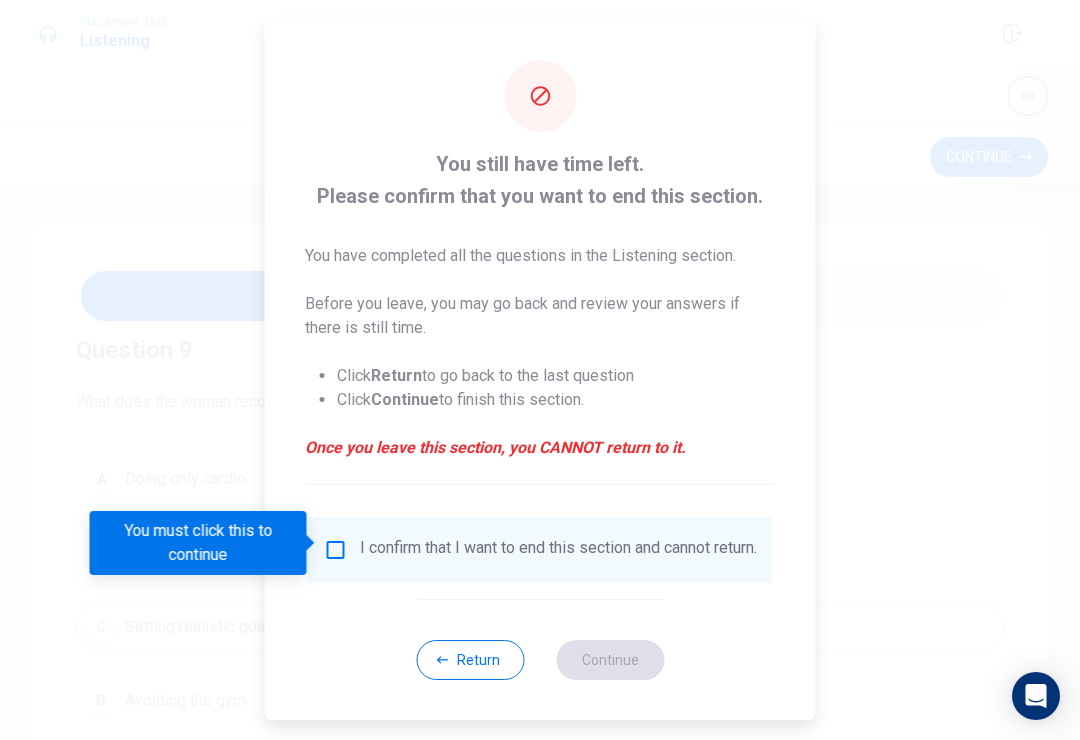 click on "I confirm that I want to end this section and cannot return." at bounding box center (540, 550) 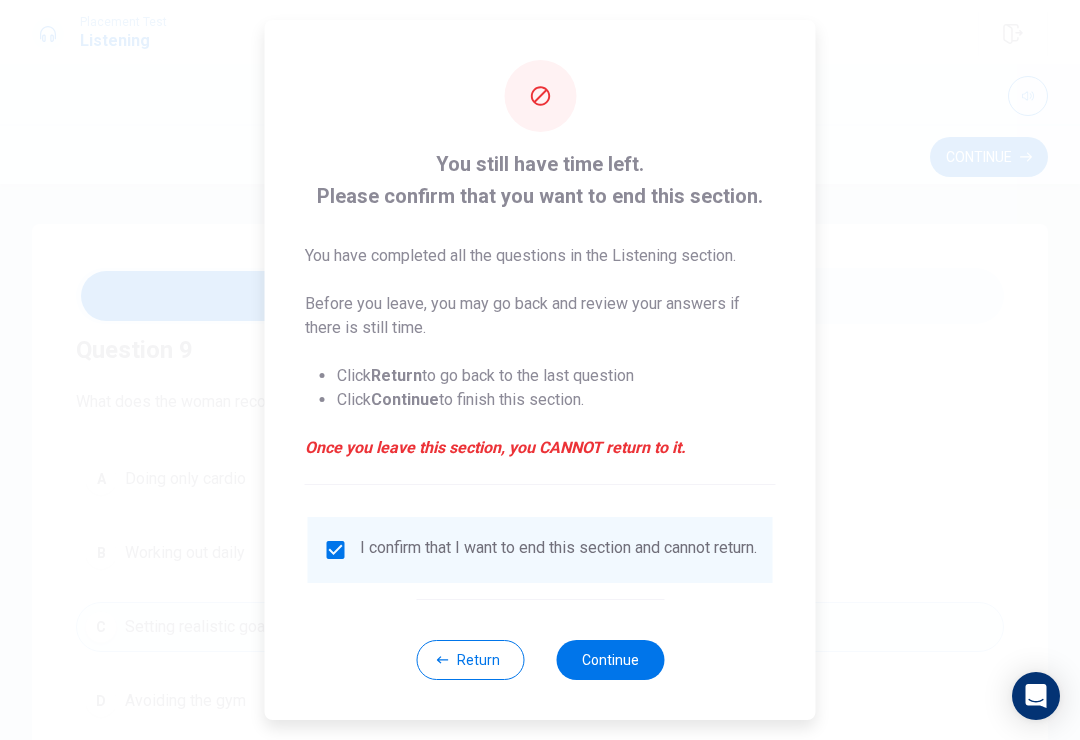 click on "Continue" at bounding box center (610, 660) 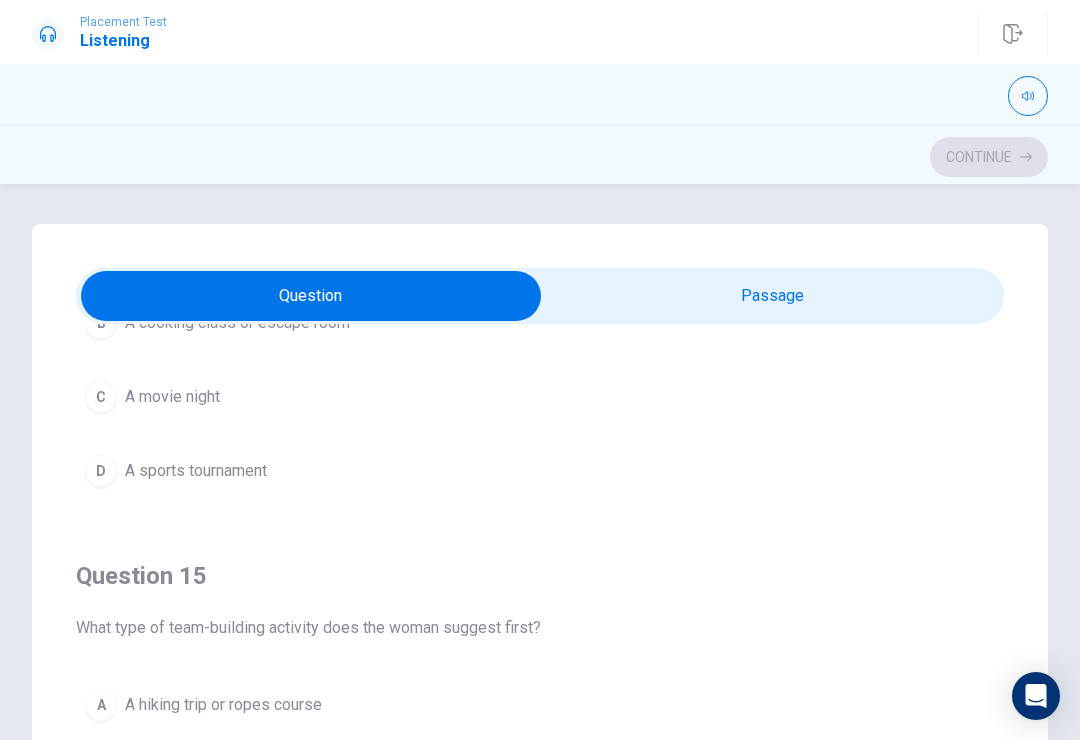 scroll, scrollTop: 1620, scrollLeft: 0, axis: vertical 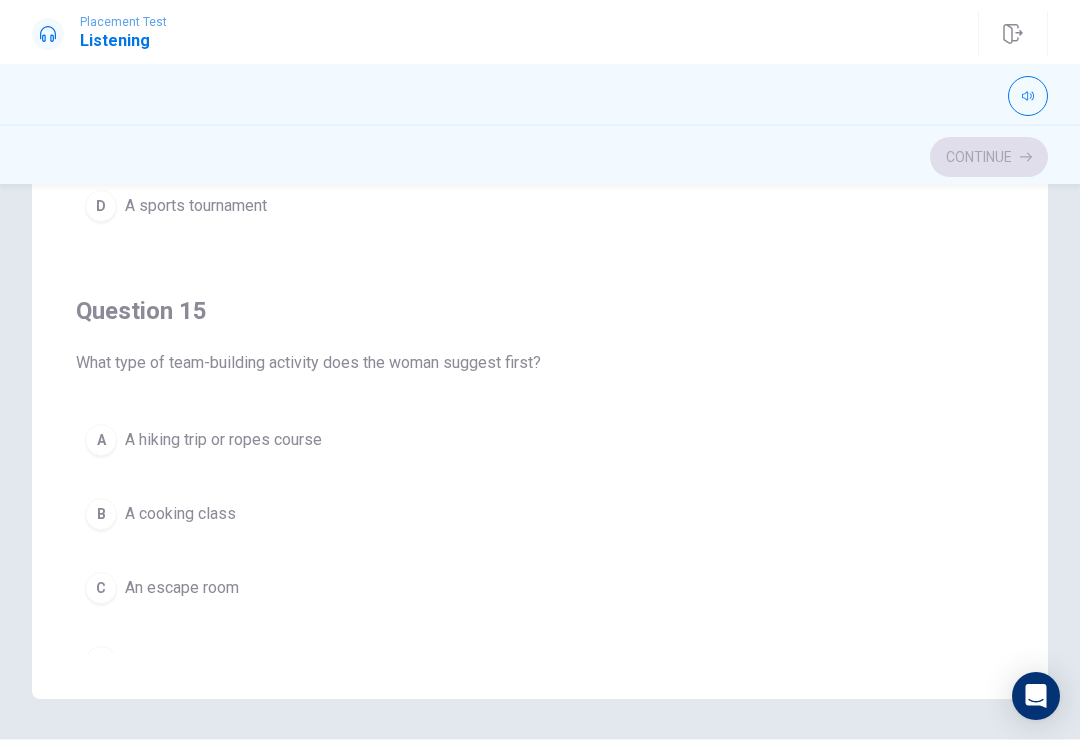 click on "A" at bounding box center (101, 440) 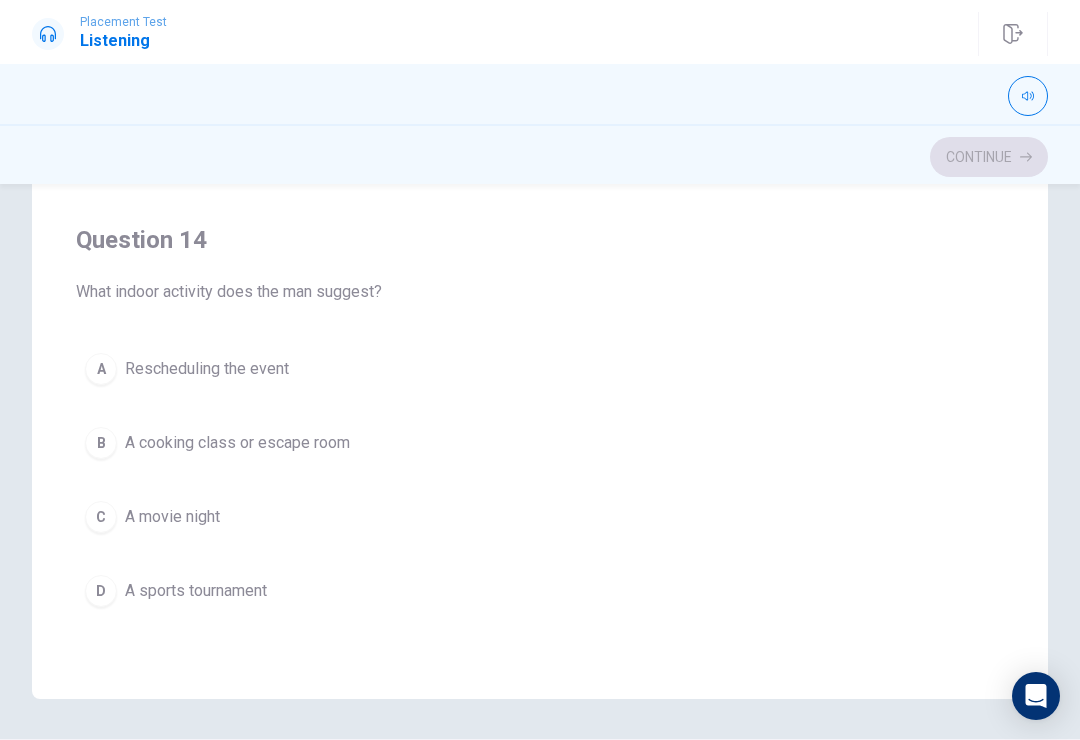 scroll, scrollTop: 1172, scrollLeft: 0, axis: vertical 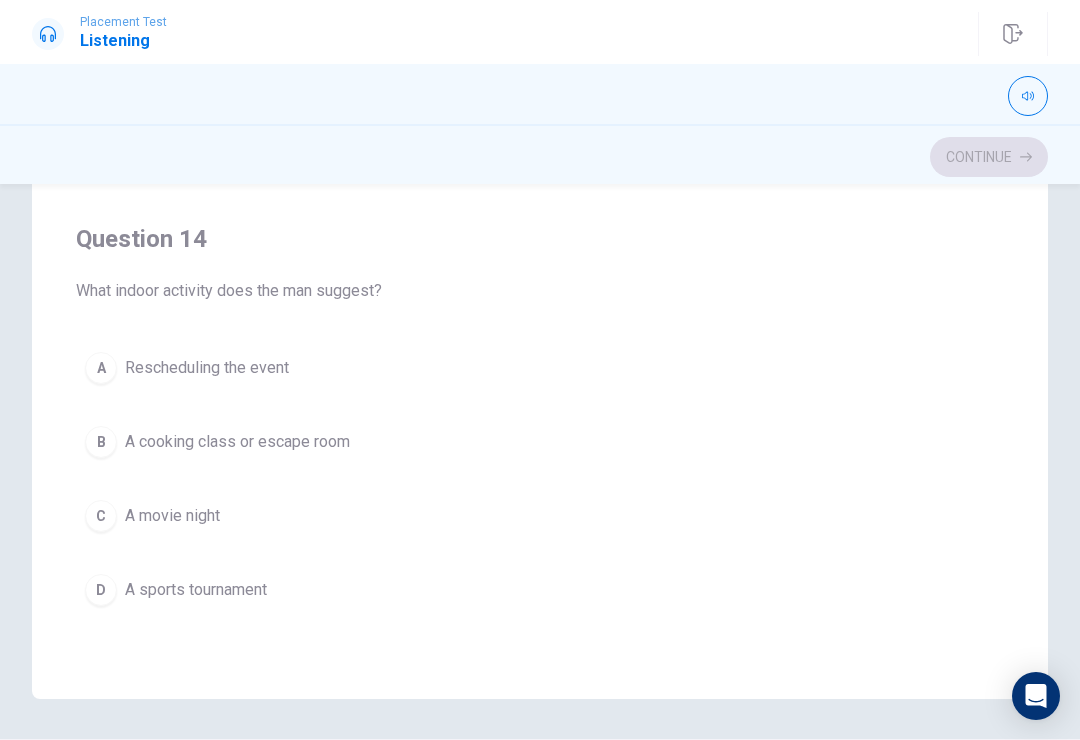 click on "B" at bounding box center [101, 442] 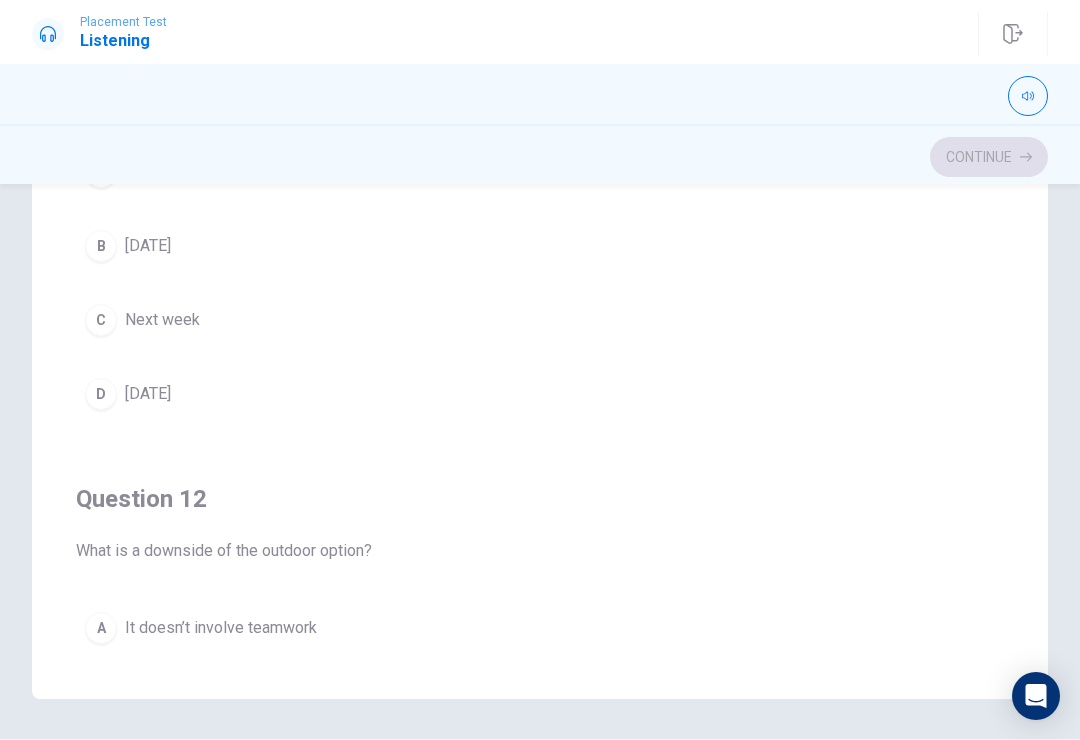 scroll, scrollTop: 0, scrollLeft: 0, axis: both 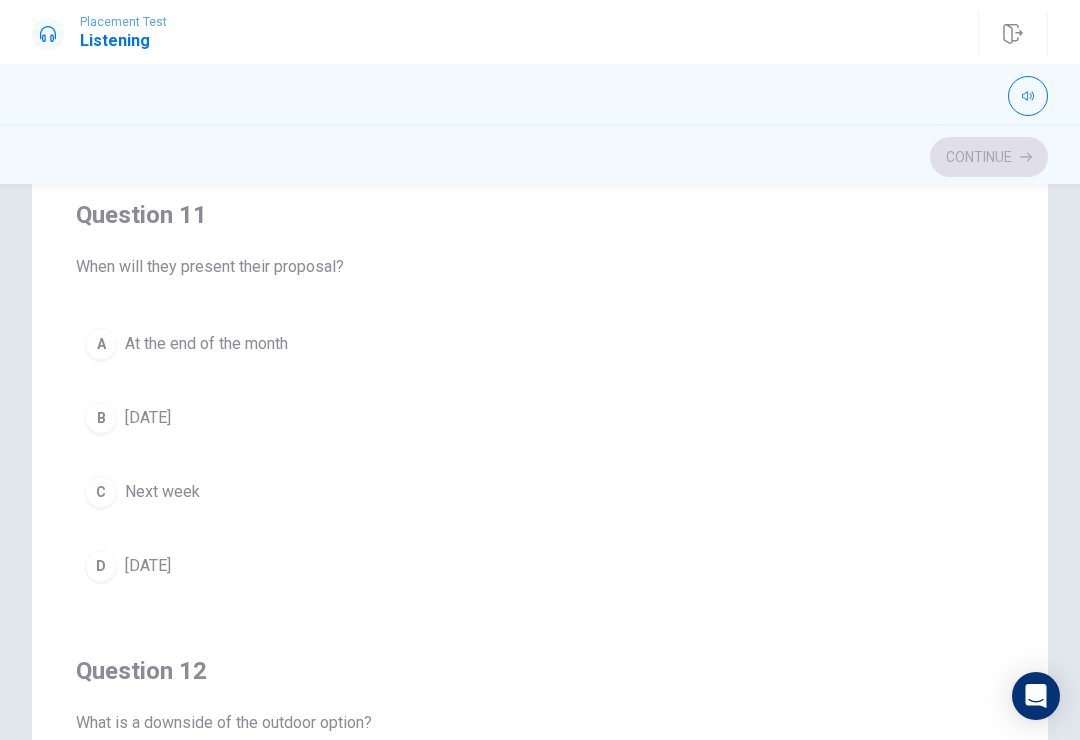 click on "D [DATE]" at bounding box center [540, 566] 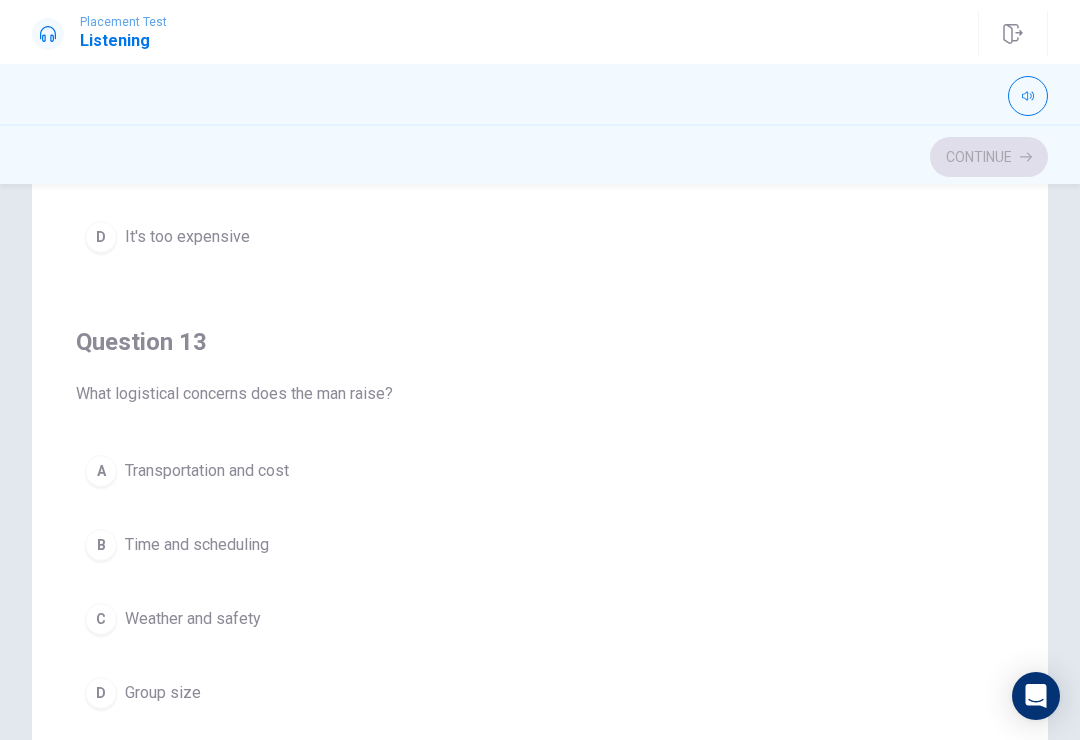scroll, scrollTop: 786, scrollLeft: 0, axis: vertical 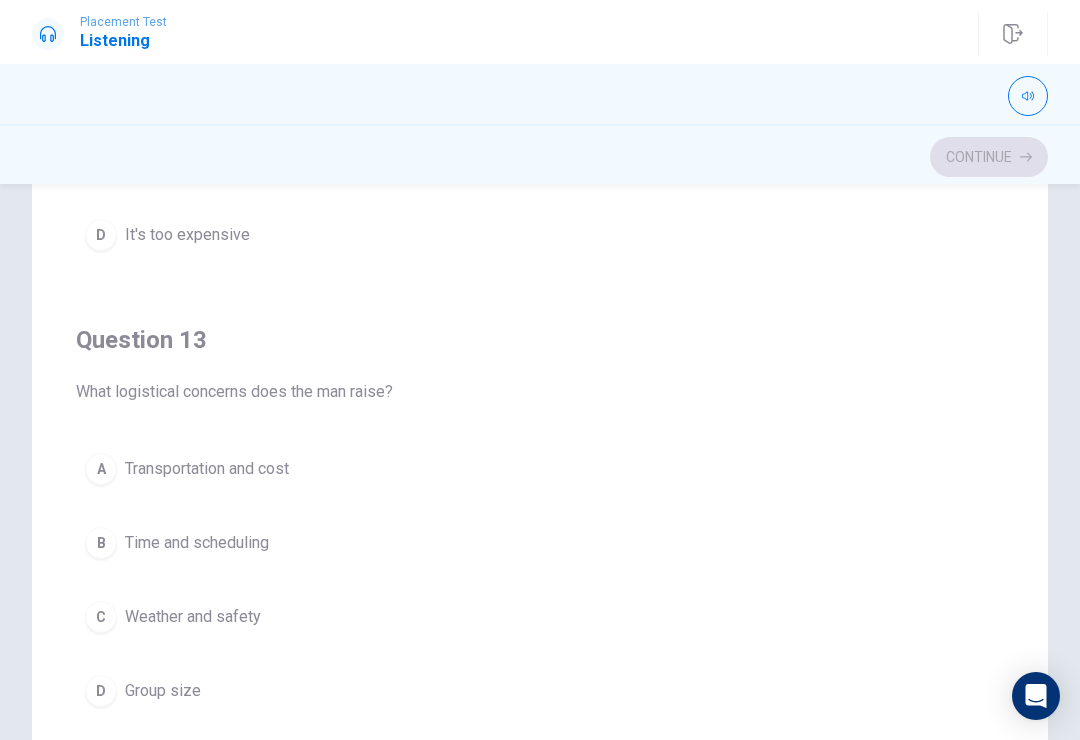 click on "A" at bounding box center [101, 469] 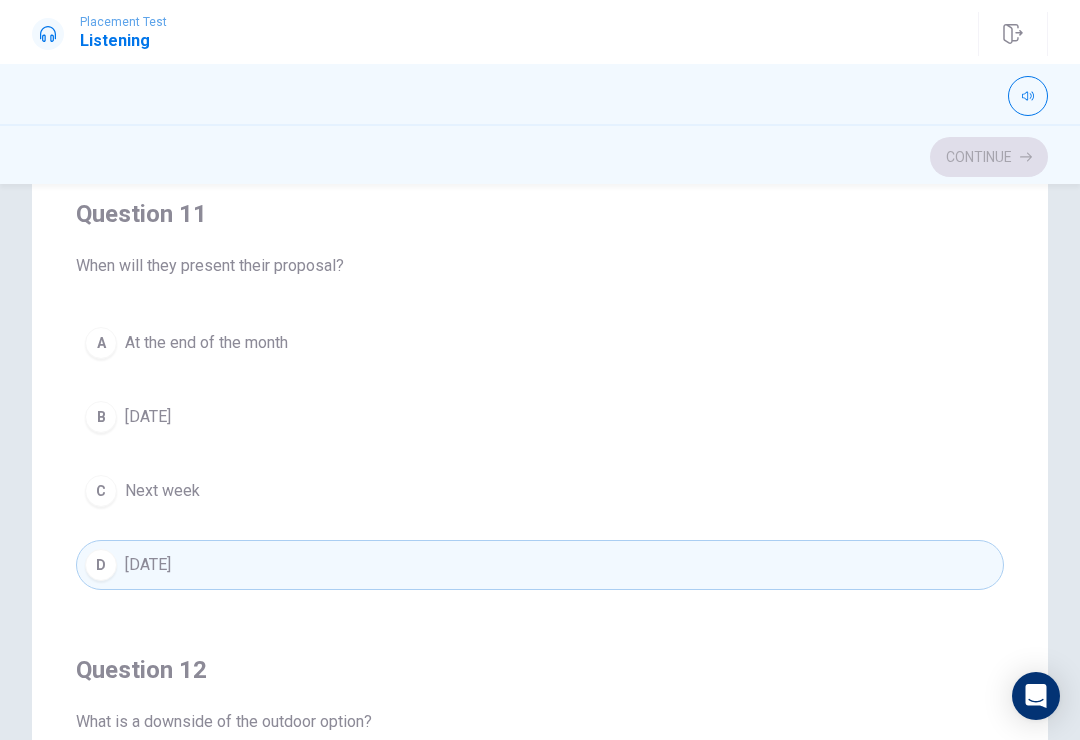 scroll, scrollTop: 0, scrollLeft: 0, axis: both 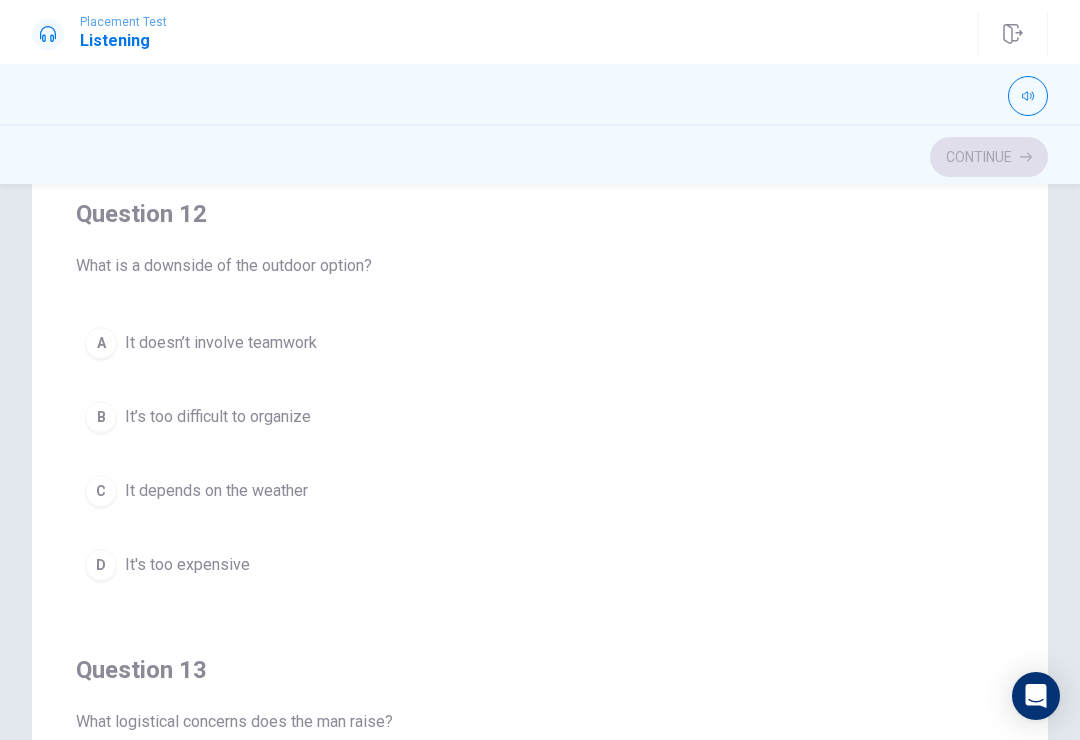 click on "C It depends on the weather" at bounding box center (540, 491) 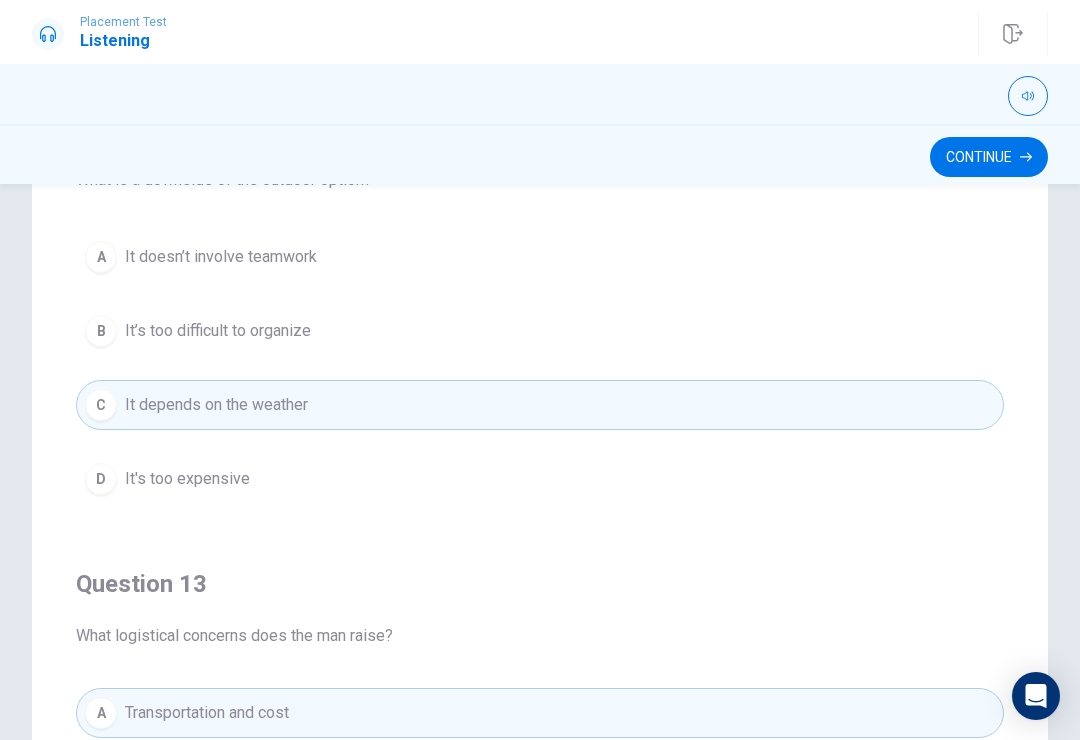 click on "Continue" at bounding box center [989, 157] 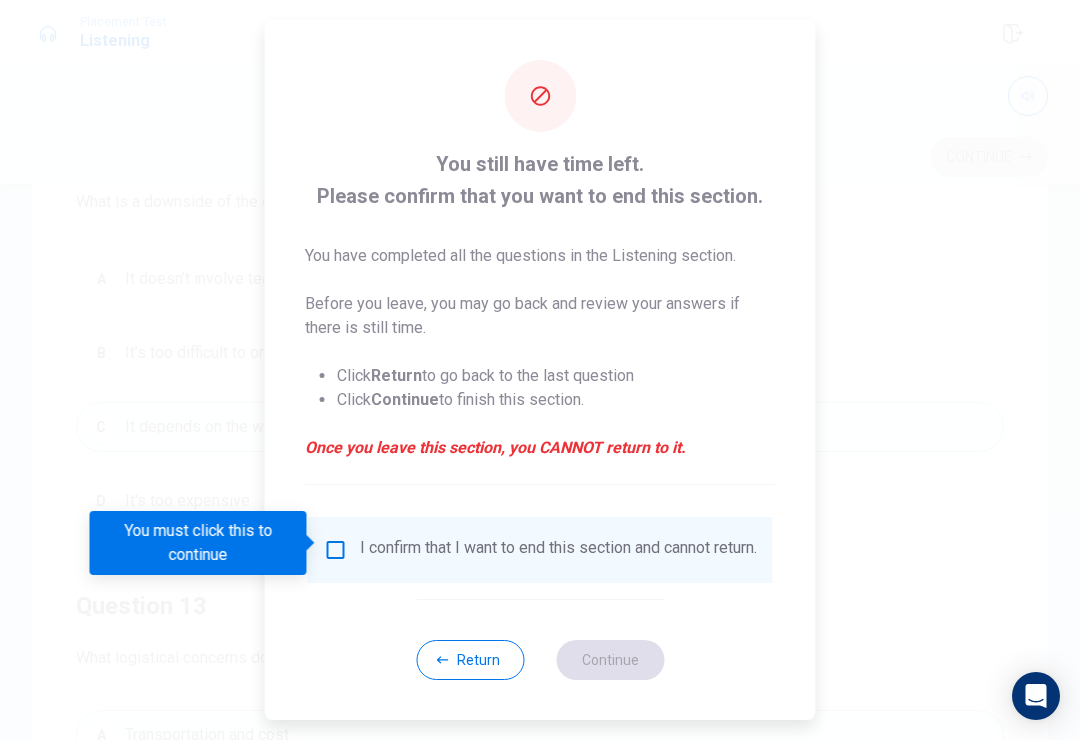 scroll, scrollTop: 519, scrollLeft: 0, axis: vertical 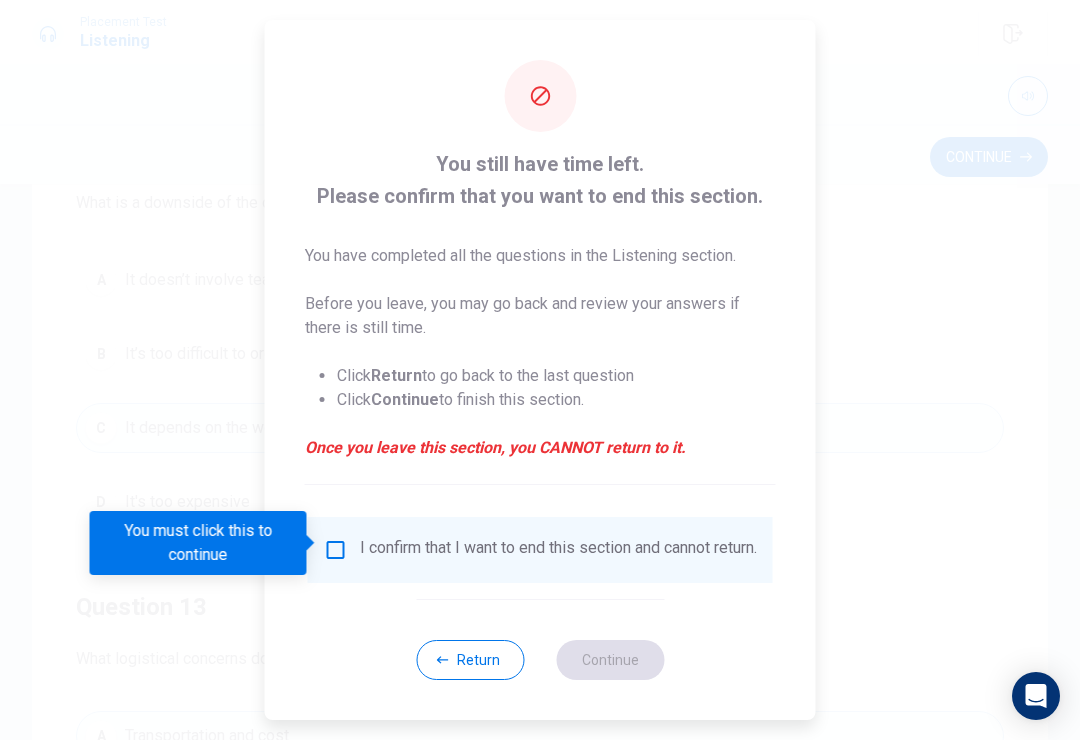 click at bounding box center [336, 550] 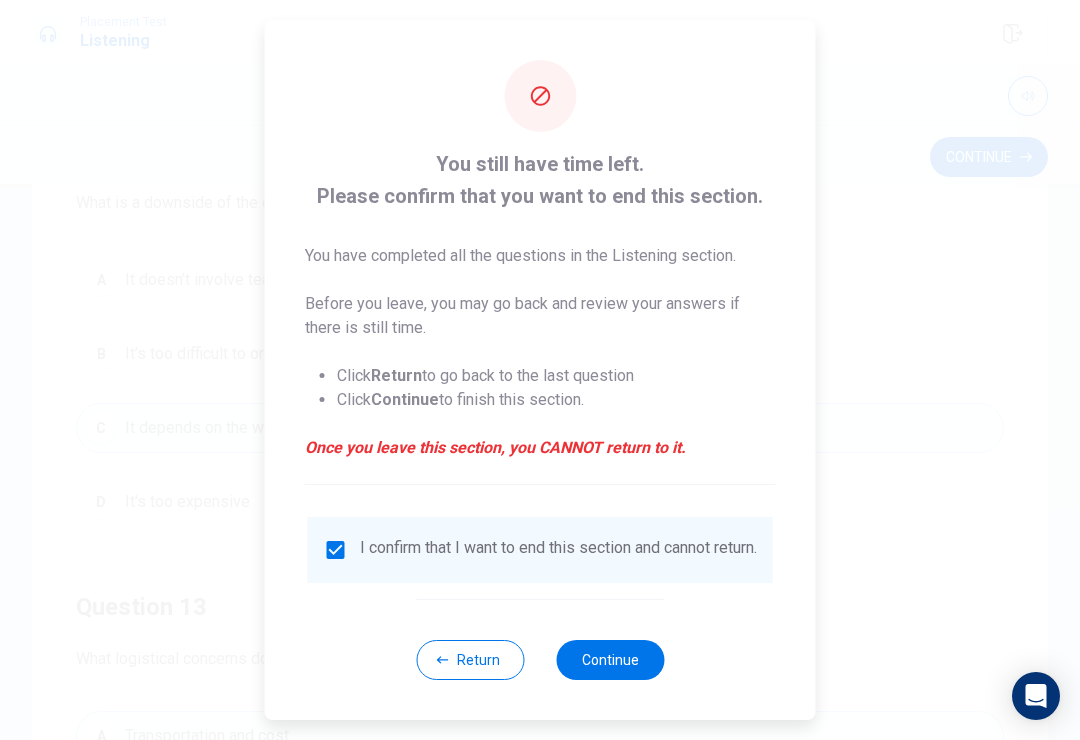 click on "Continue" at bounding box center (610, 660) 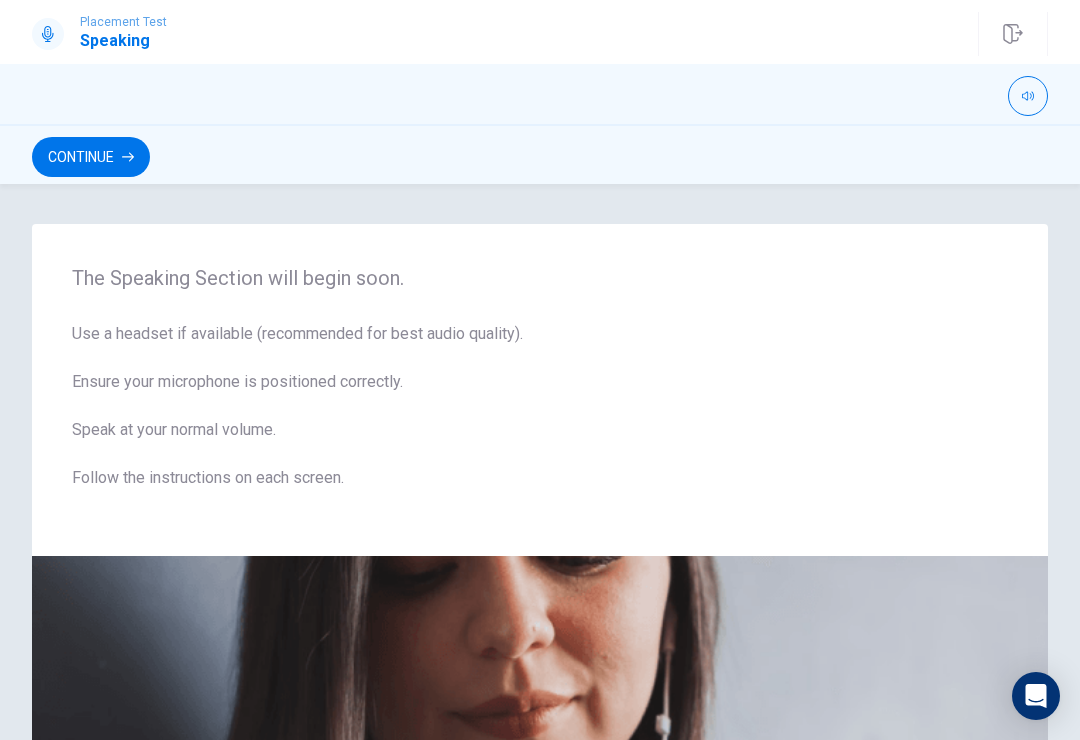 scroll, scrollTop: 0, scrollLeft: 0, axis: both 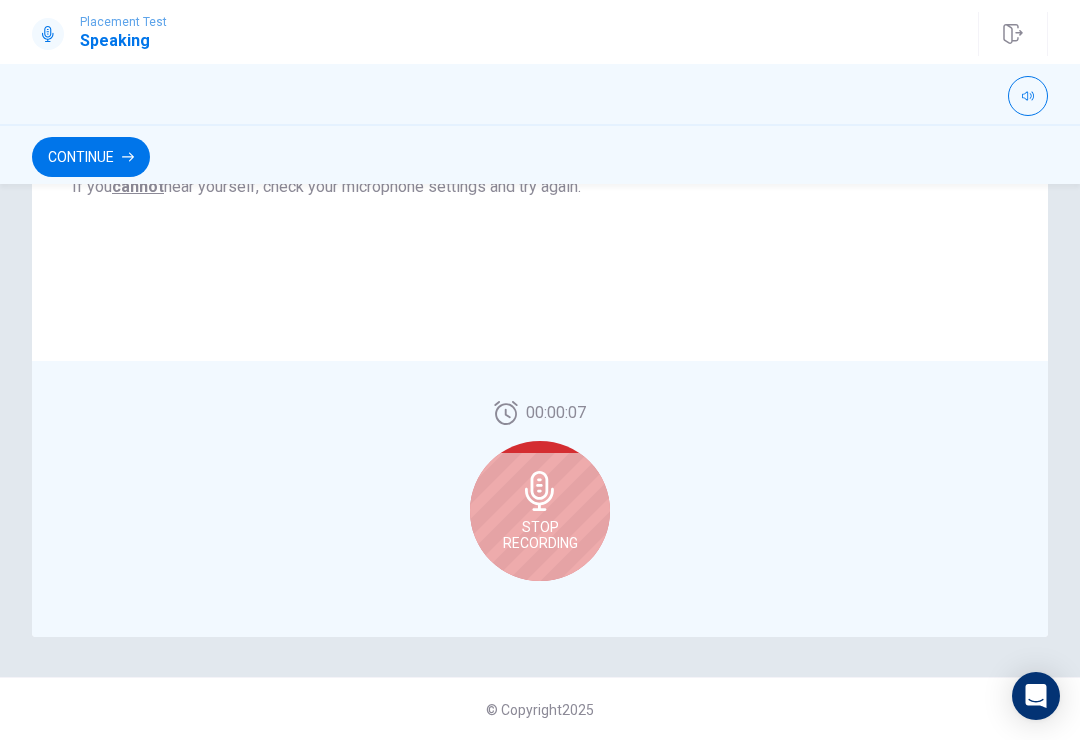click 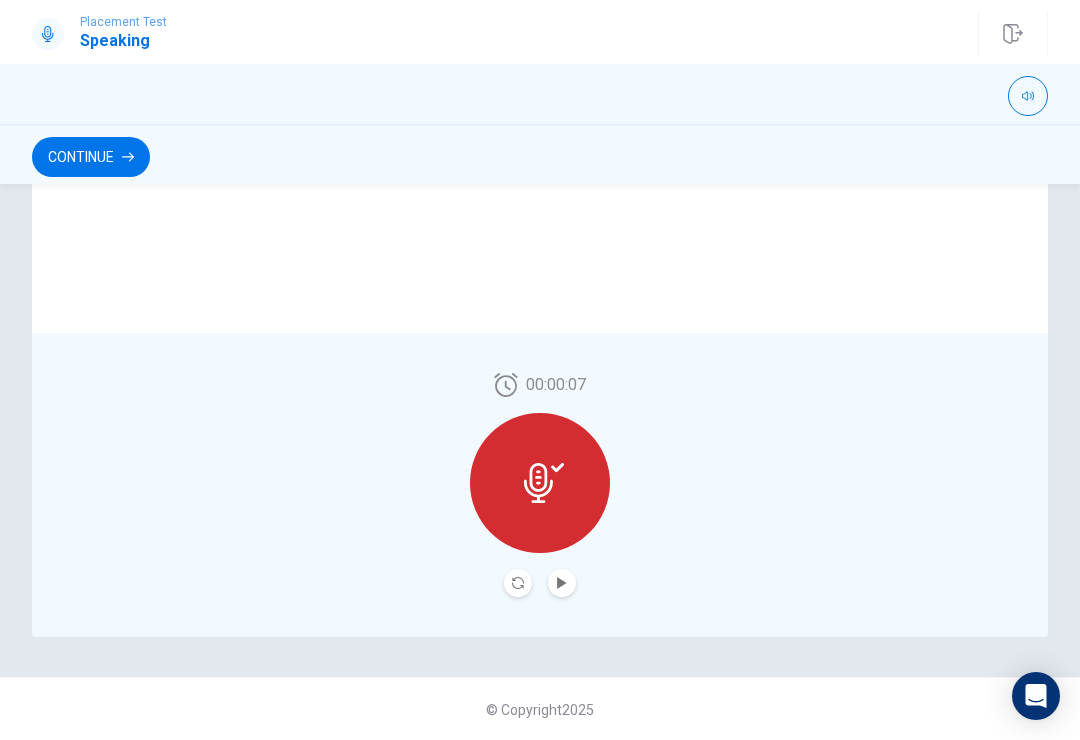 click at bounding box center [540, 483] 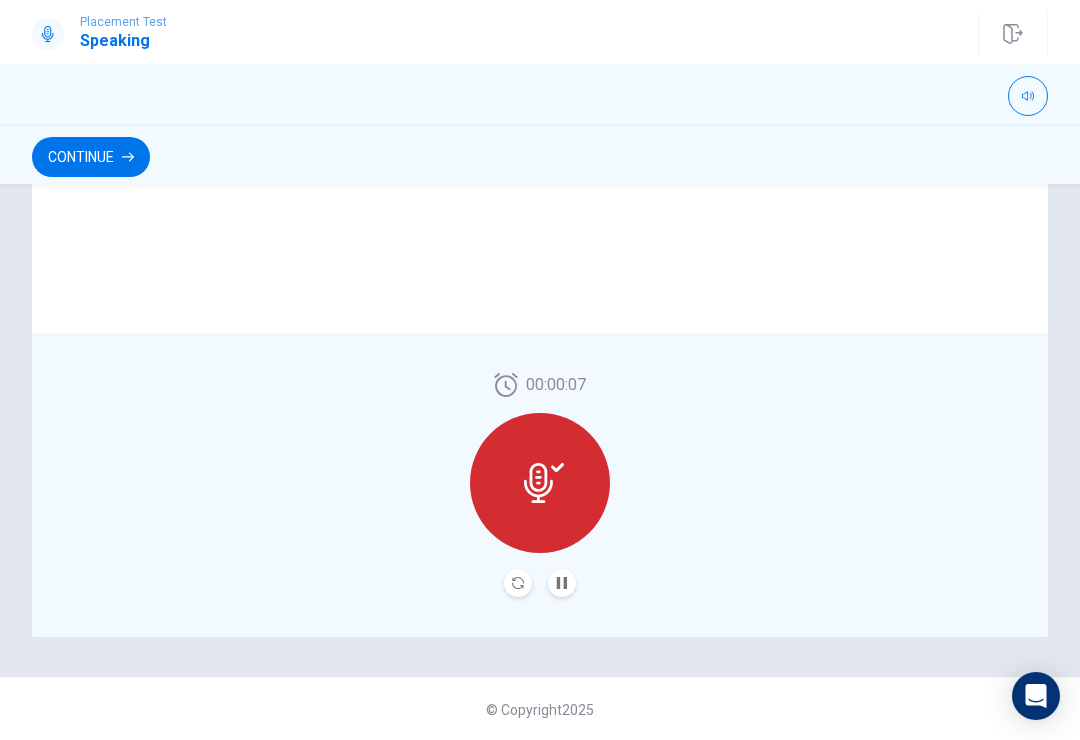 click 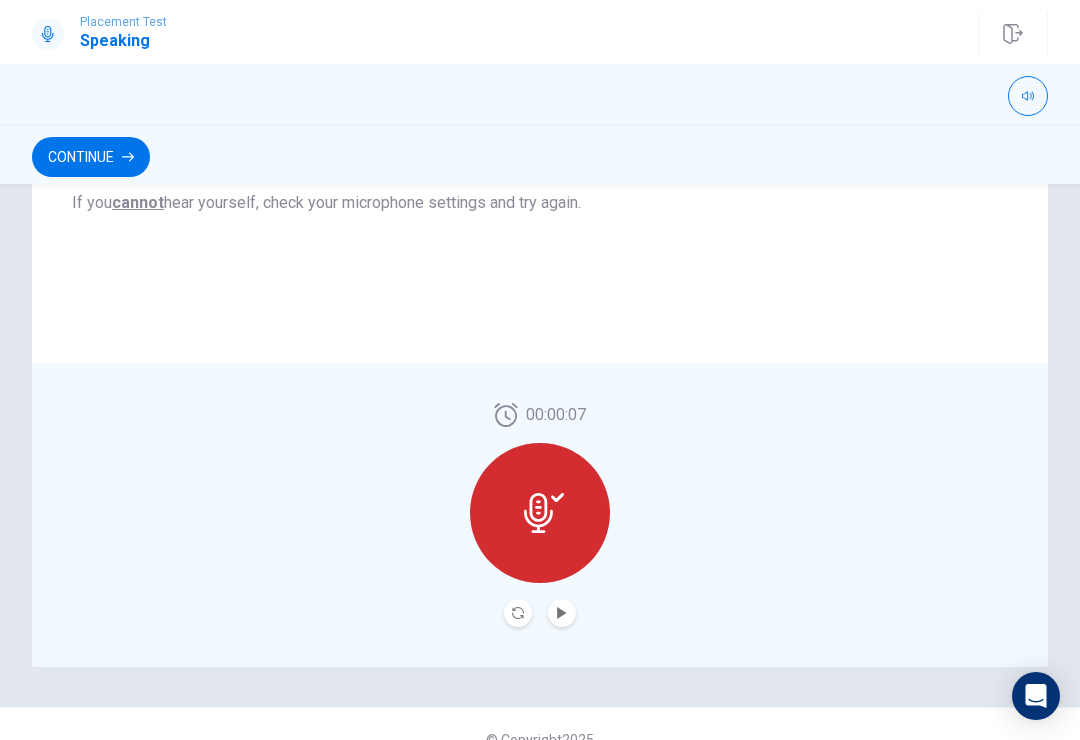 click on "Continue" at bounding box center (91, 157) 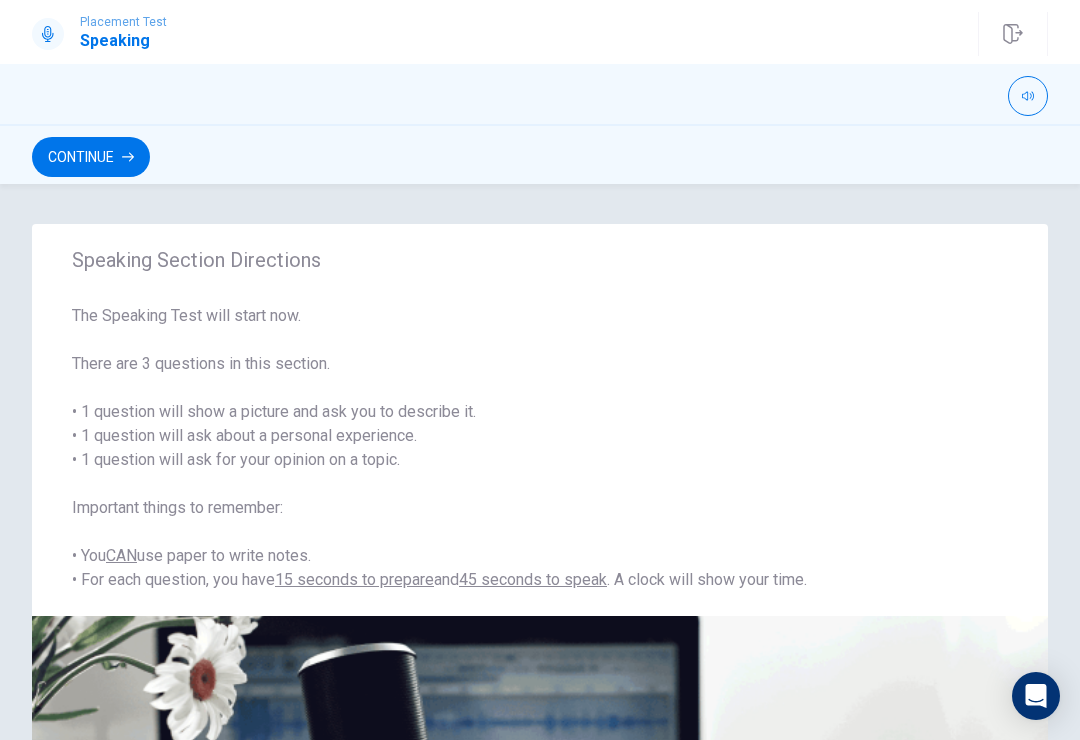 scroll, scrollTop: 0, scrollLeft: 0, axis: both 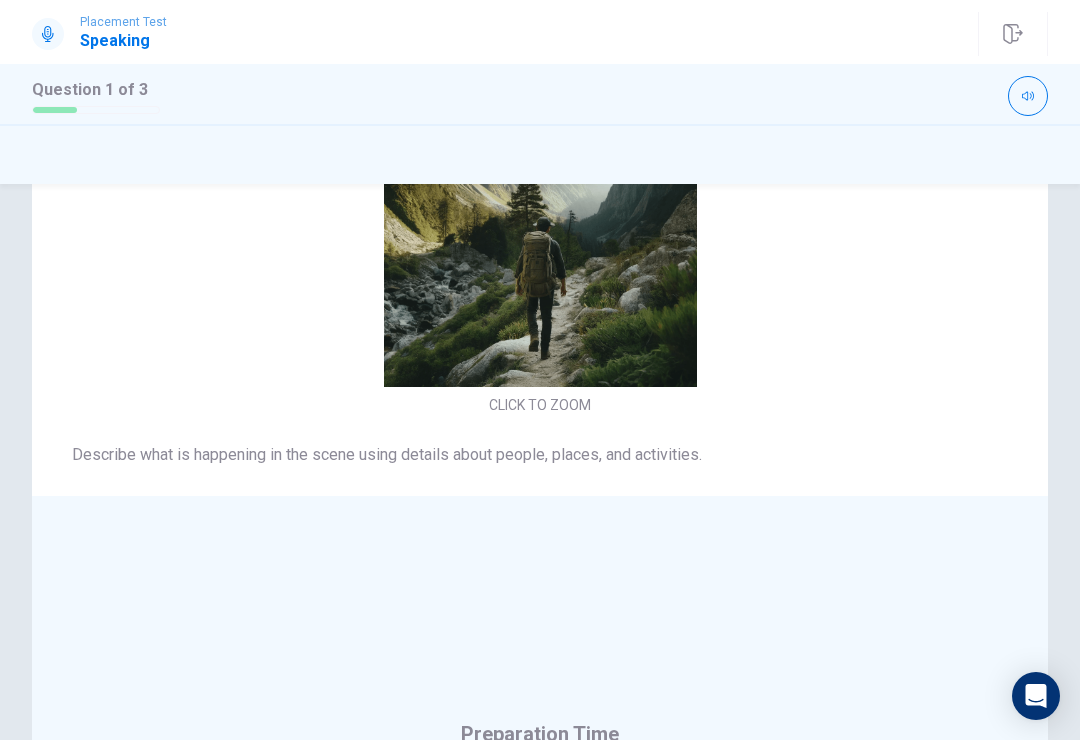 click on "Preparation Time" at bounding box center (540, 734) 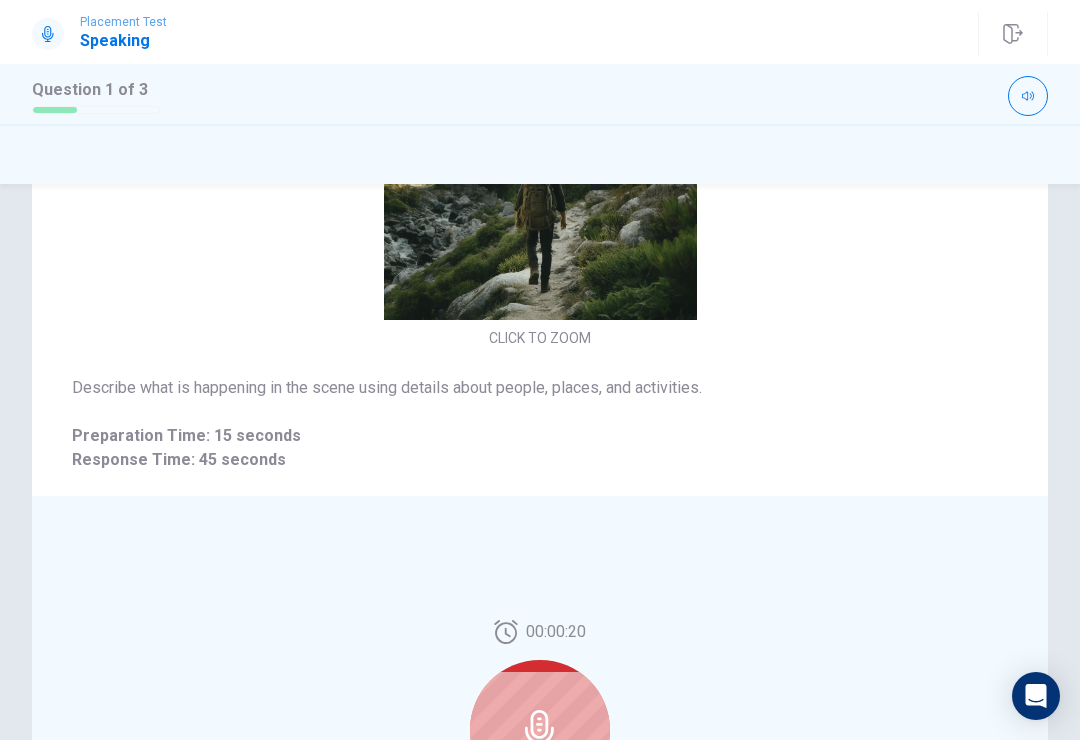 scroll, scrollTop: 67, scrollLeft: 0, axis: vertical 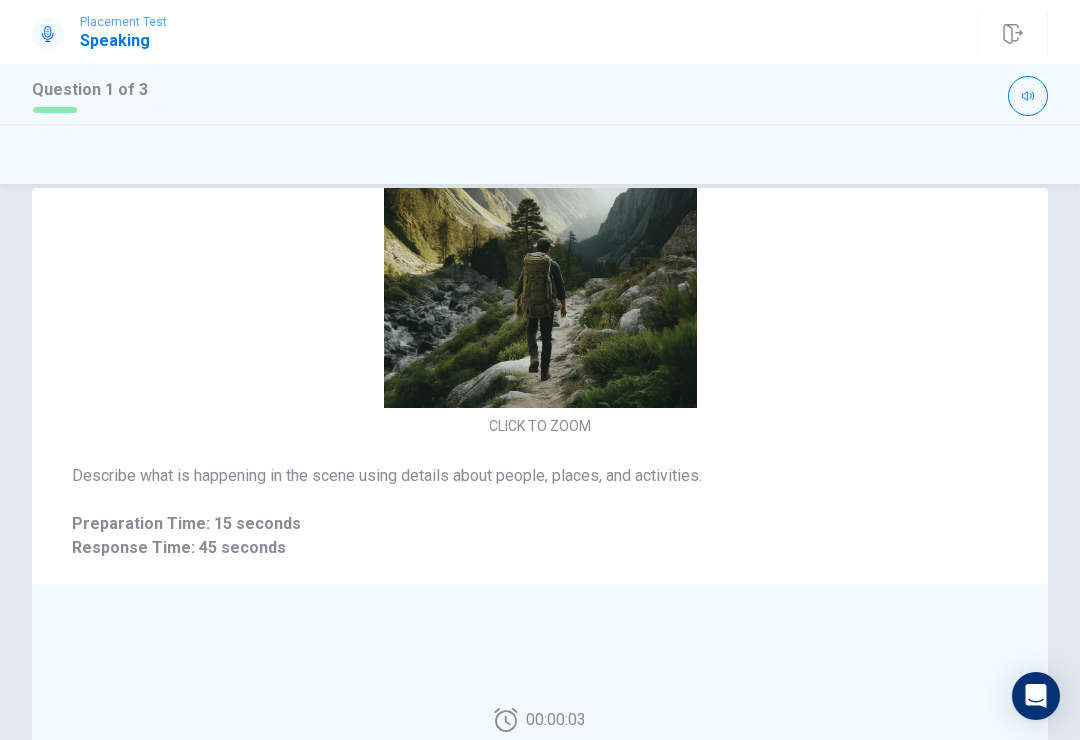 click on "CLICK TO ZOOM" at bounding box center (540, 267) 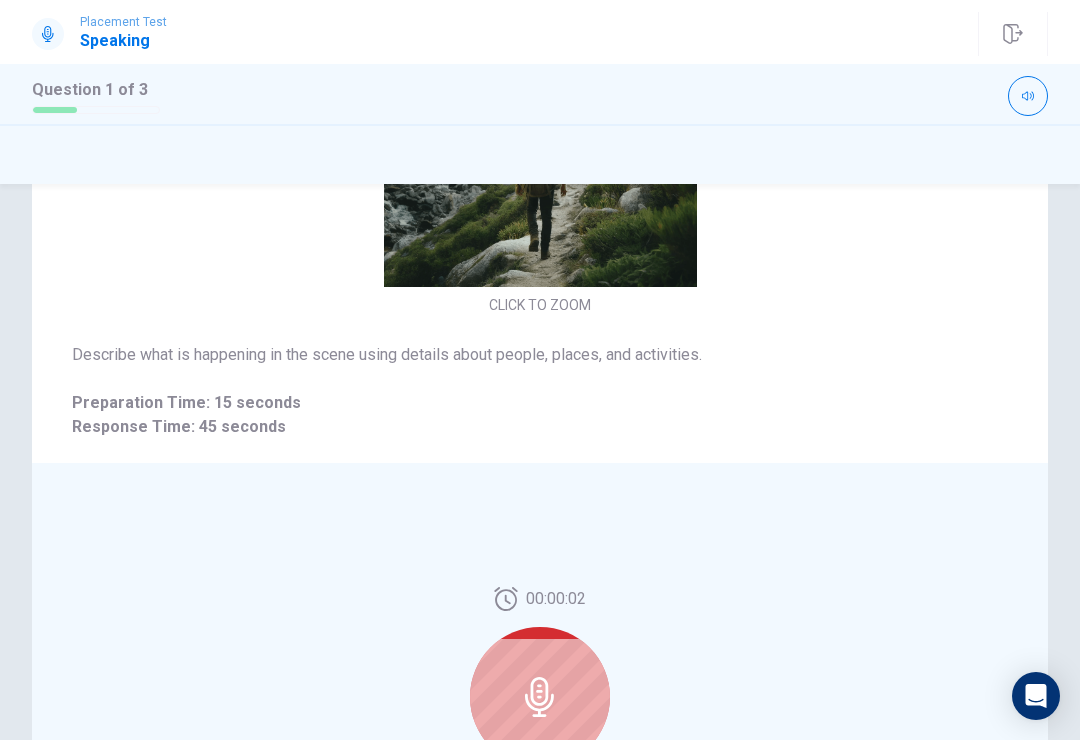 scroll, scrollTop: 156, scrollLeft: 0, axis: vertical 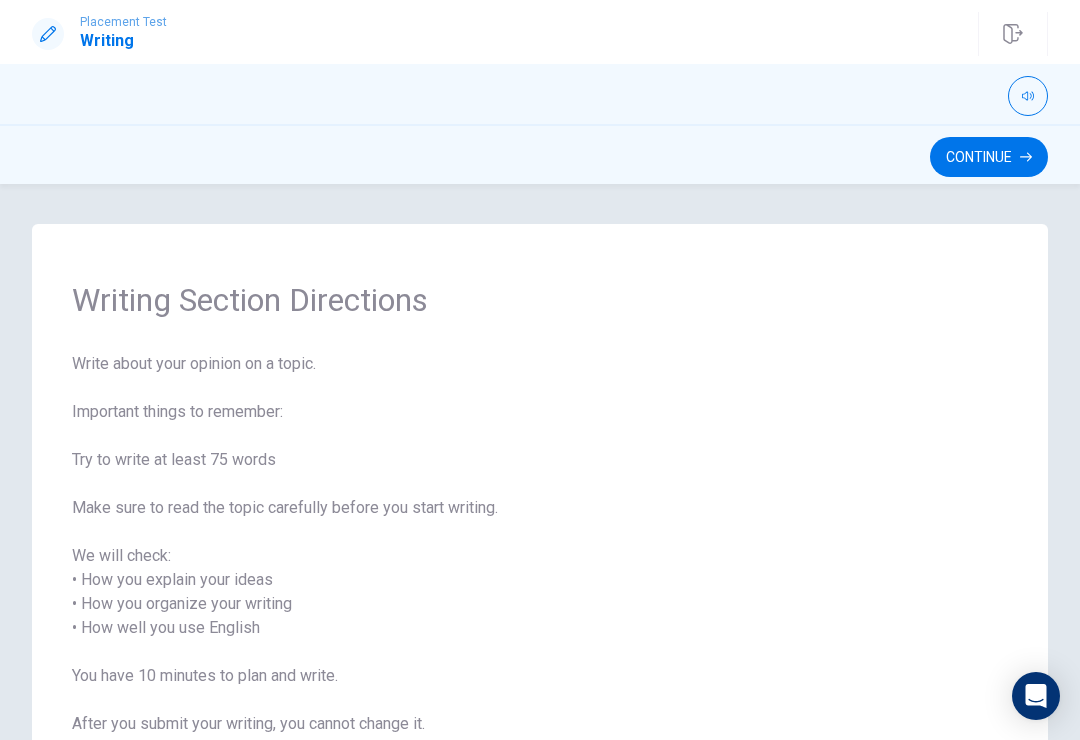 click on "Continue" at bounding box center [989, 157] 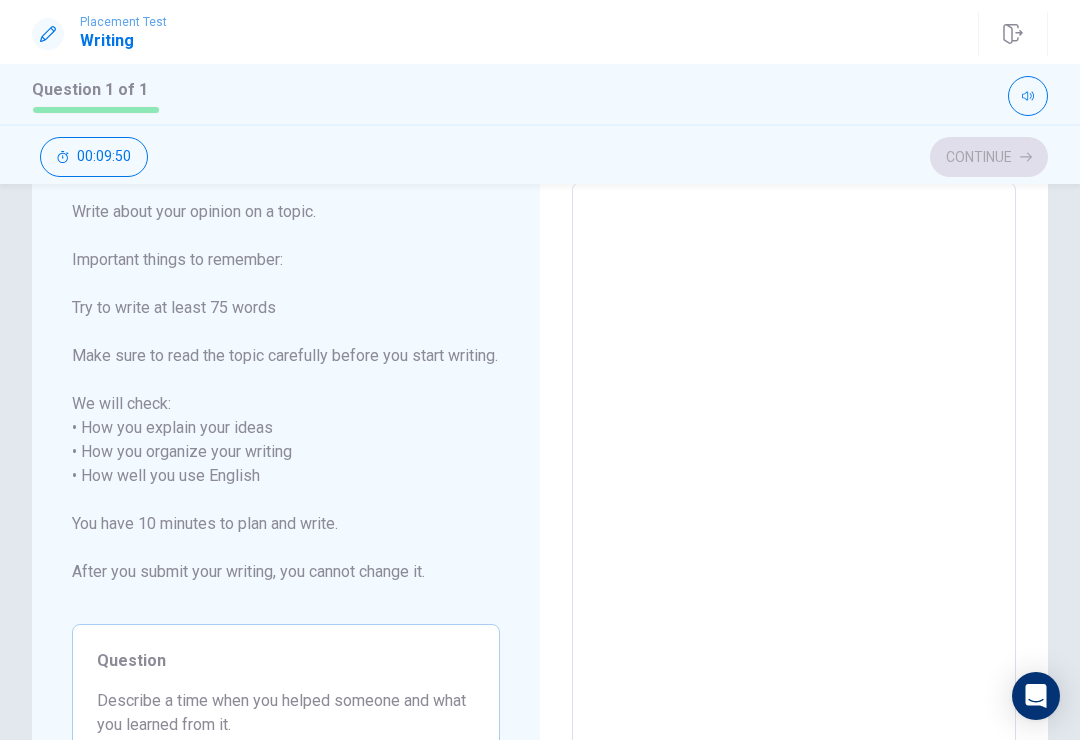 scroll, scrollTop: 112, scrollLeft: 0, axis: vertical 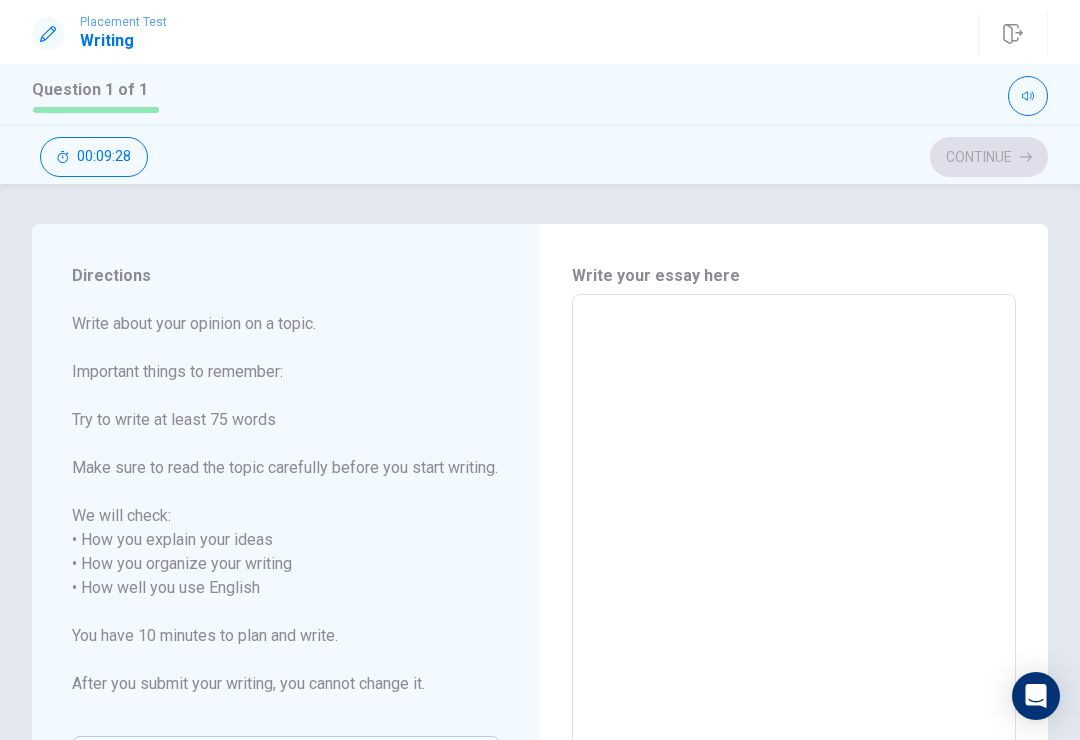 click at bounding box center (794, 588) 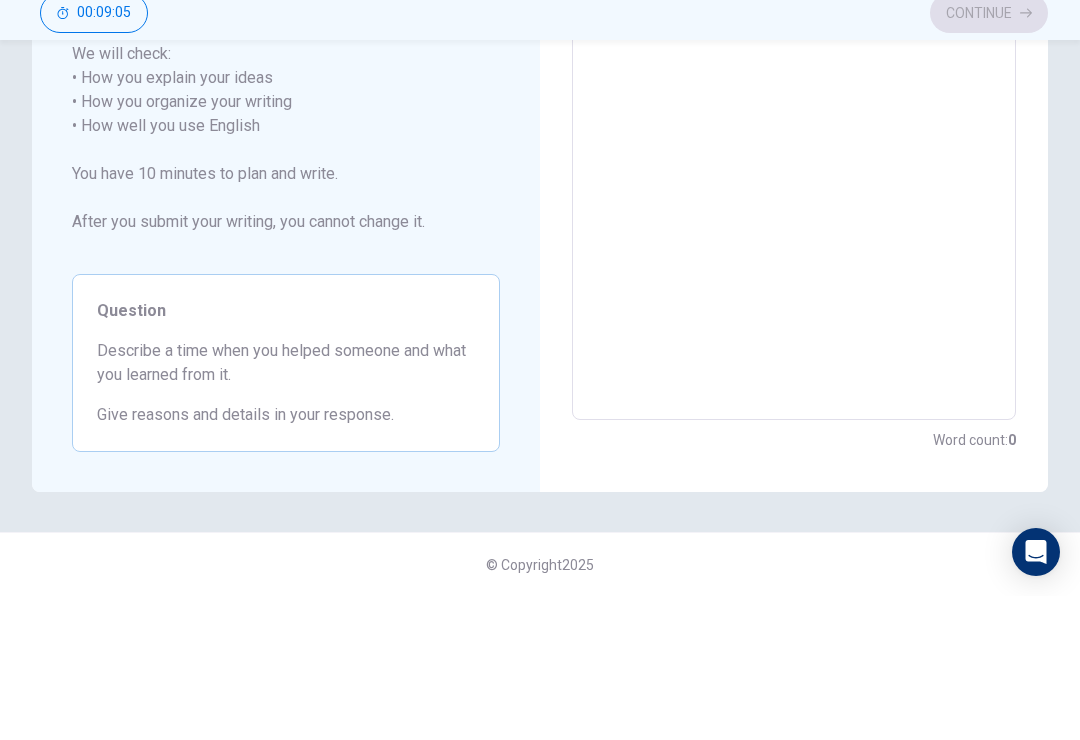 scroll, scrollTop: 342, scrollLeft: 0, axis: vertical 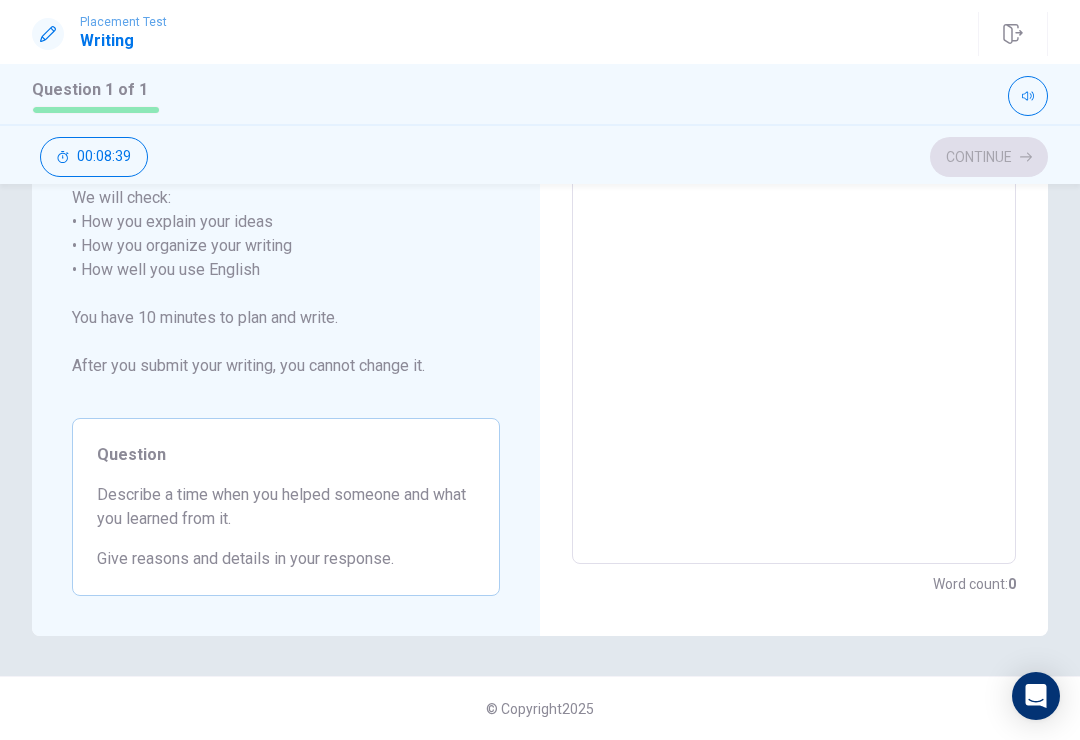 click on "x ​" at bounding box center (794, 270) 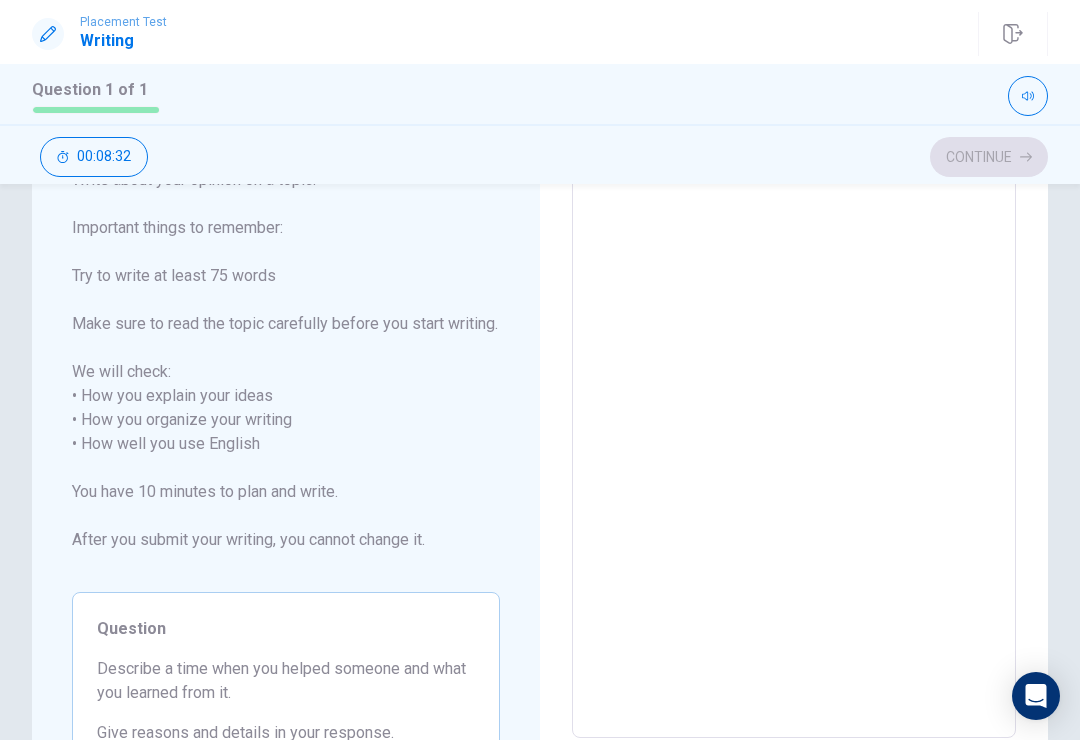 scroll, scrollTop: 136, scrollLeft: 0, axis: vertical 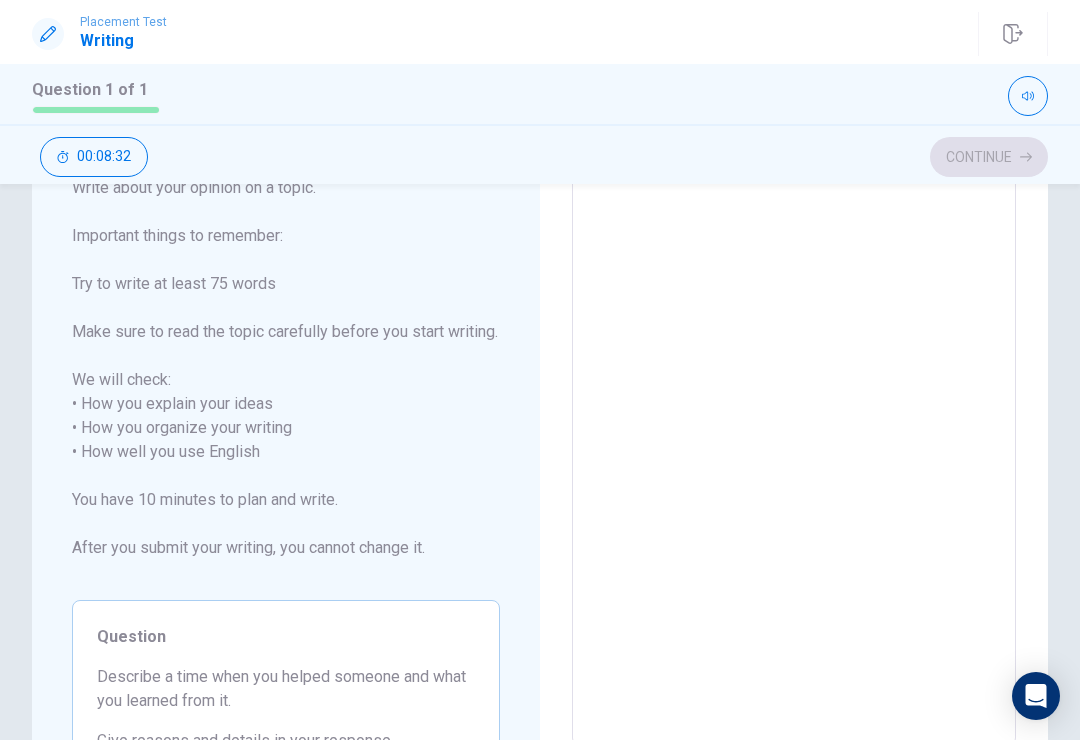 click at bounding box center (794, 452) 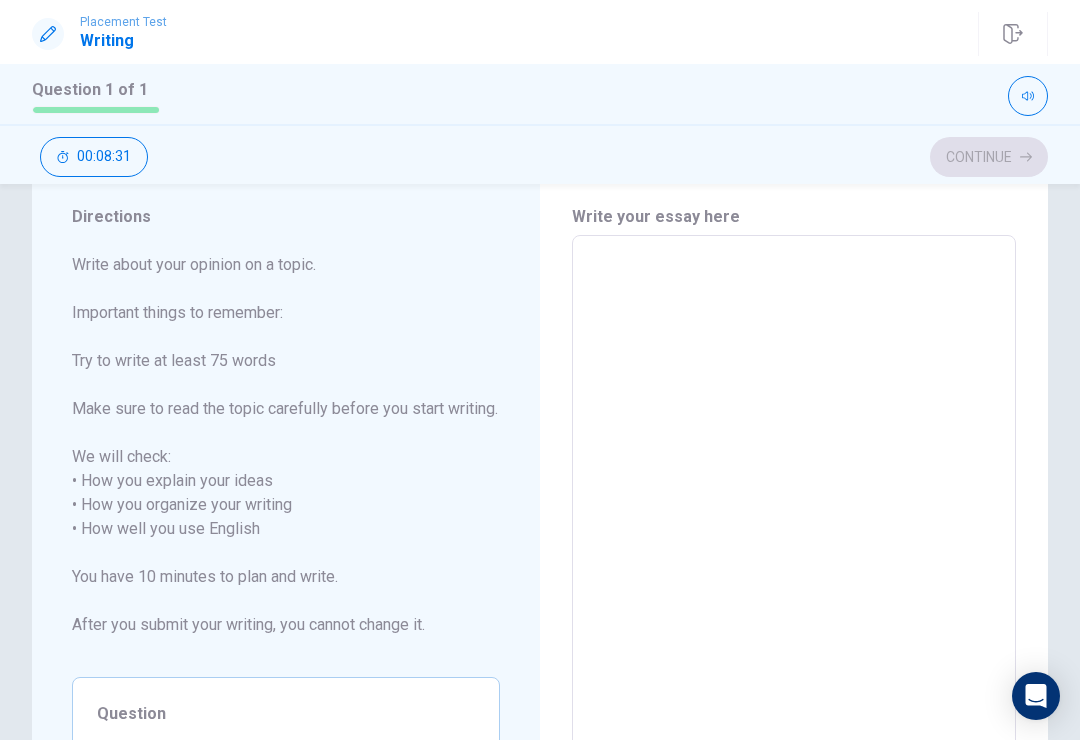 scroll, scrollTop: 58, scrollLeft: 0, axis: vertical 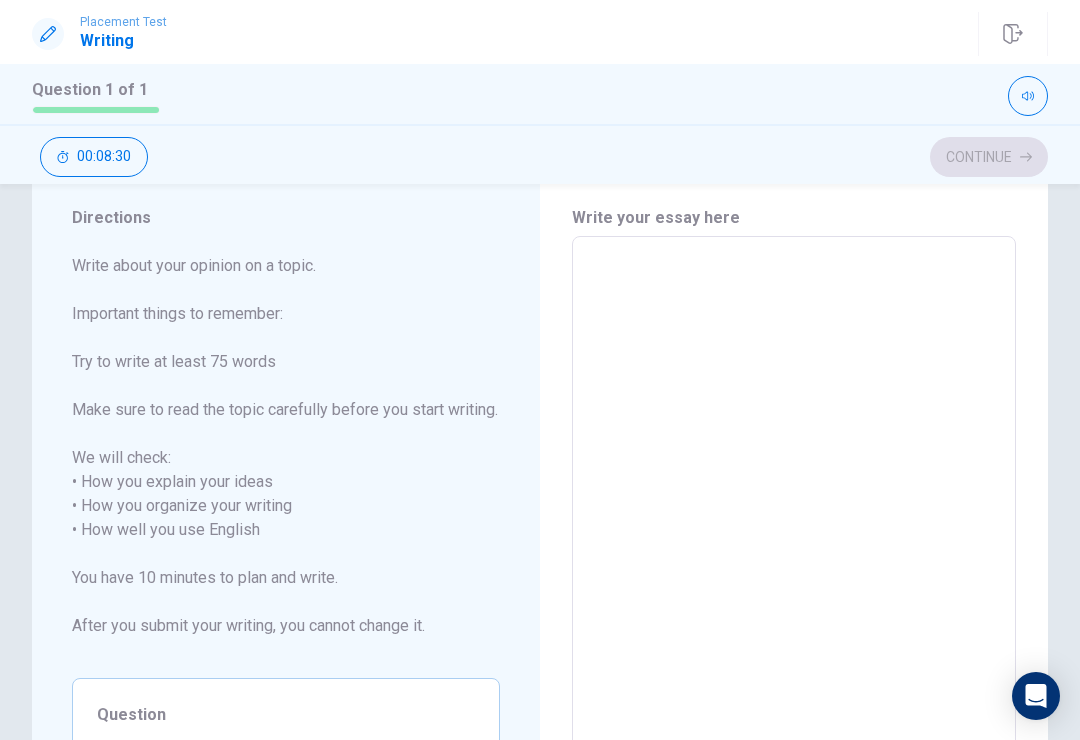 type on "I" 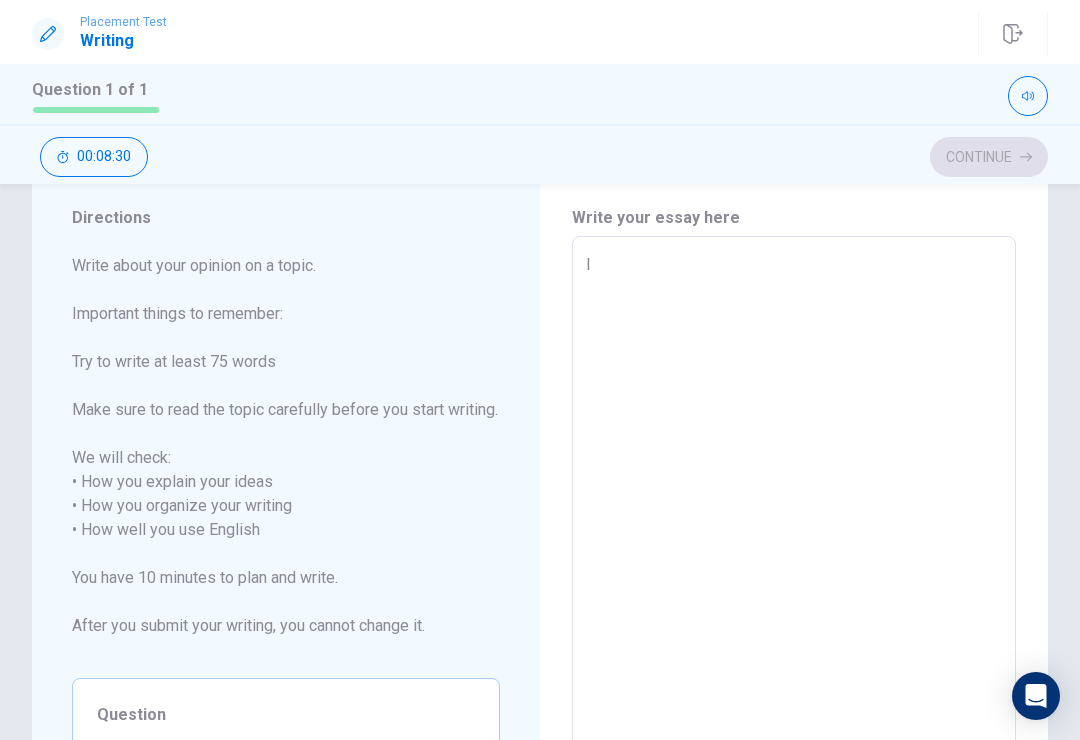 type on "x" 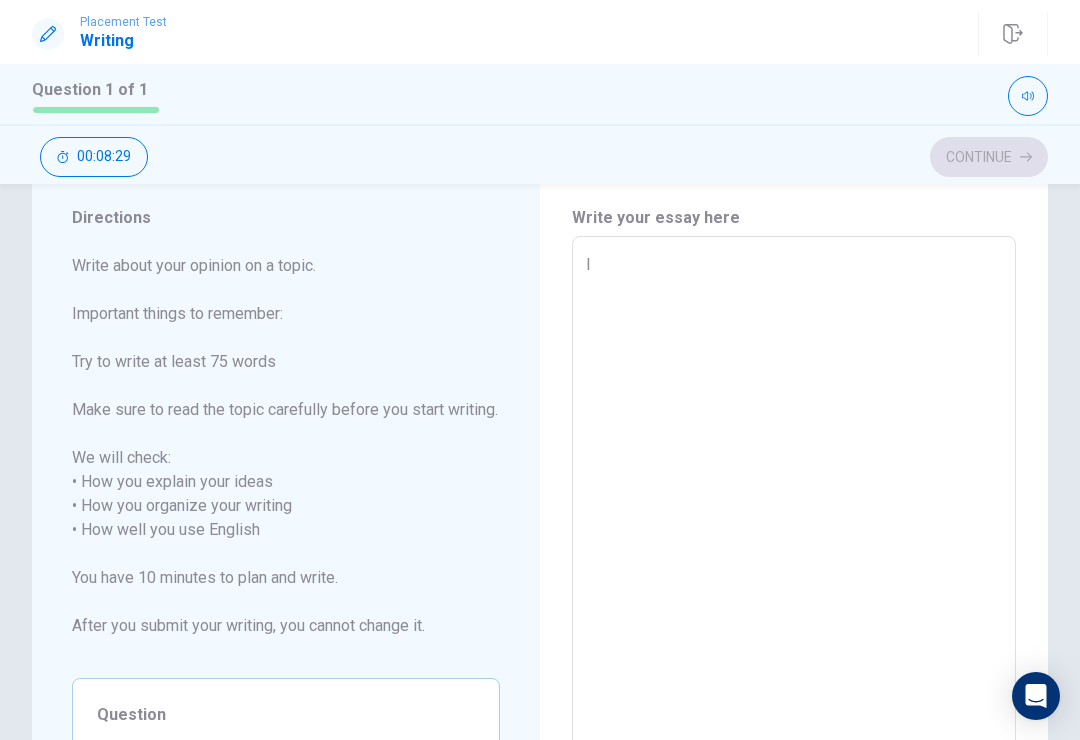 type on "I t" 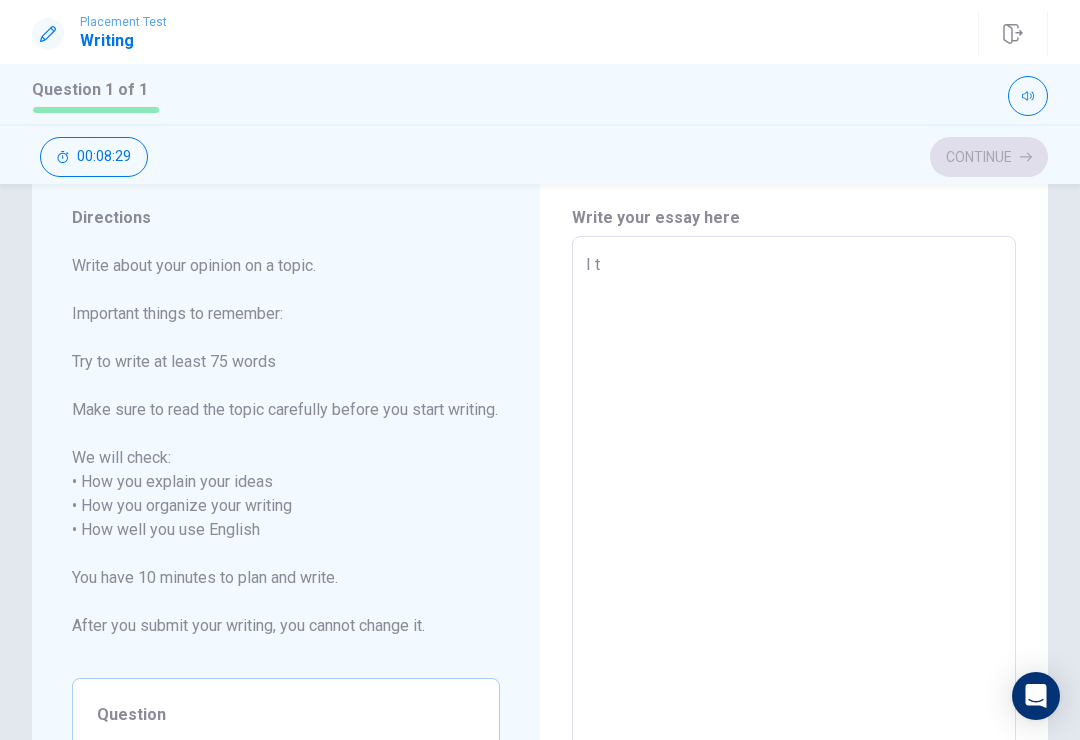 type on "I th" 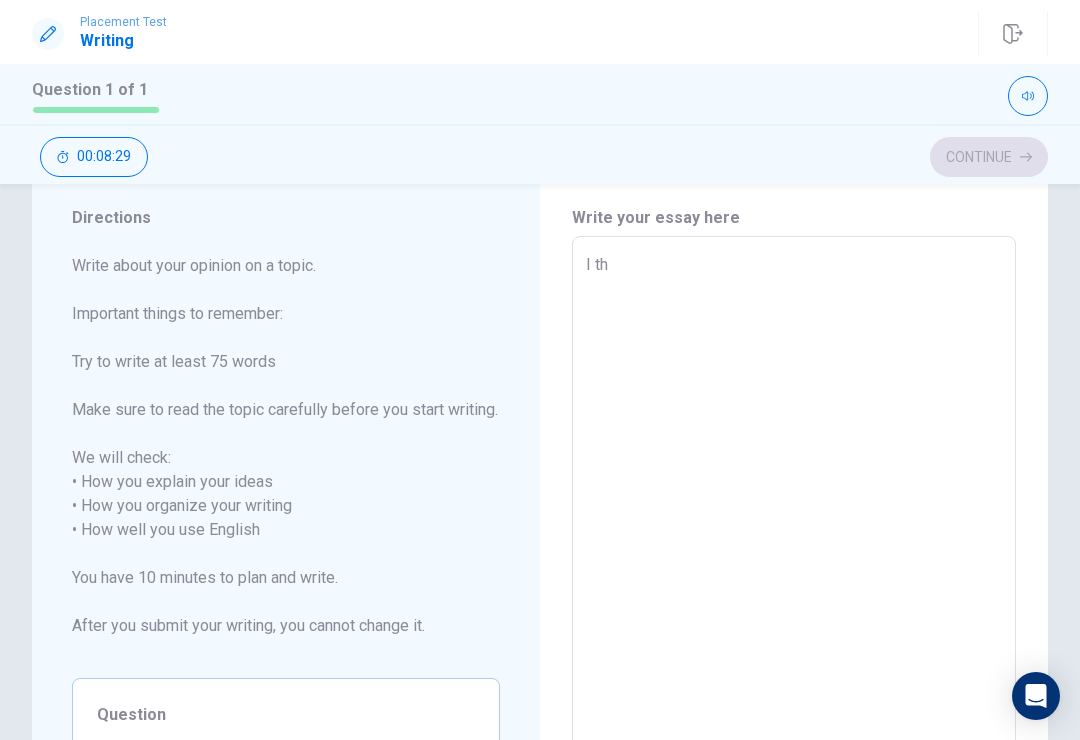 type on "x" 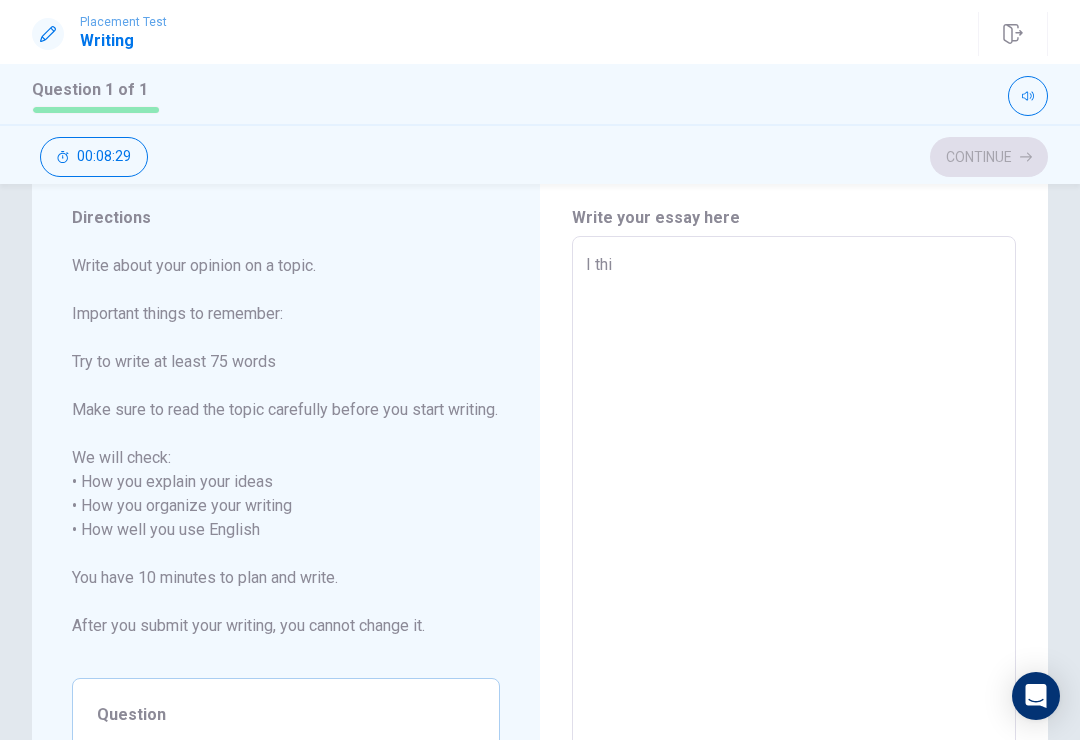 type on "x" 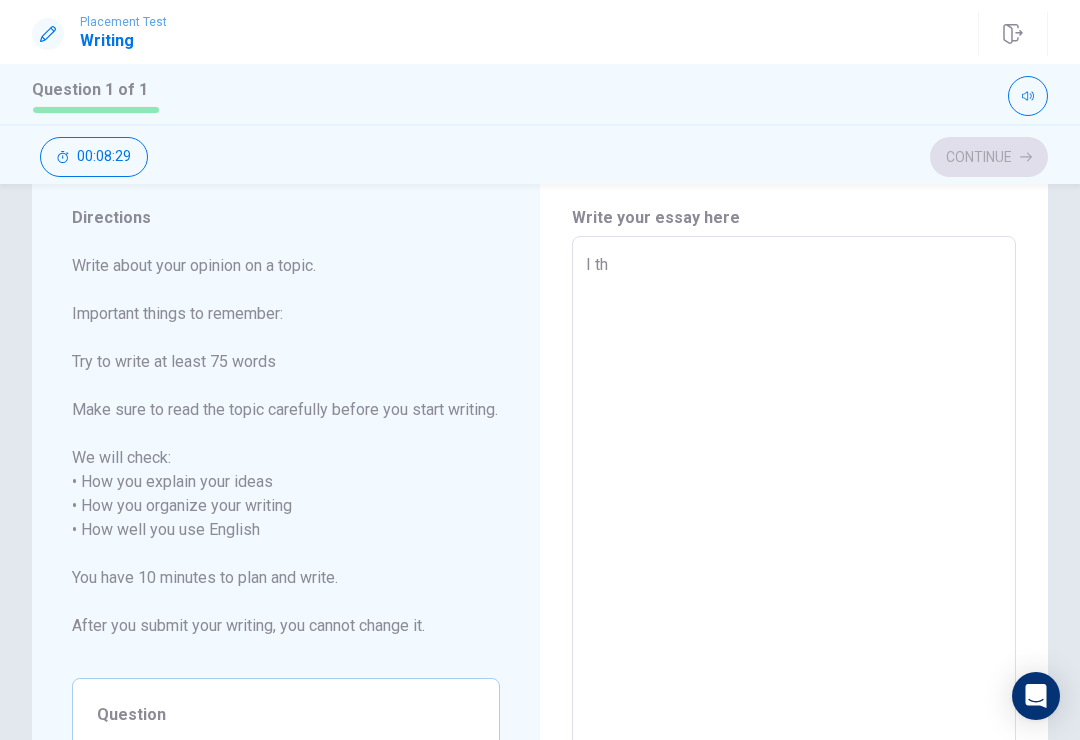 type on "x" 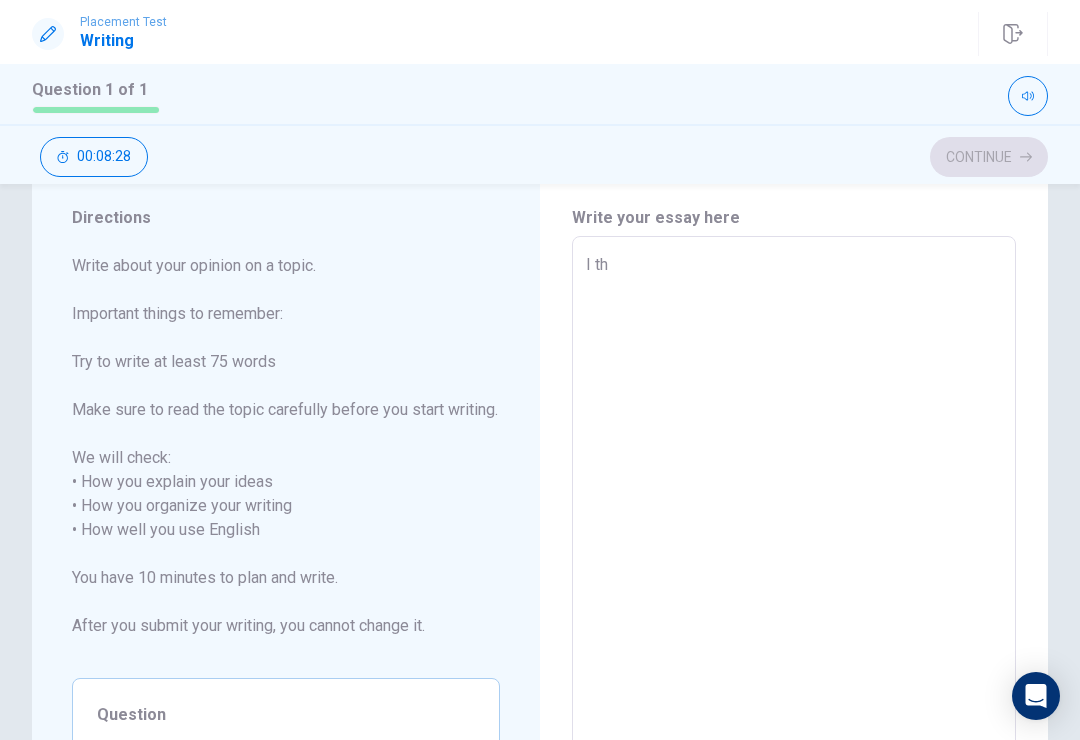 type on "I t" 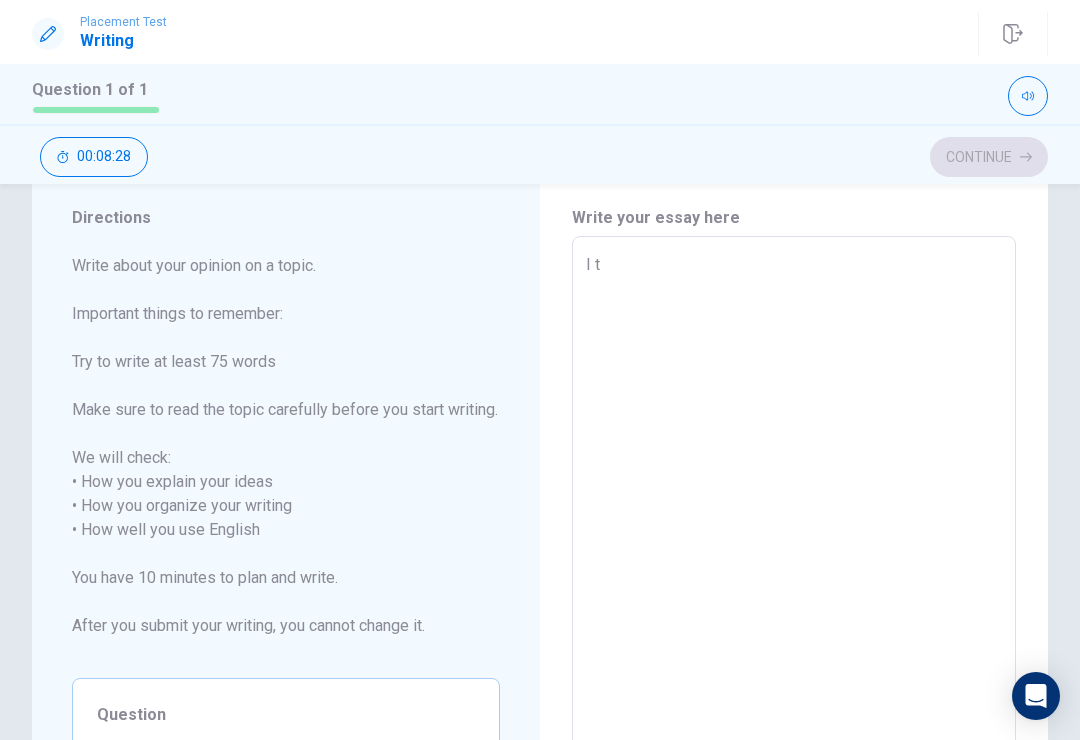 type on "x" 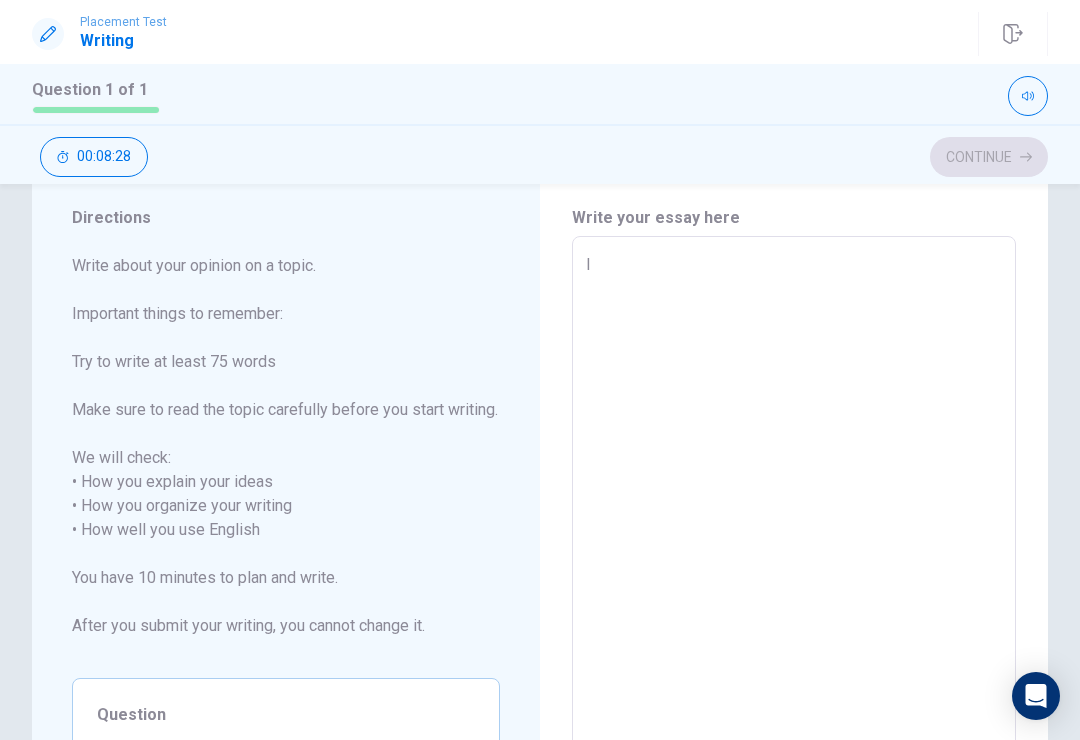 type on "x" 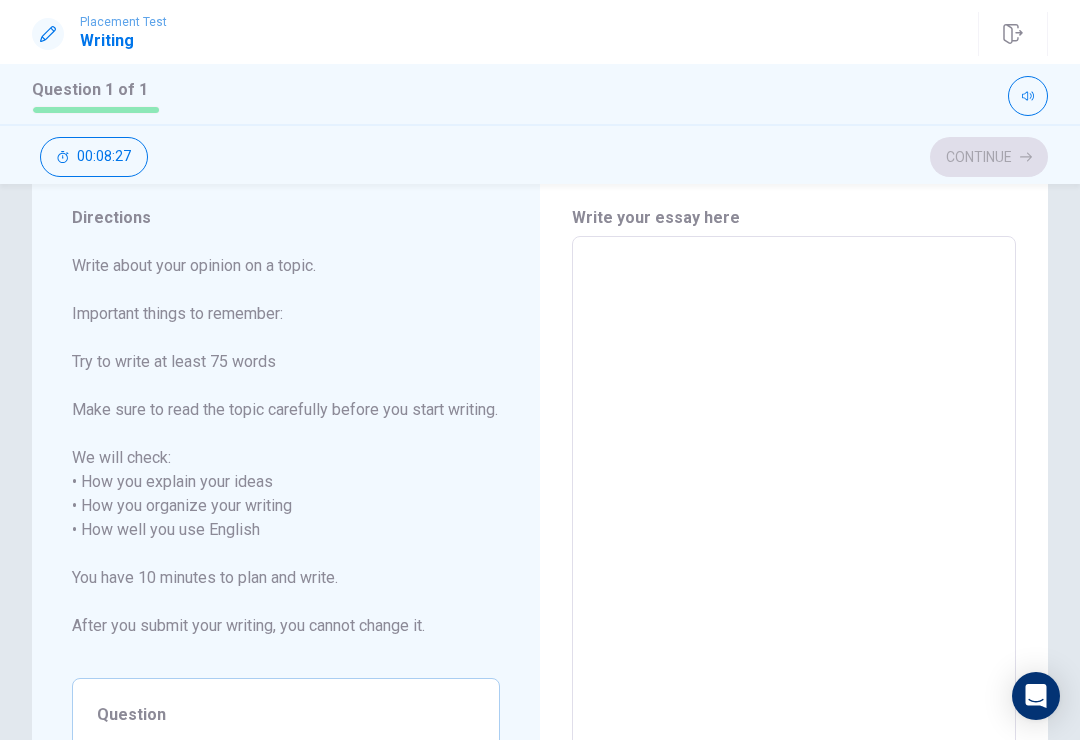 type on "F" 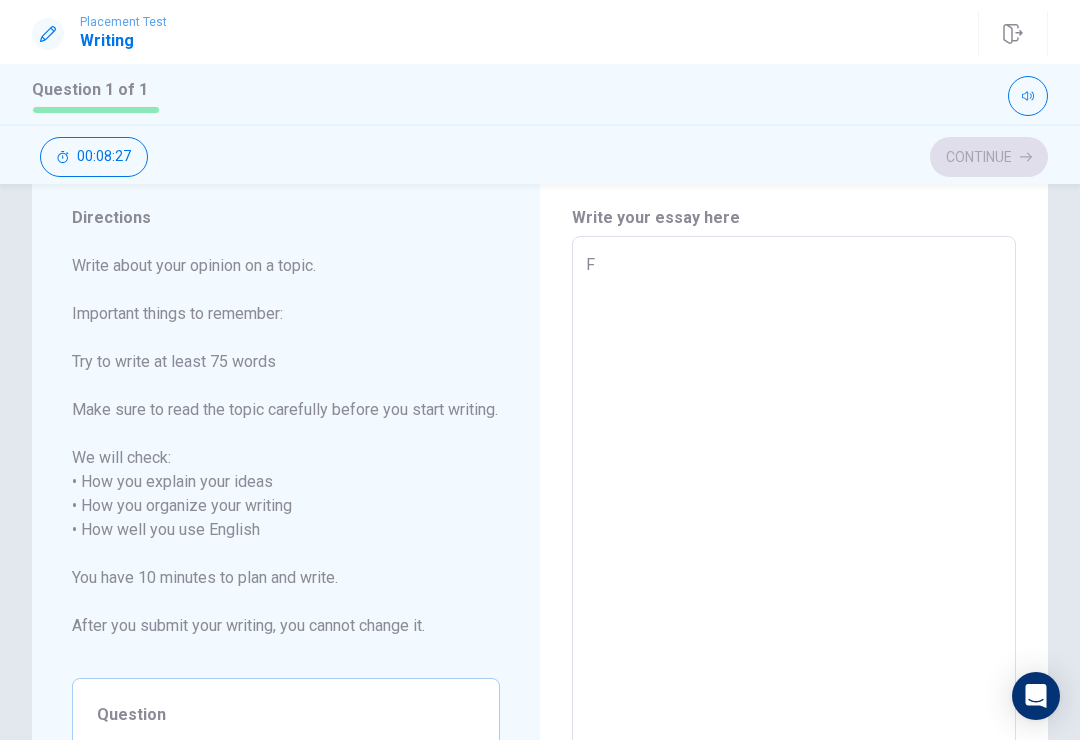type on "x" 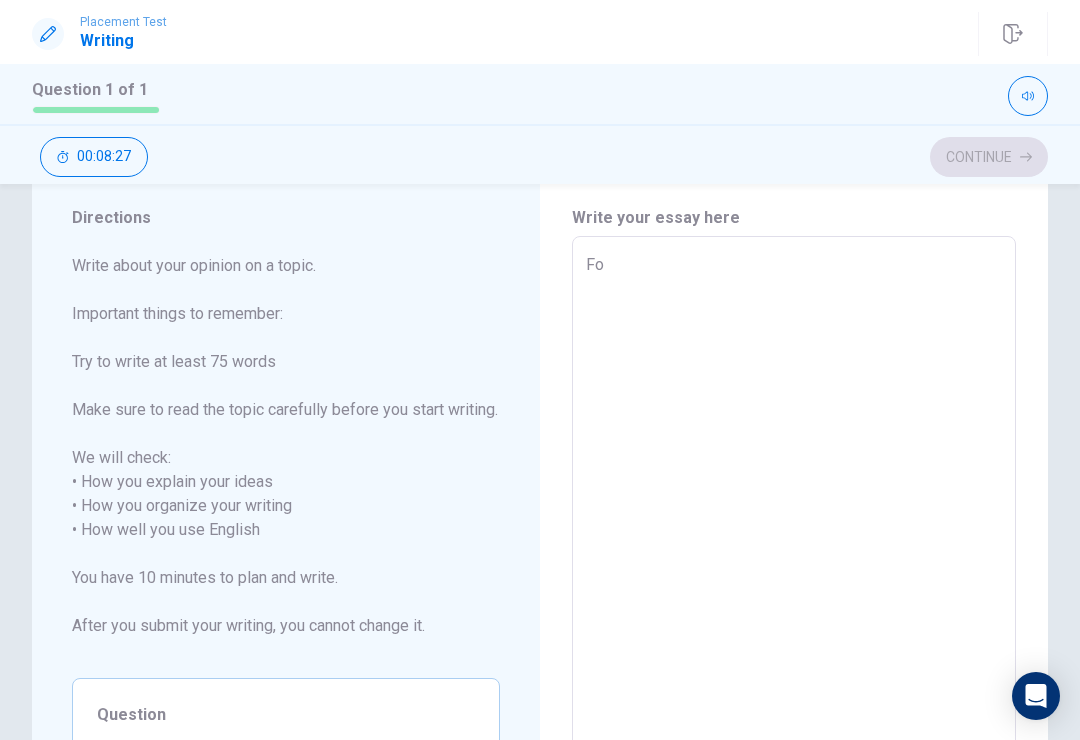 type on "x" 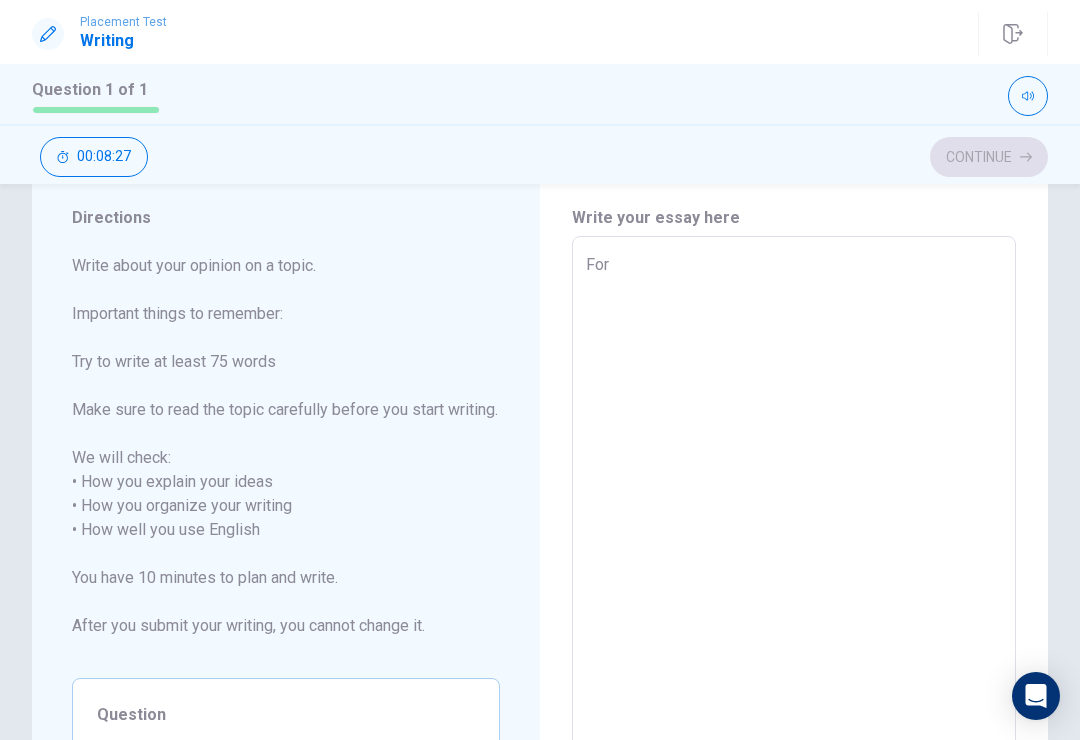 type on "x" 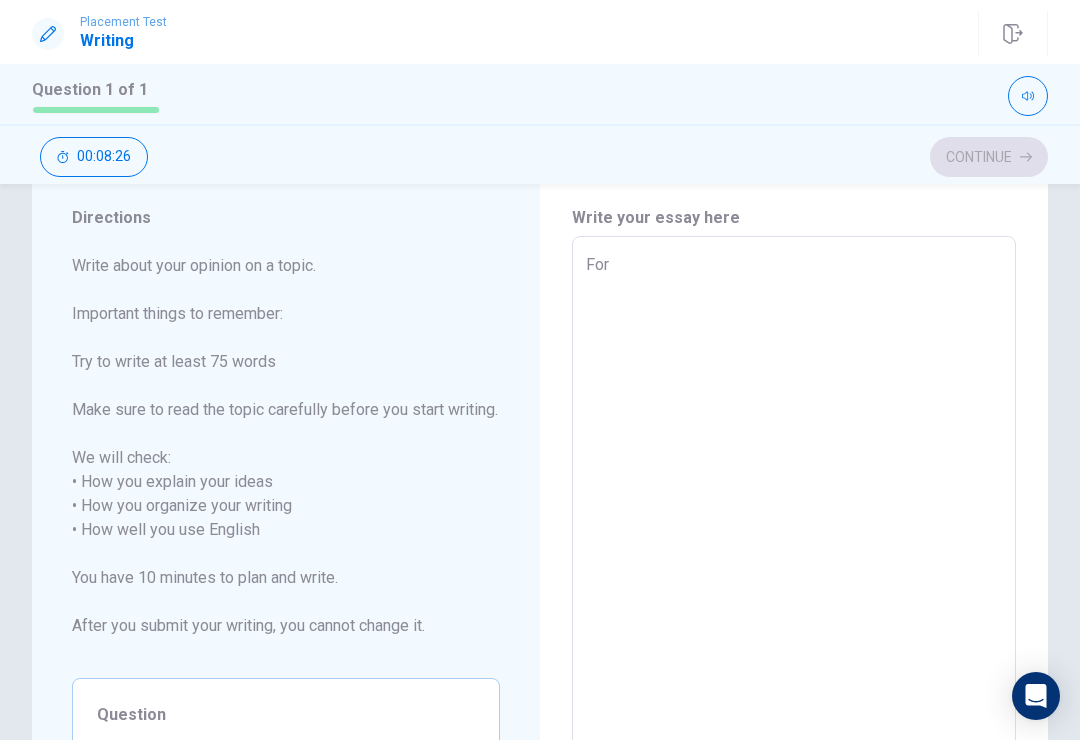 type on "For" 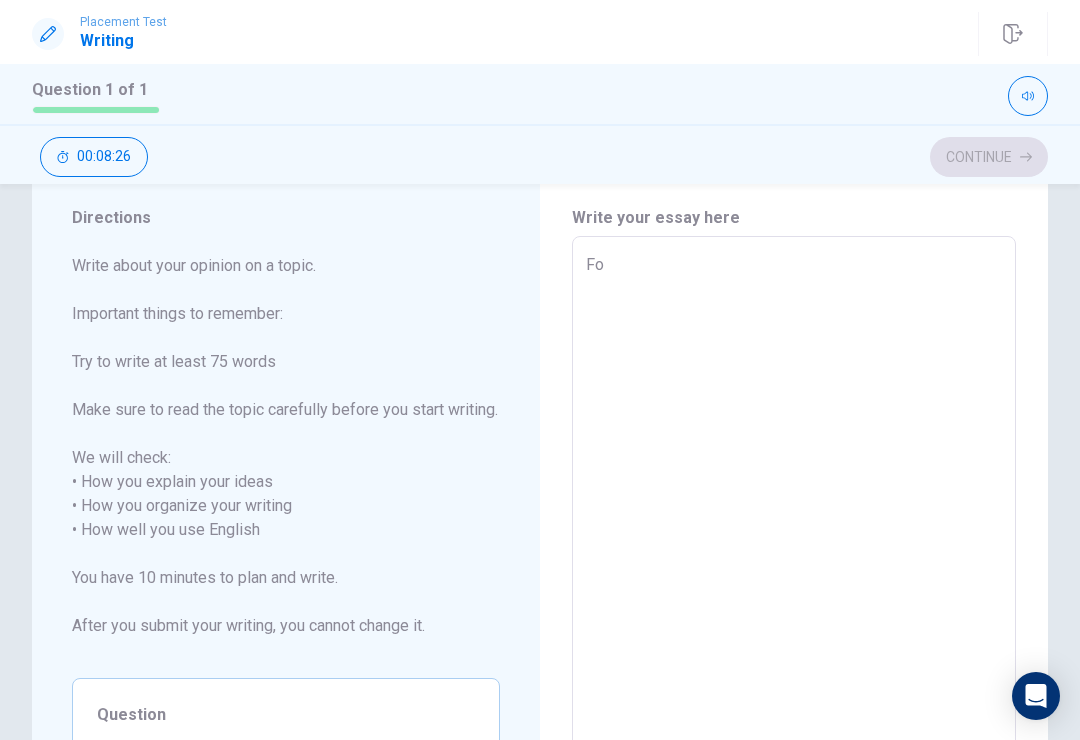type on "x" 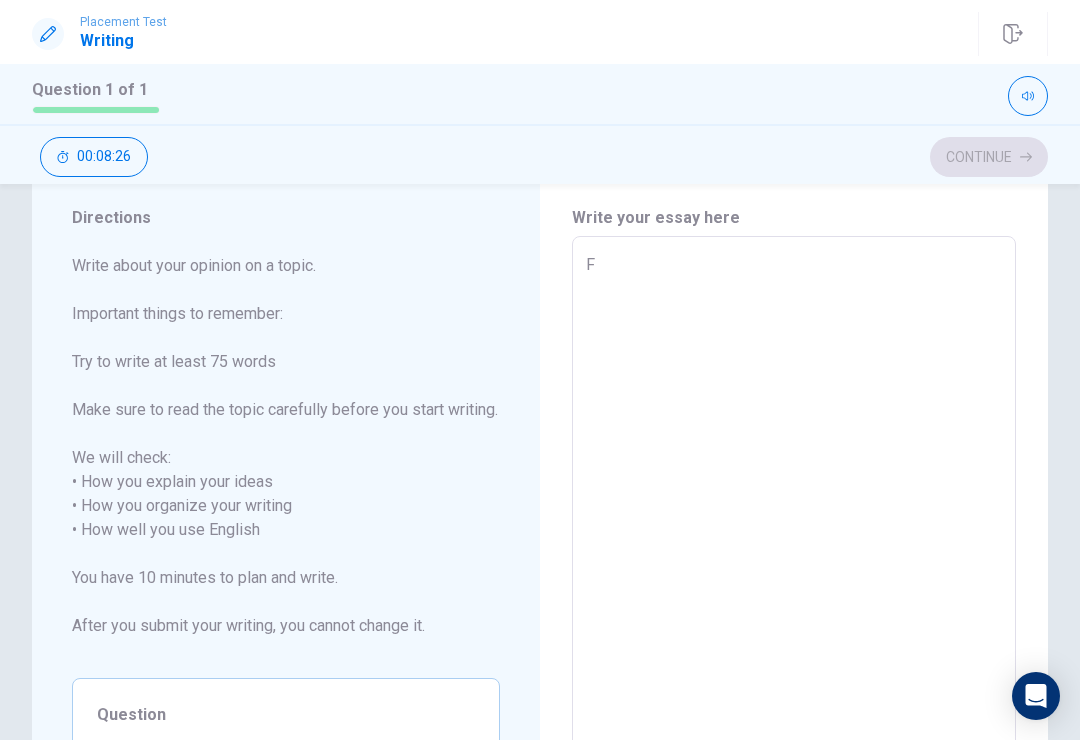 type on "x" 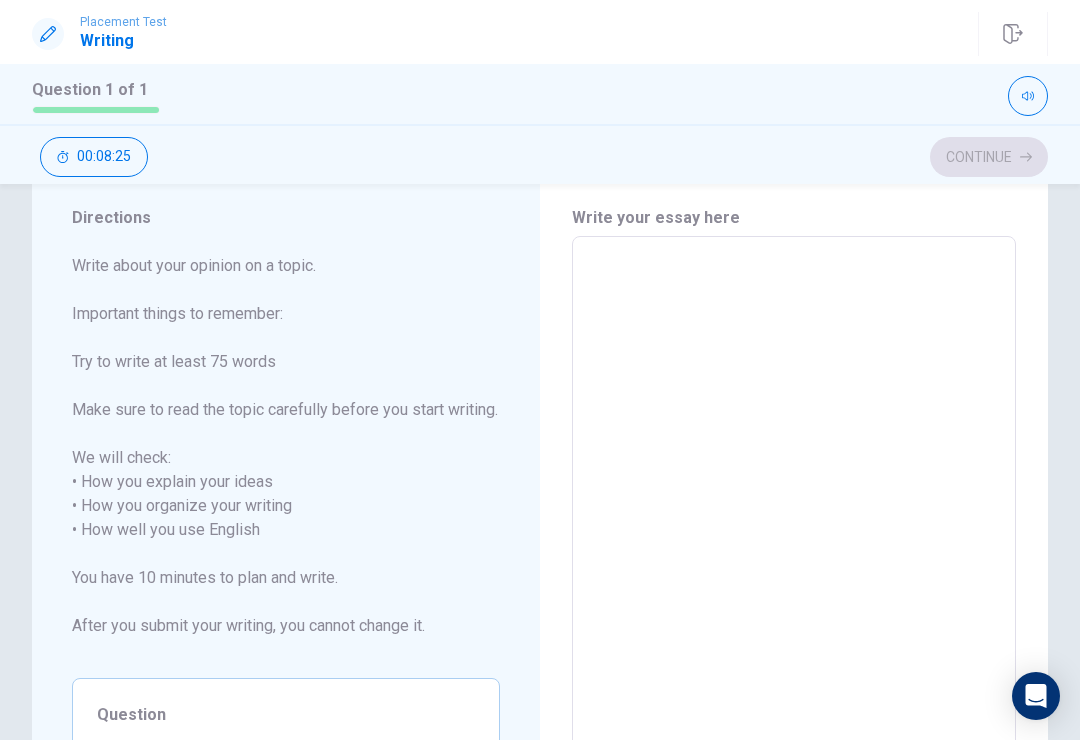 type on "I" 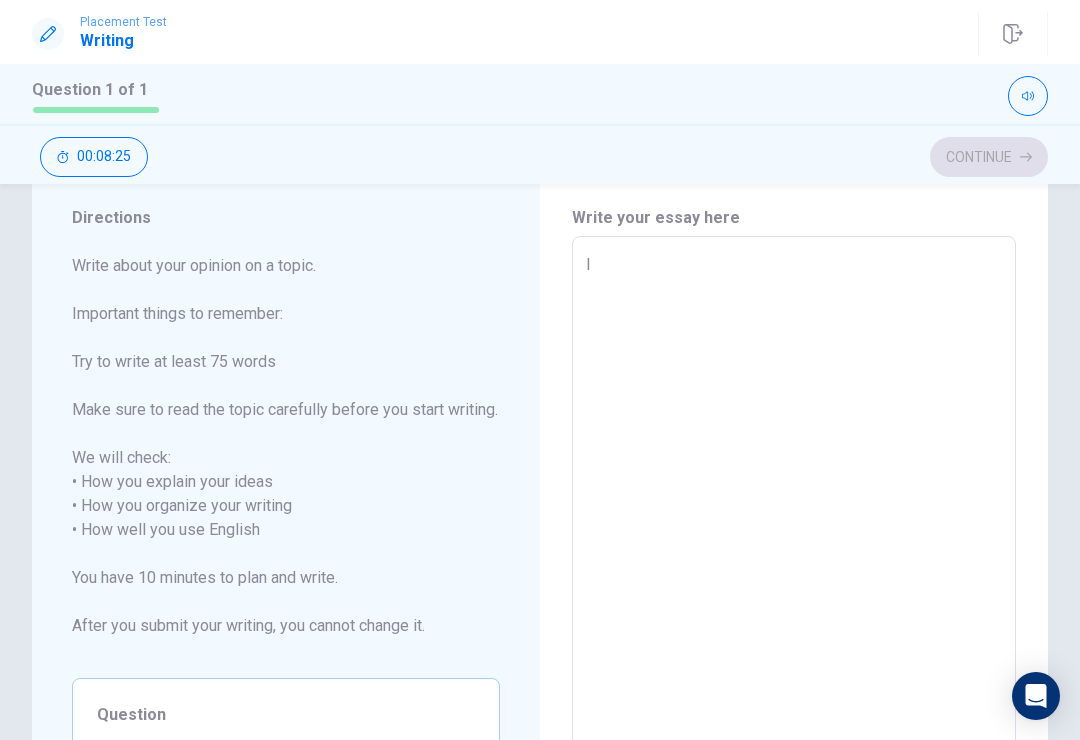 type on "x" 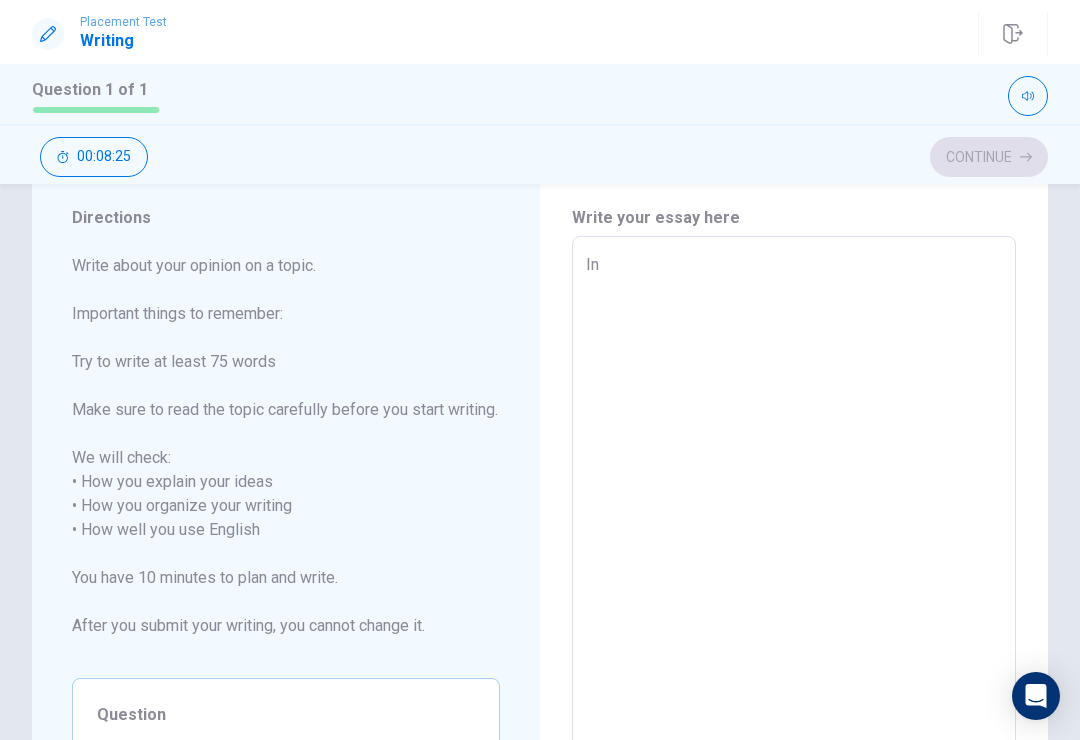 type on "x" 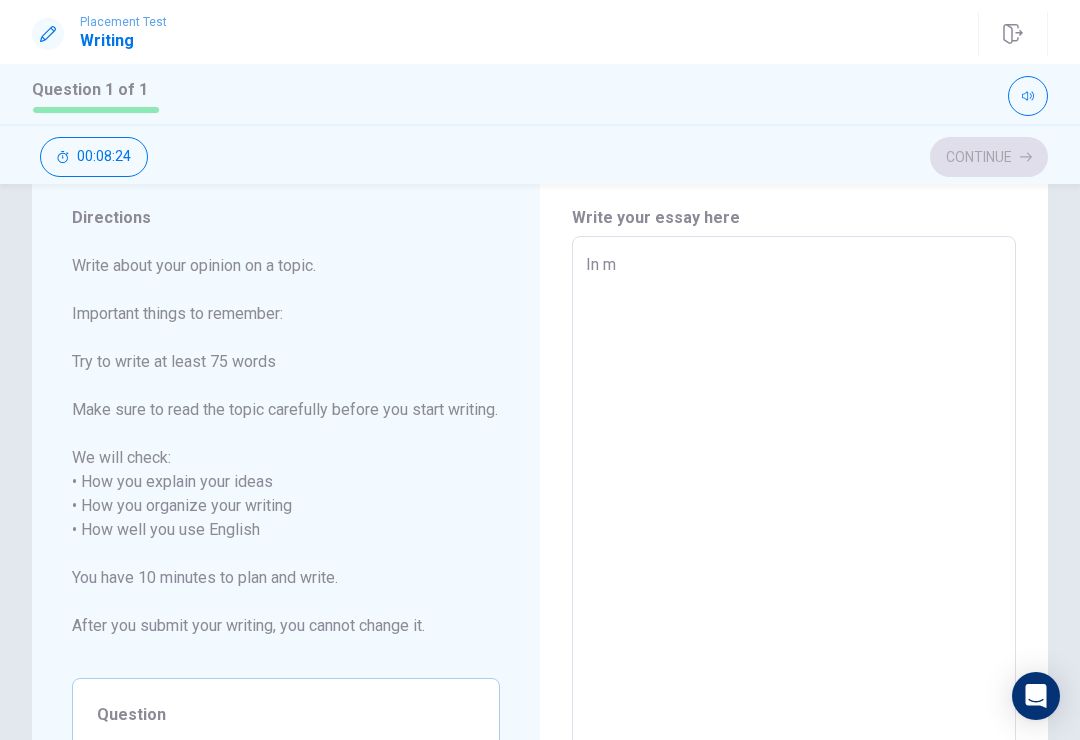 type on "x" 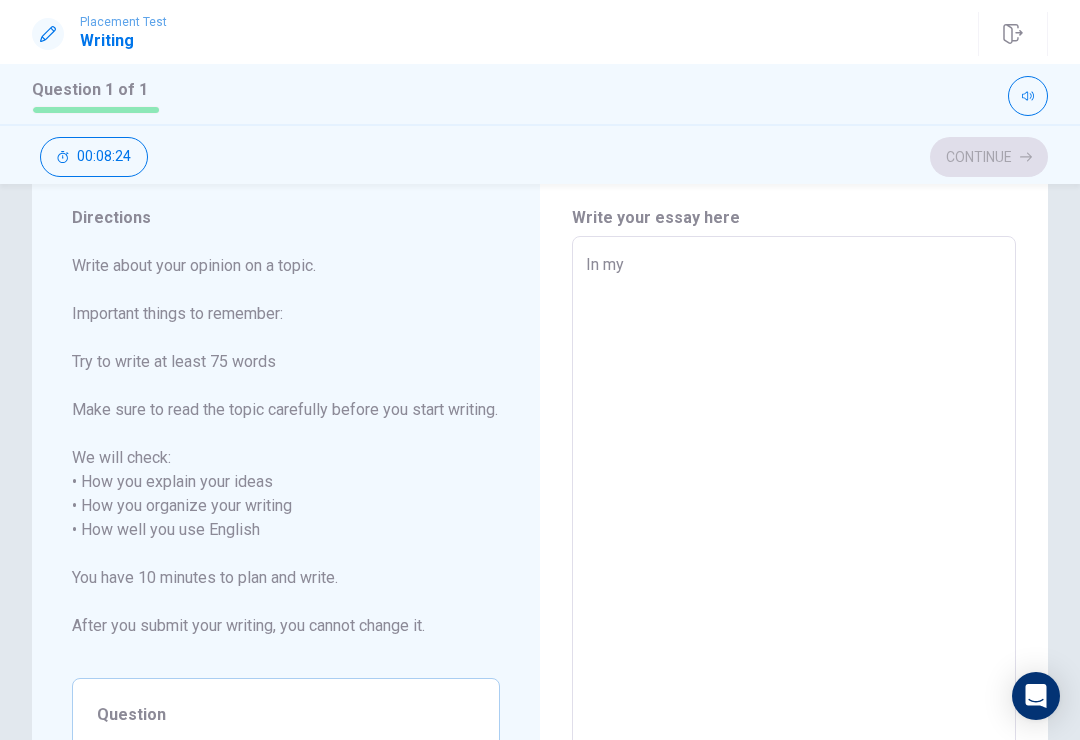 type on "x" 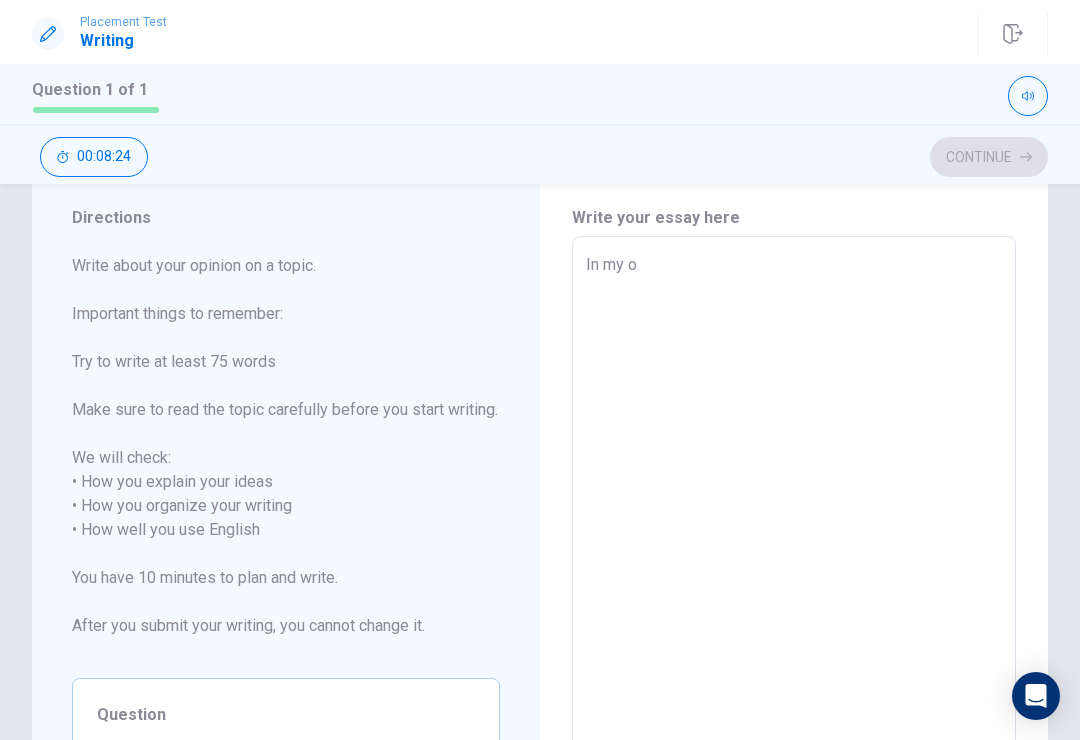 type on "x" 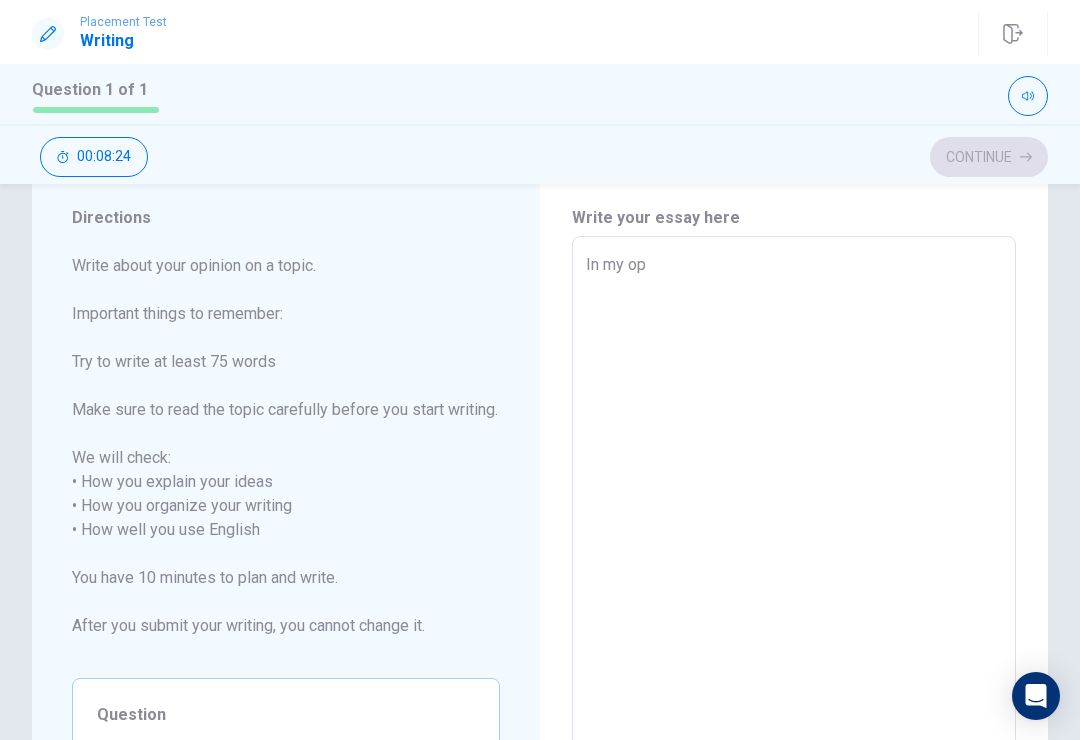 type on "x" 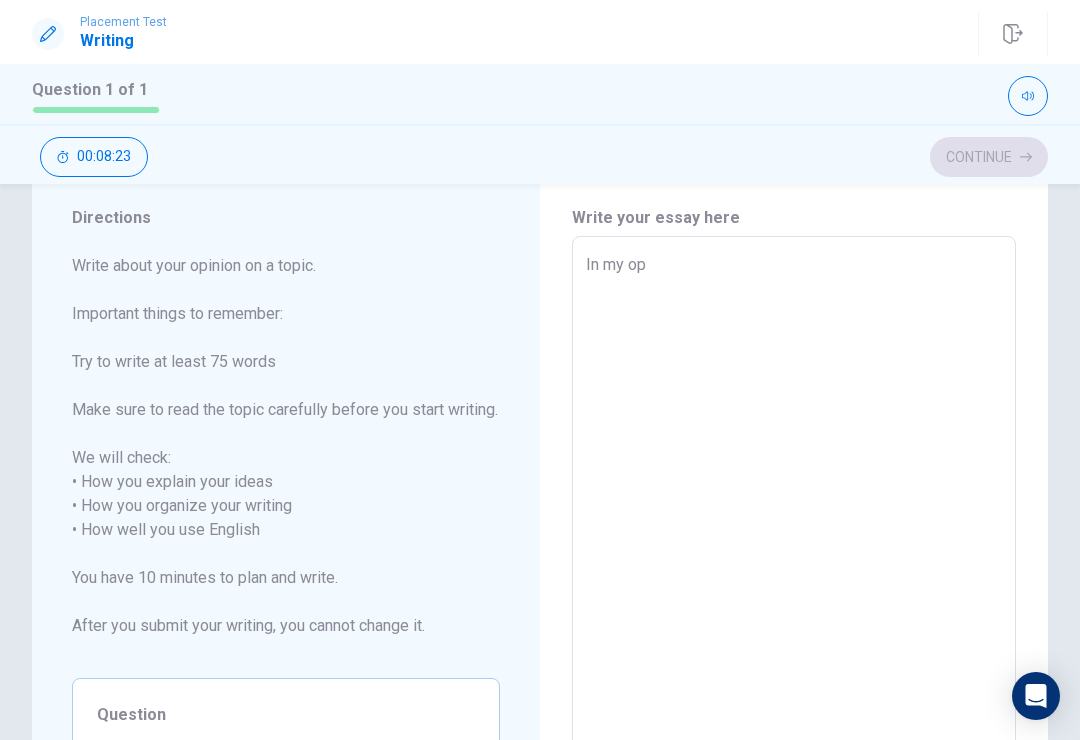 type on "In my opi" 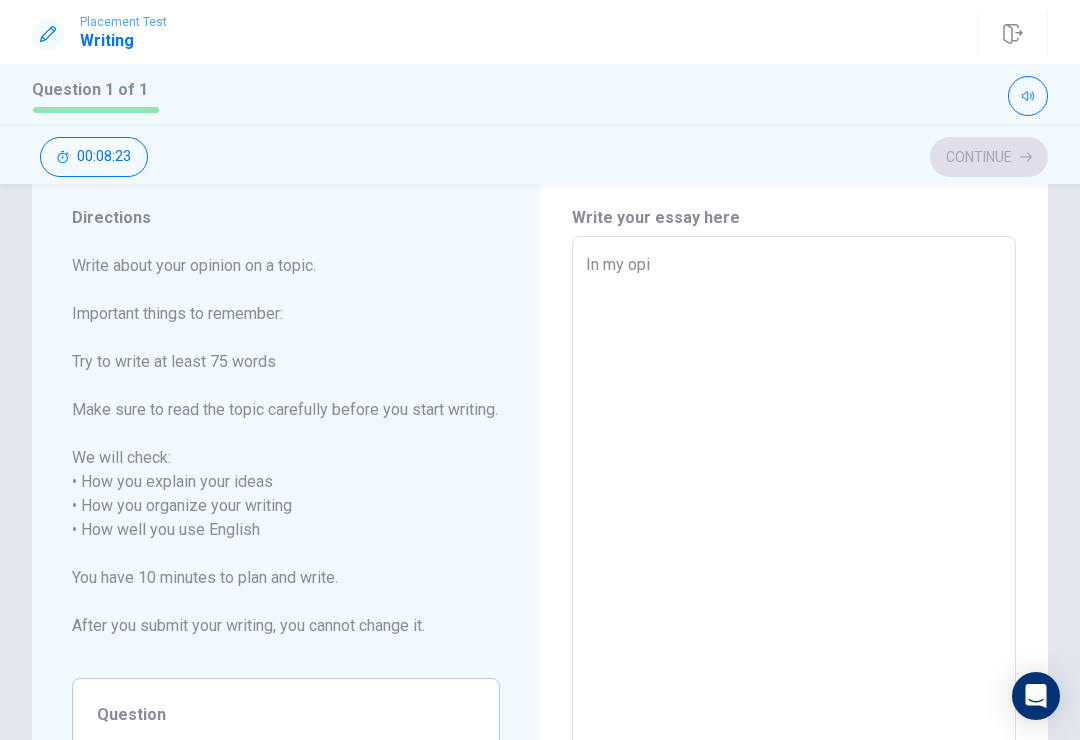 type on "x" 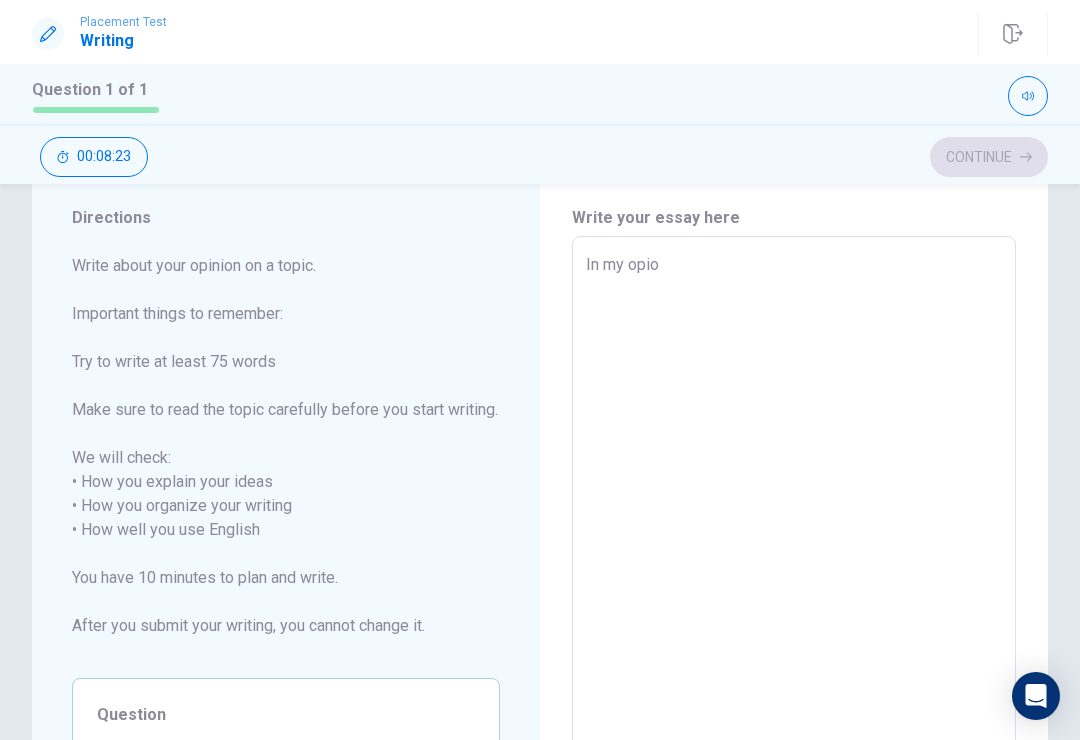 type on "x" 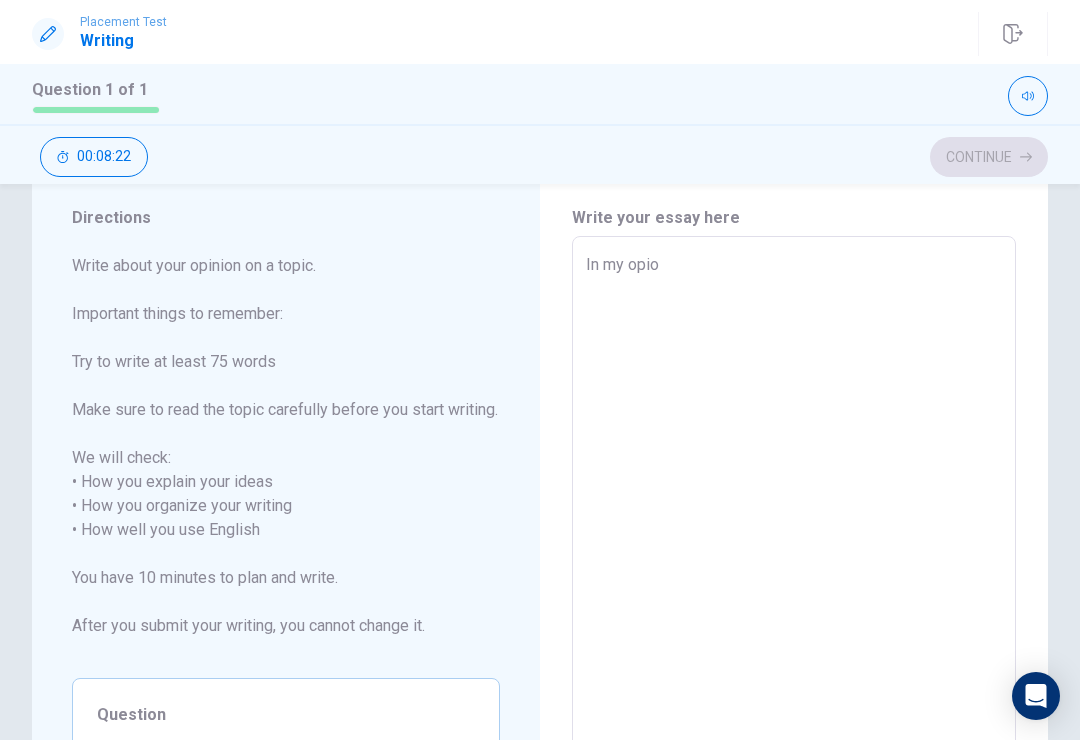 type on "In my opiop" 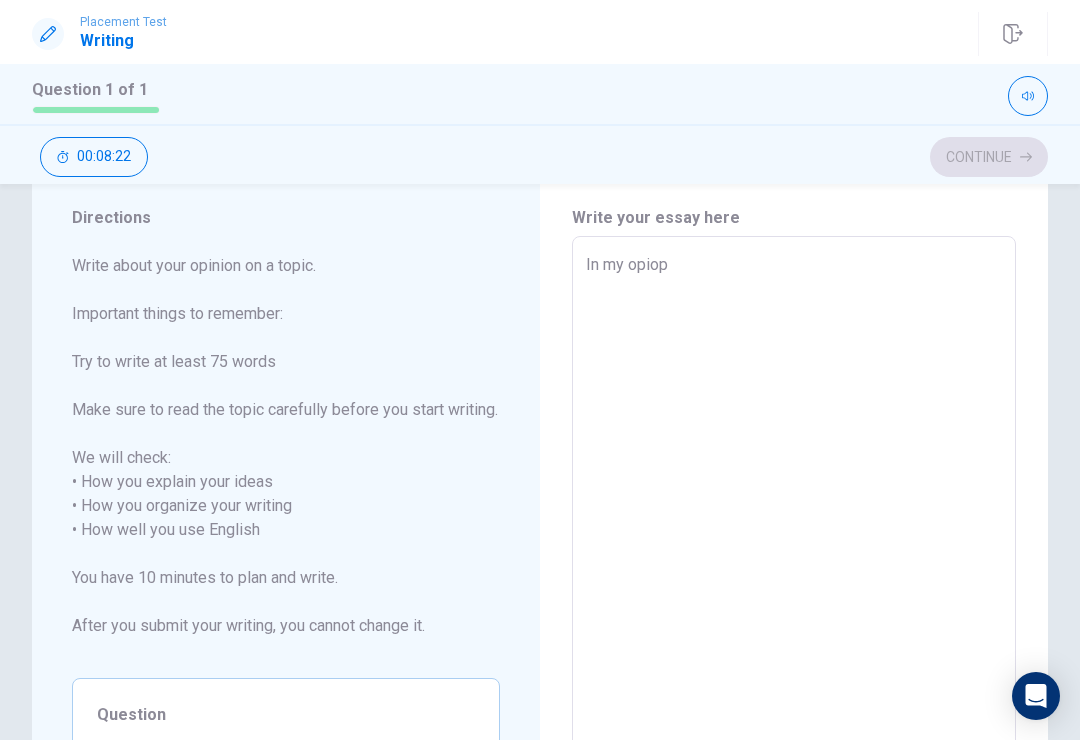type on "x" 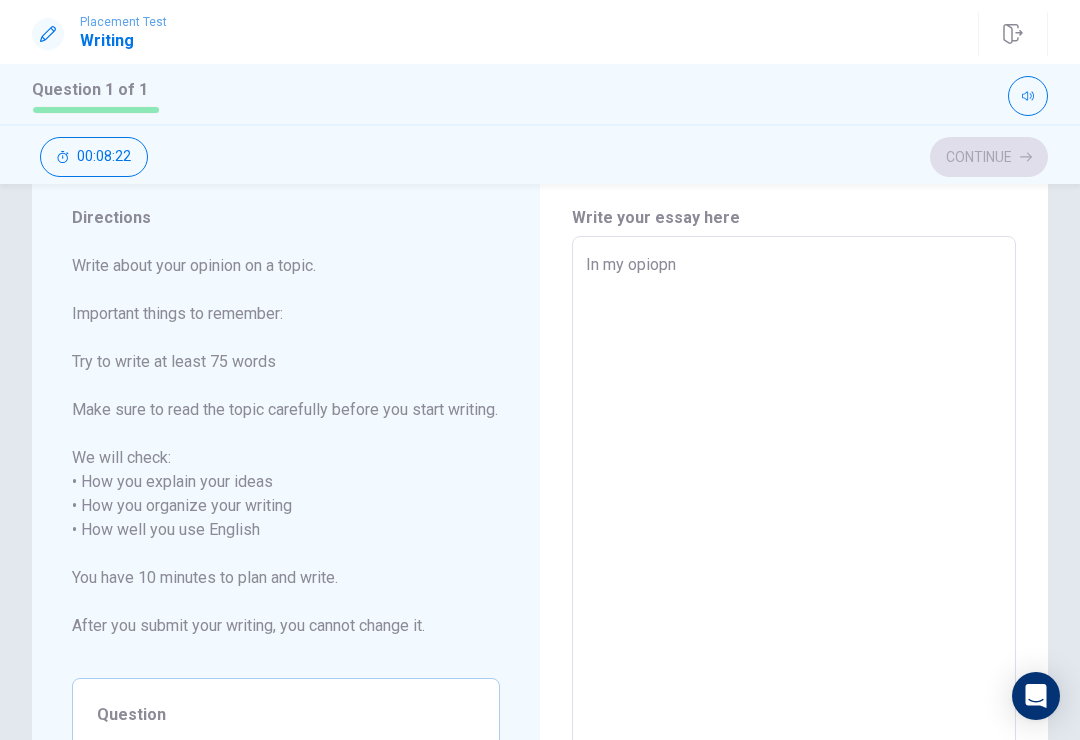 type on "x" 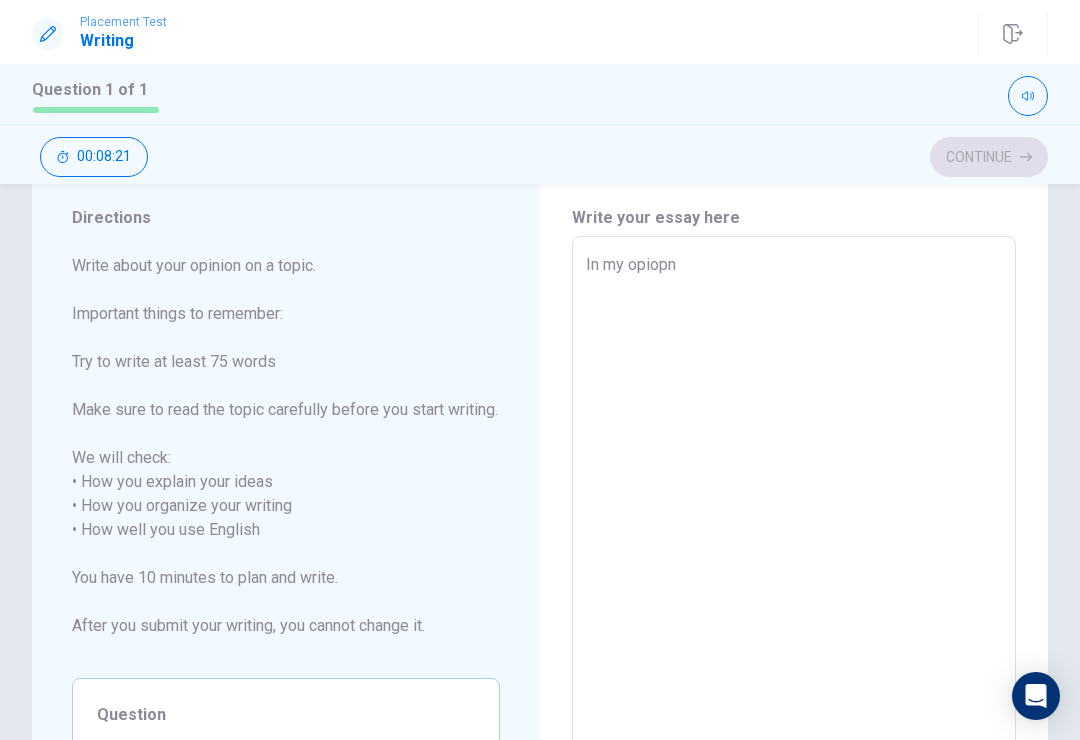 type on "In my opiop" 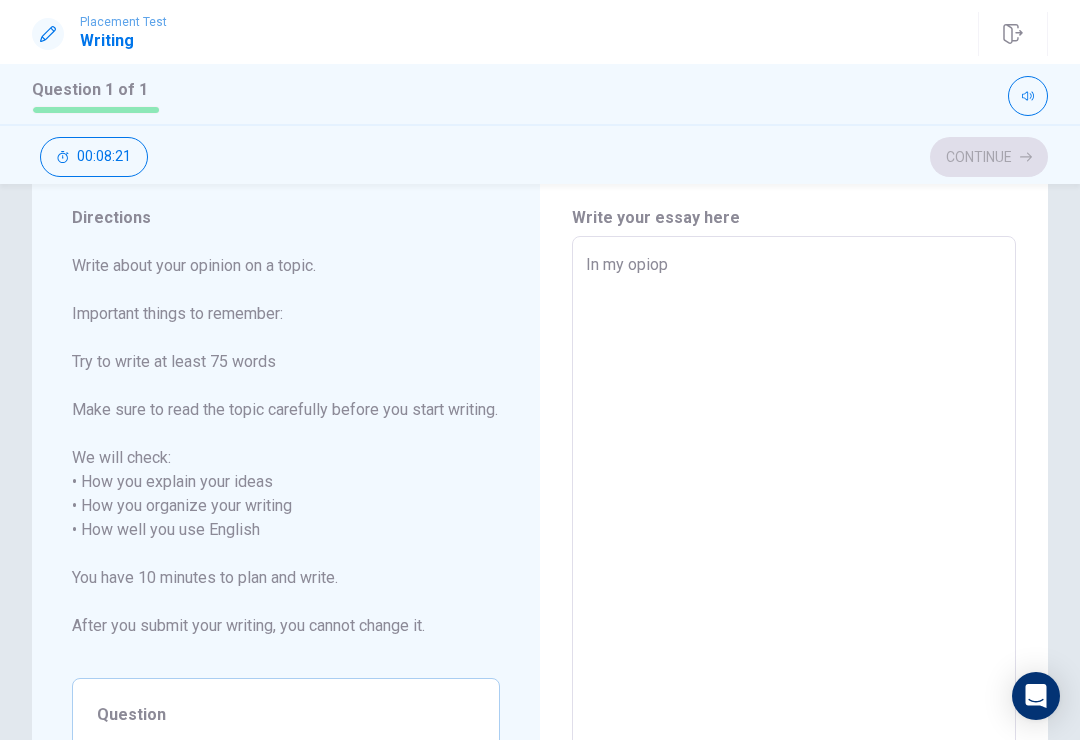 type on "x" 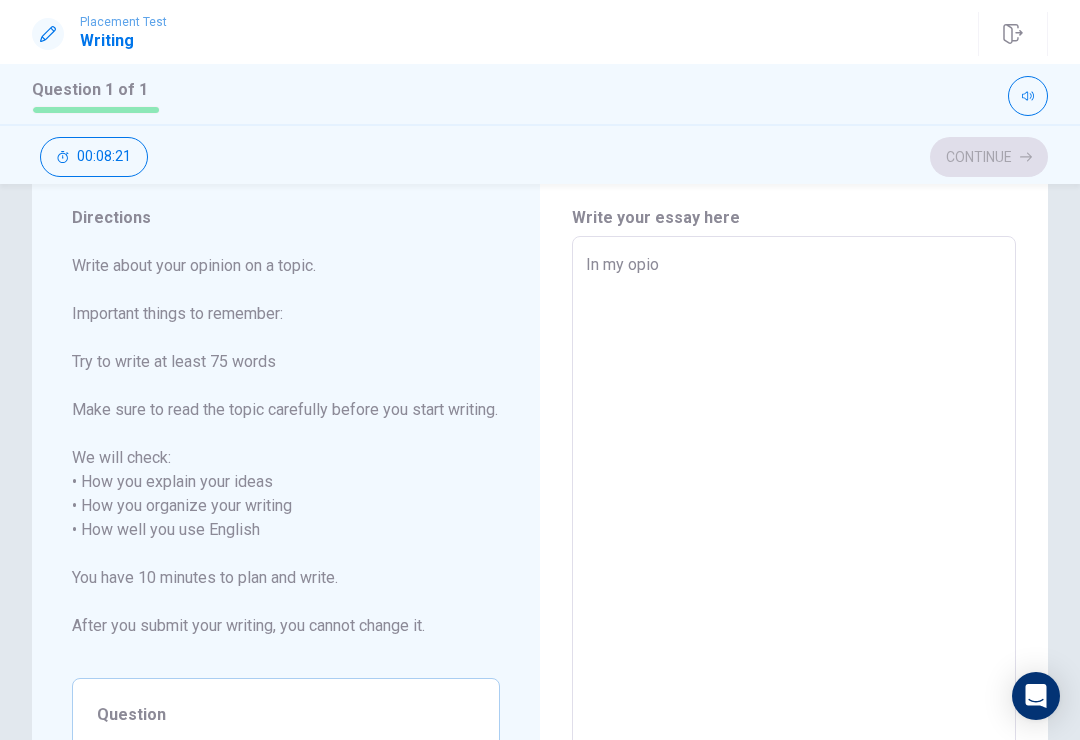type on "x" 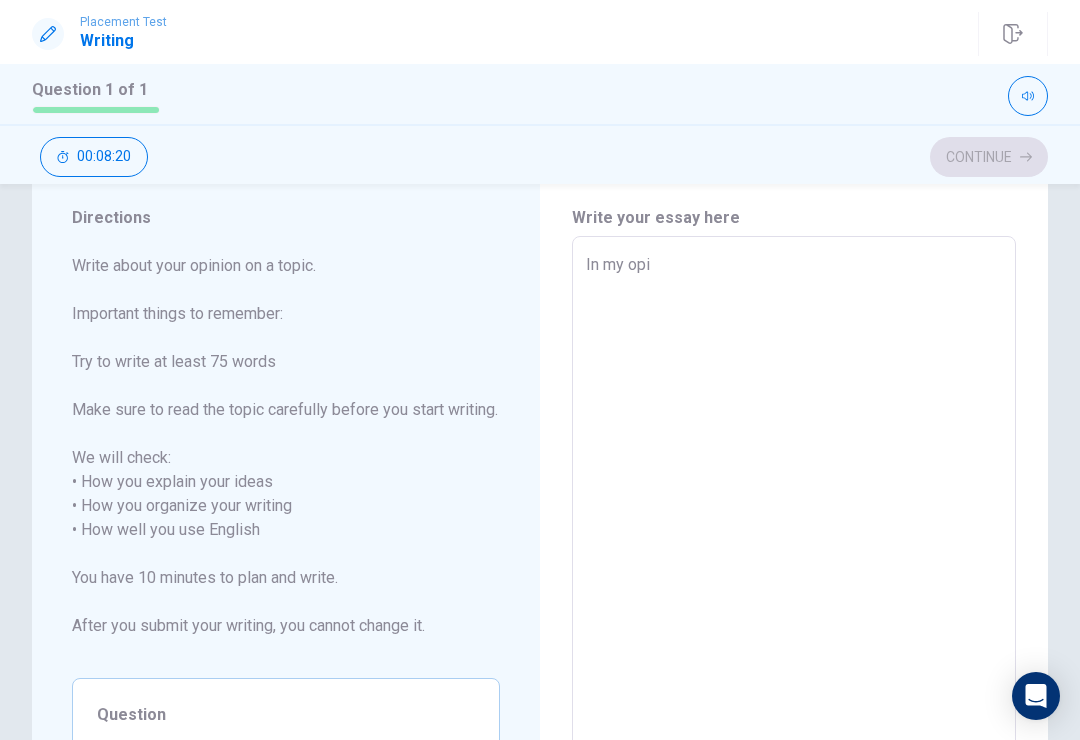 type on "x" 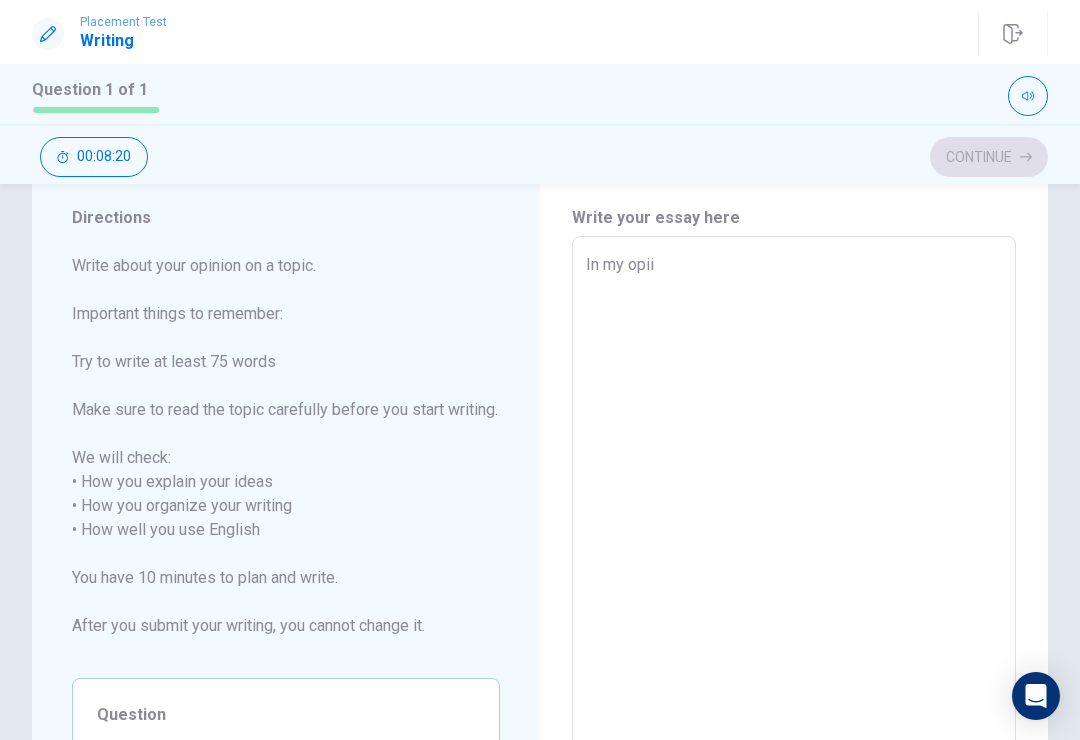 type on "x" 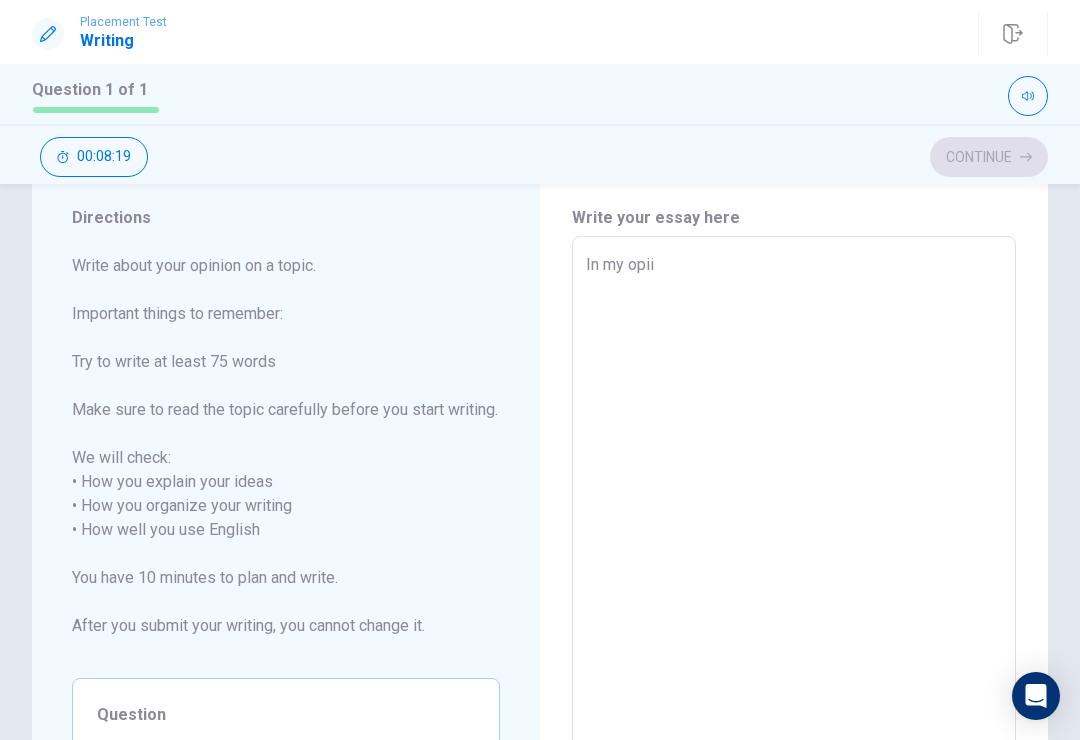 type on "In my opiio" 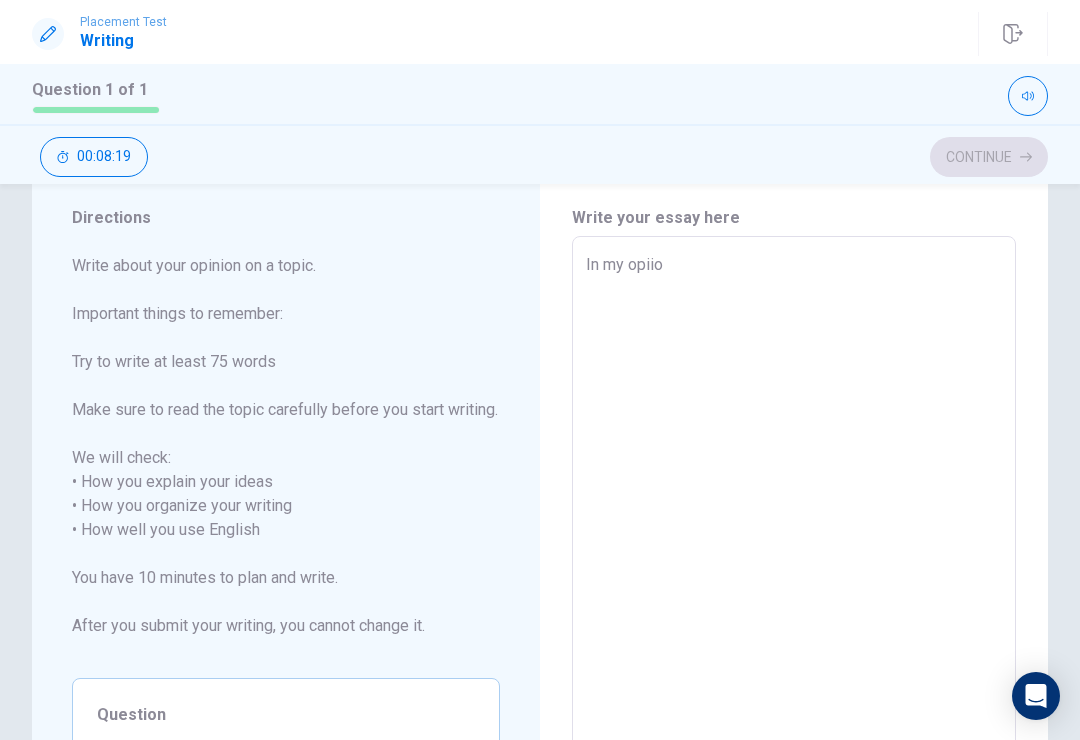 type on "x" 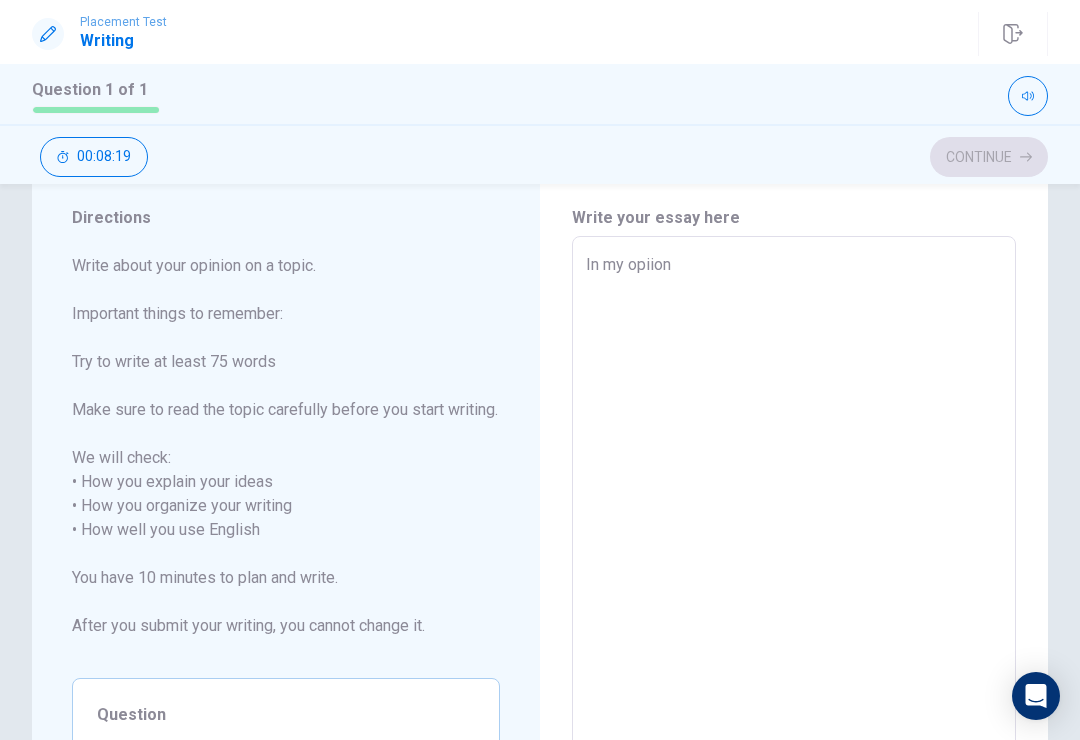 type on "x" 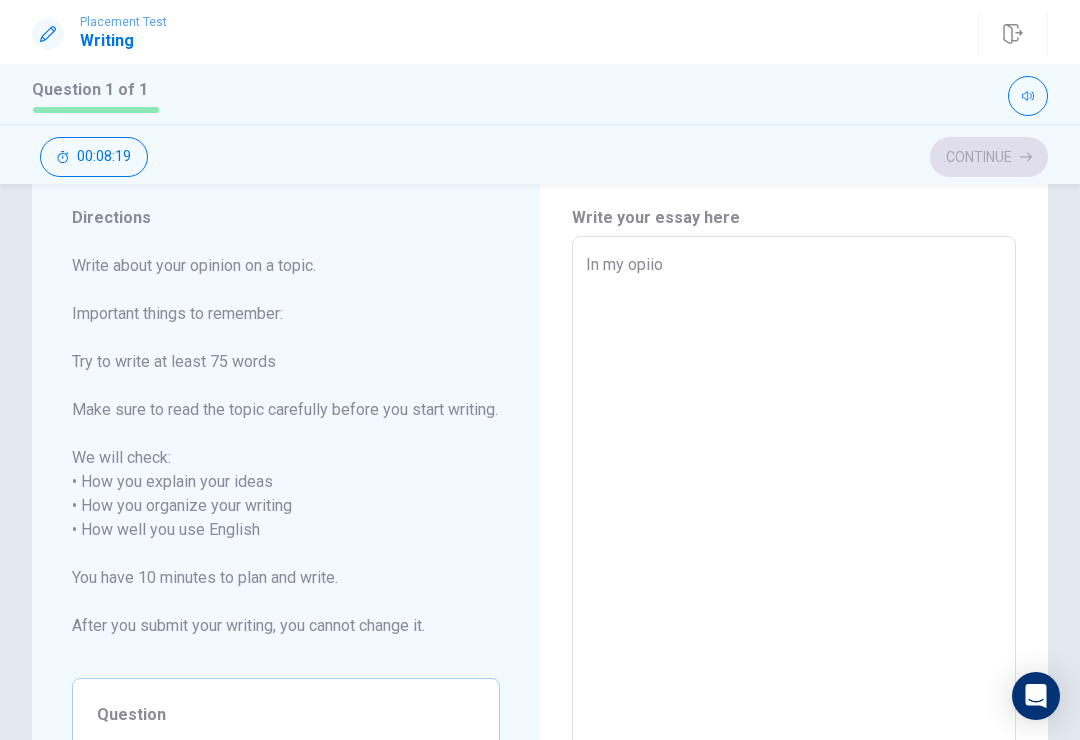 type on "x" 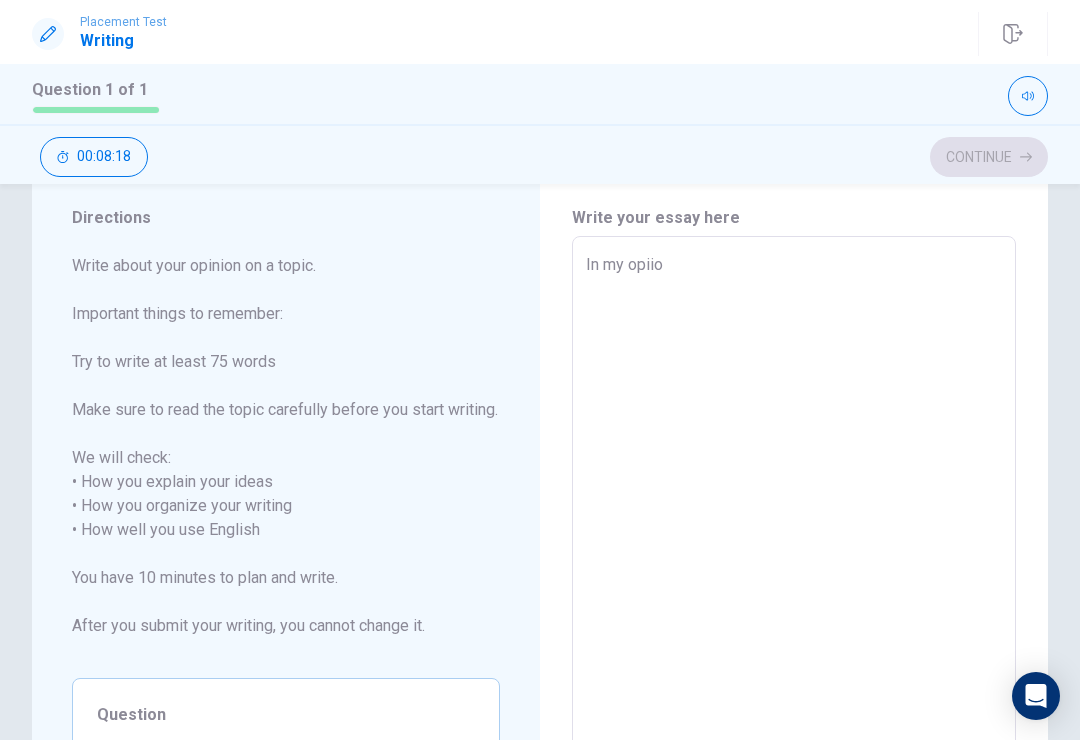type on "In my opii" 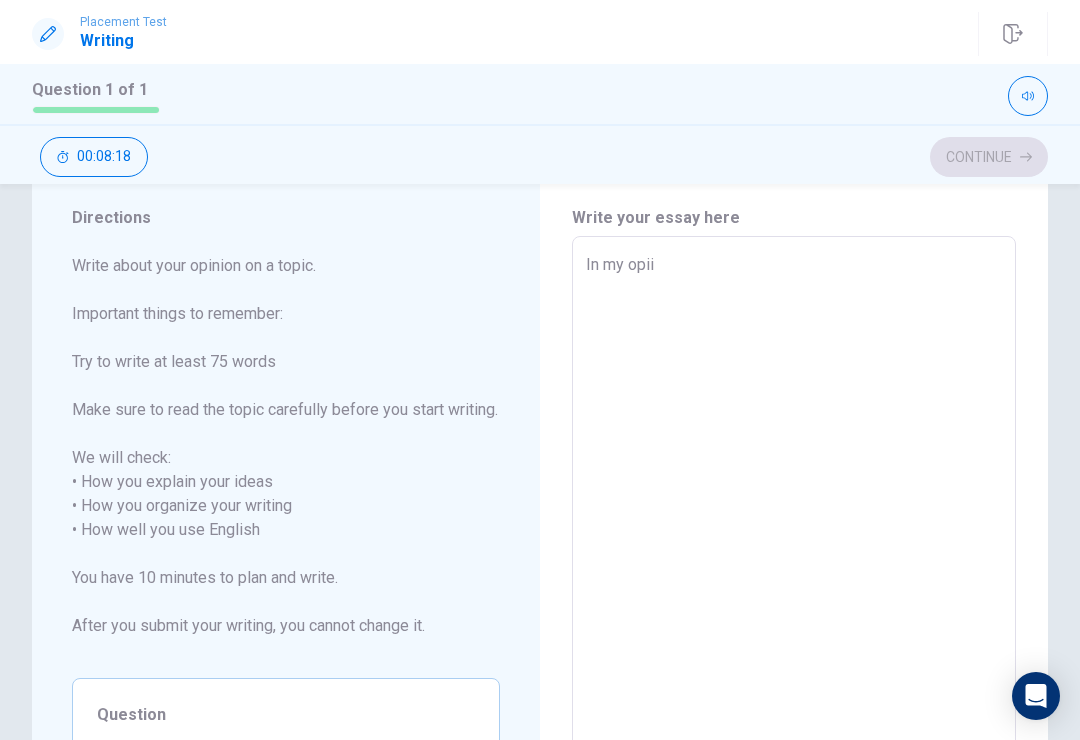 type on "x" 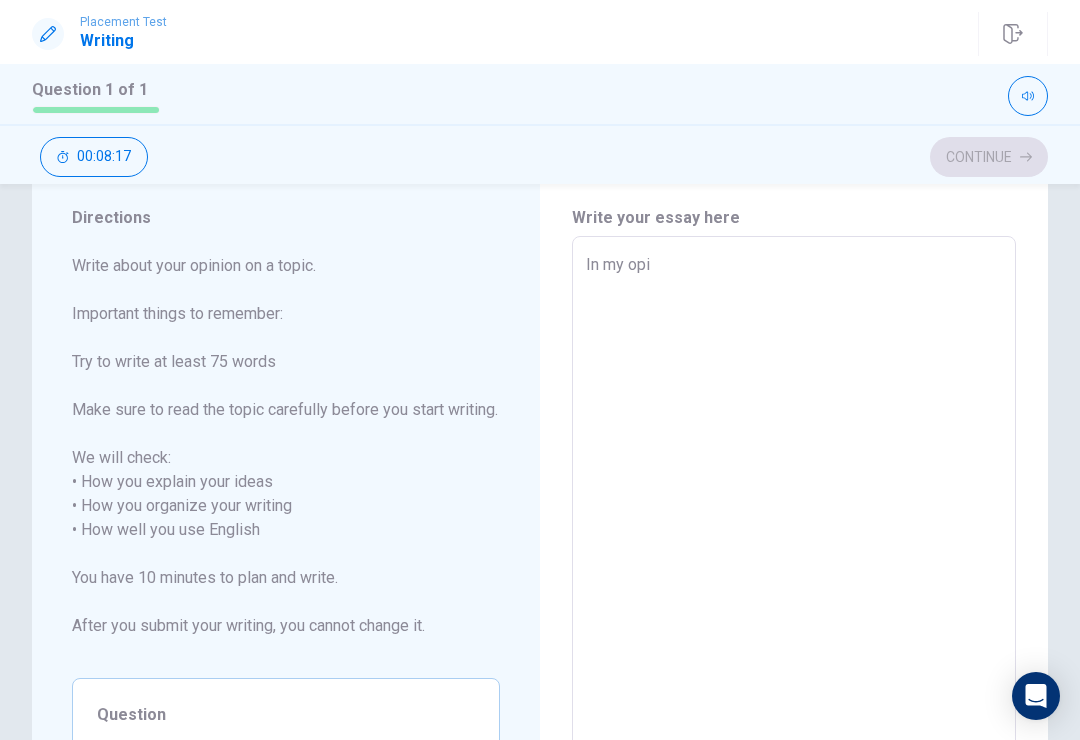 type on "x" 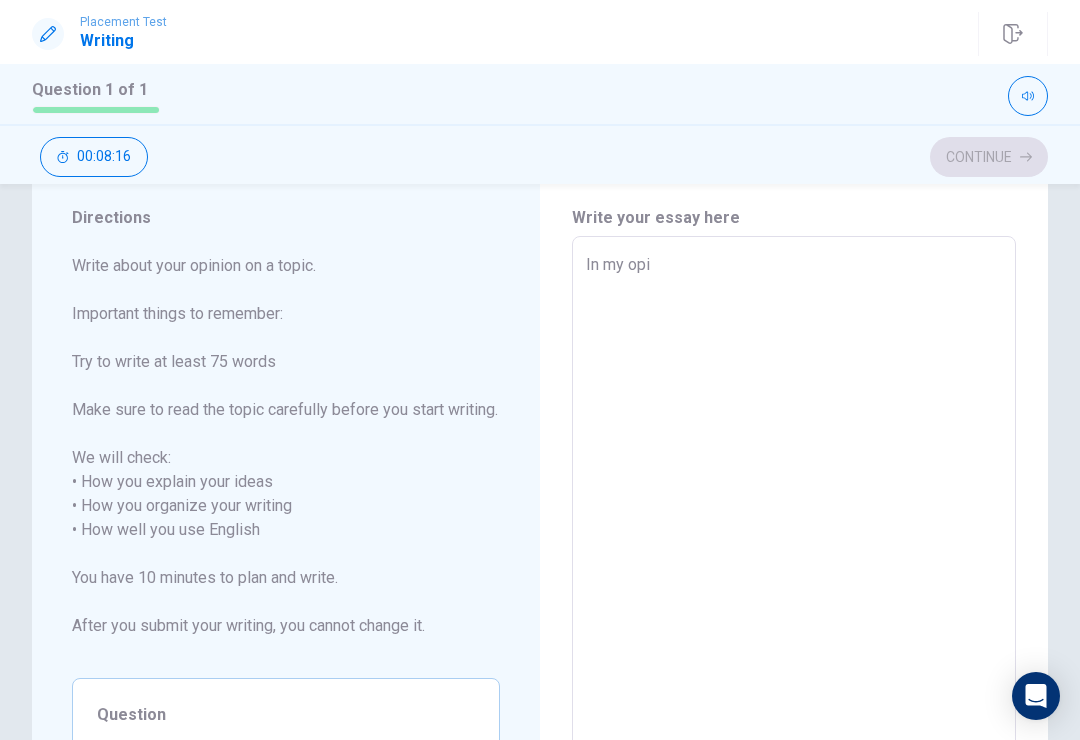 type on "In my opio" 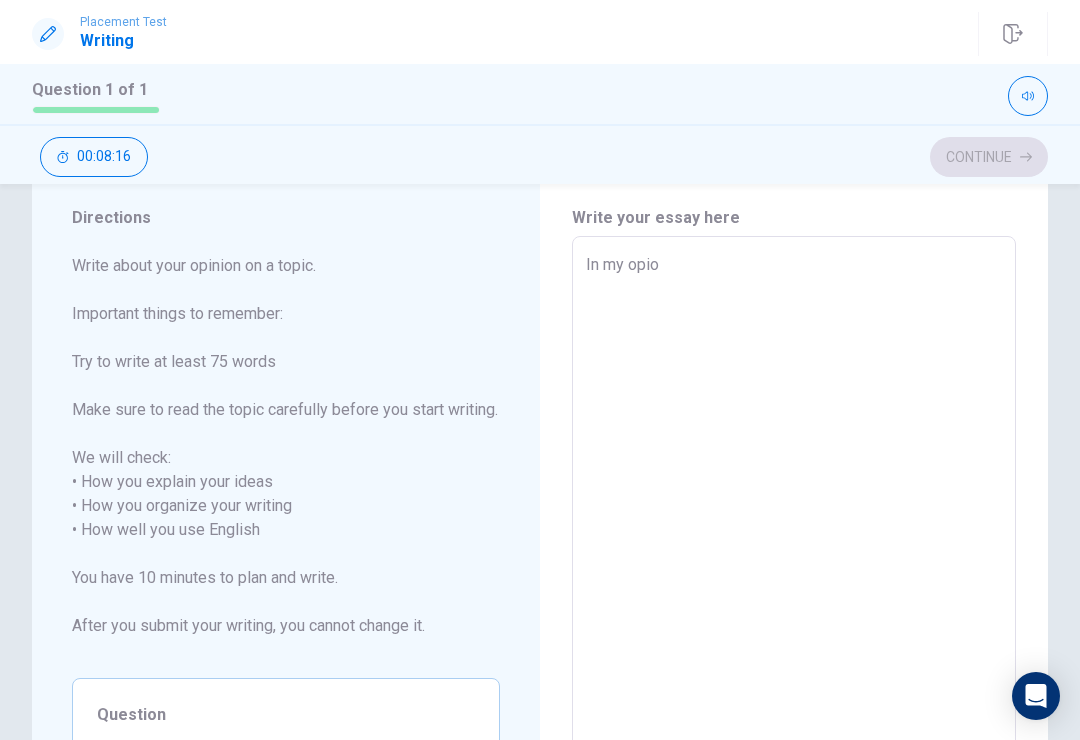 type on "x" 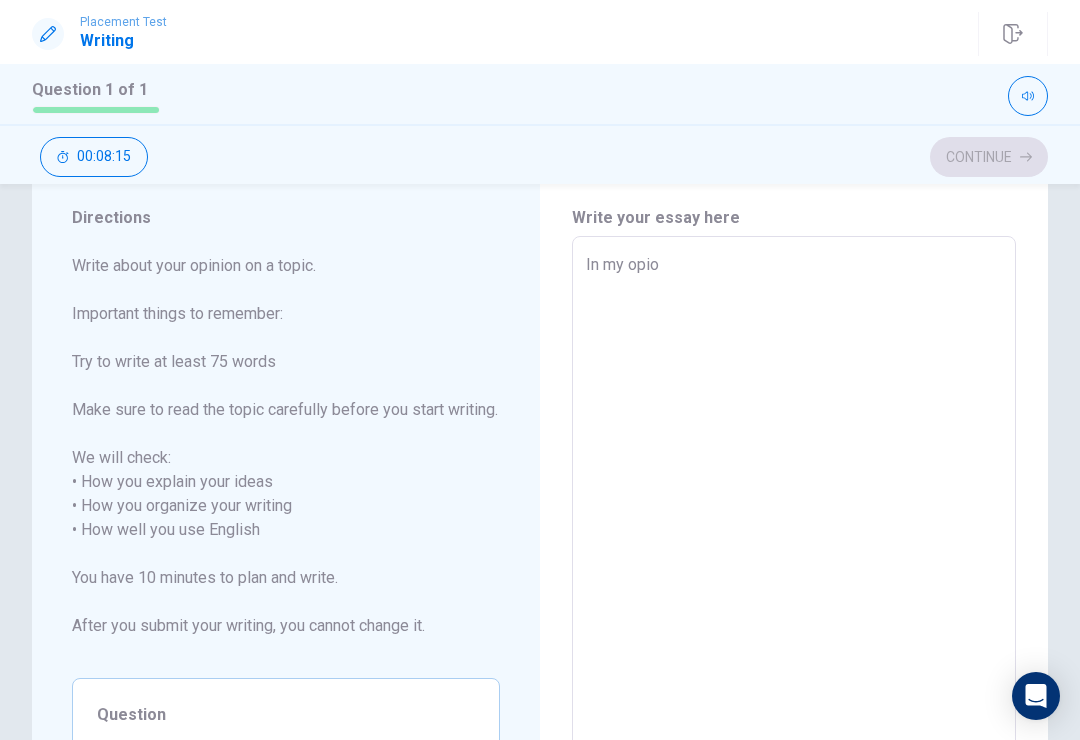 type on "In my opio" 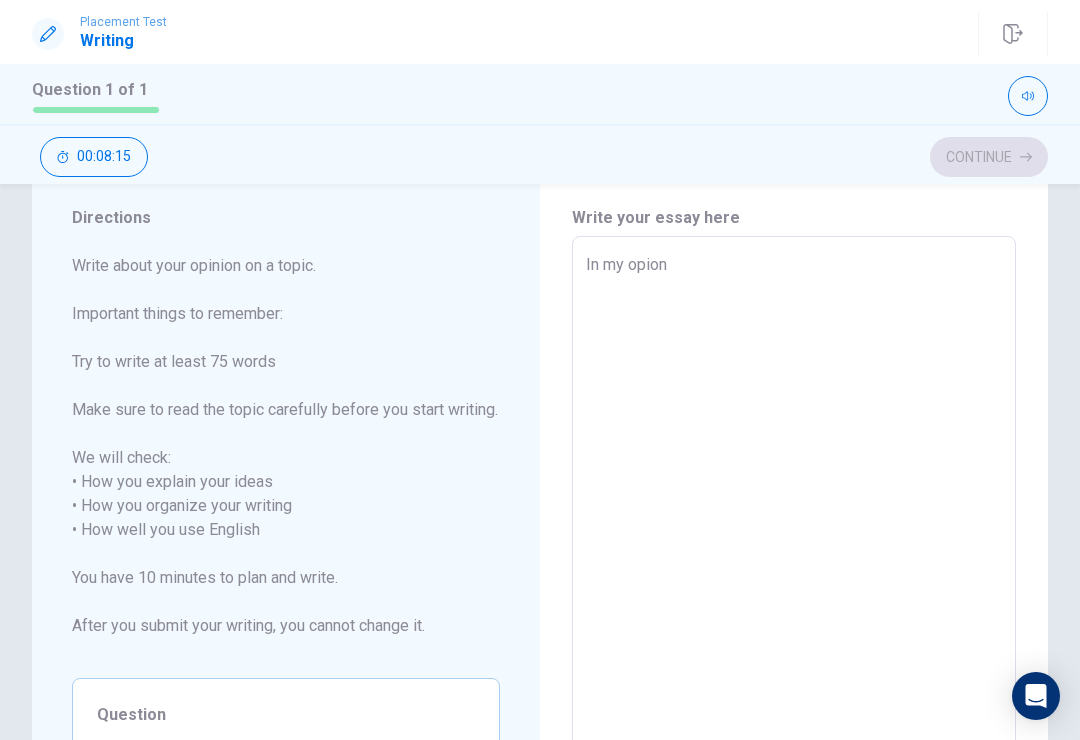 type on "x" 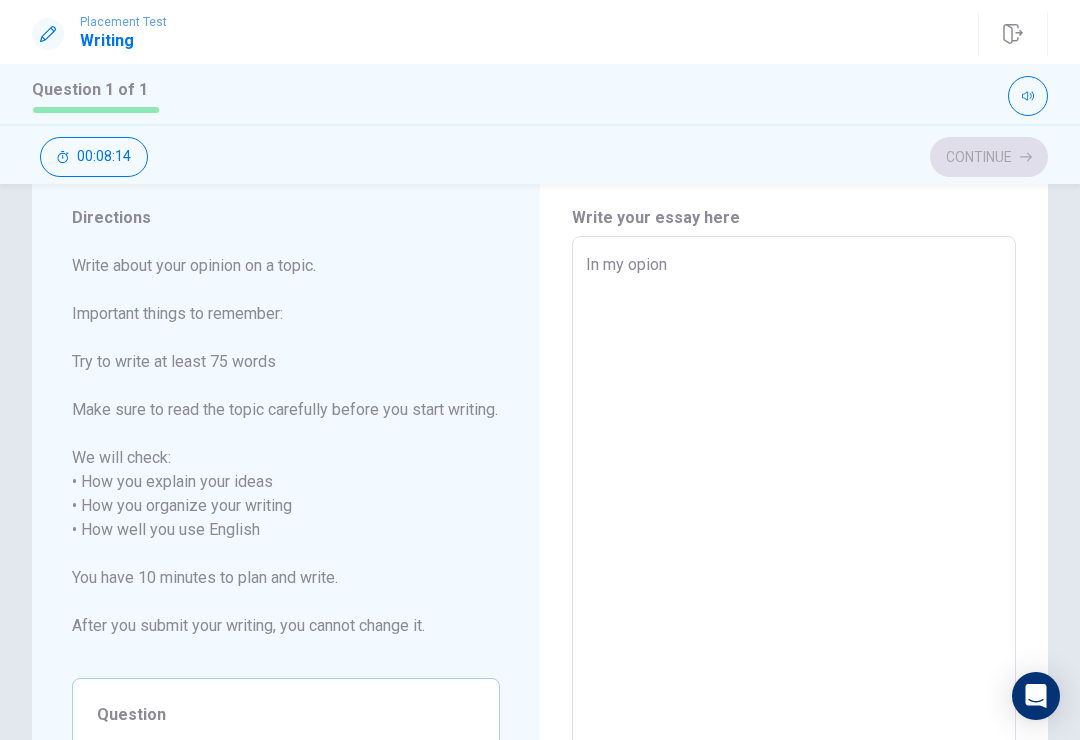 type on "In my opion" 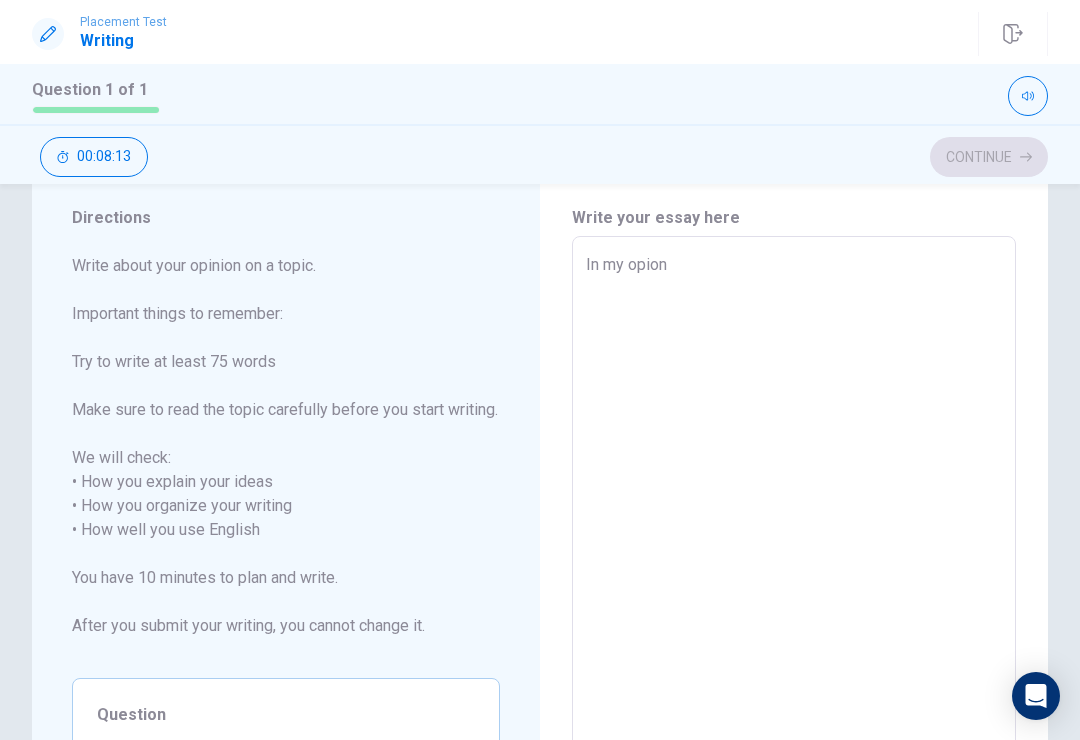 type on "x" 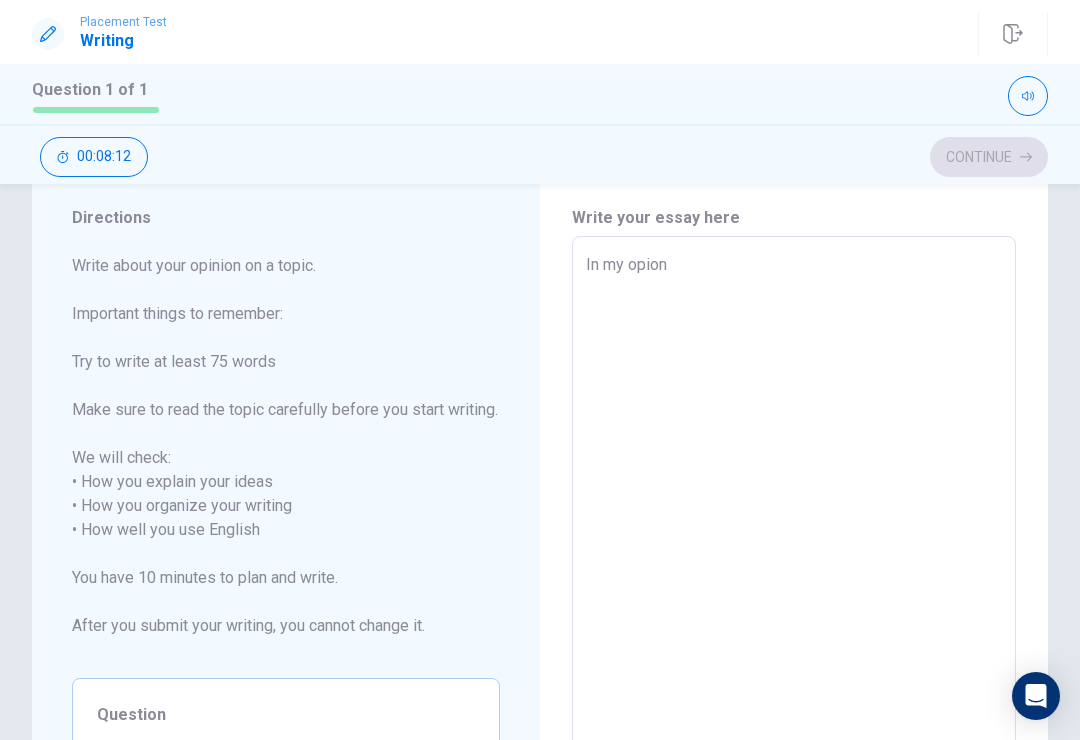 type on "In my opion" 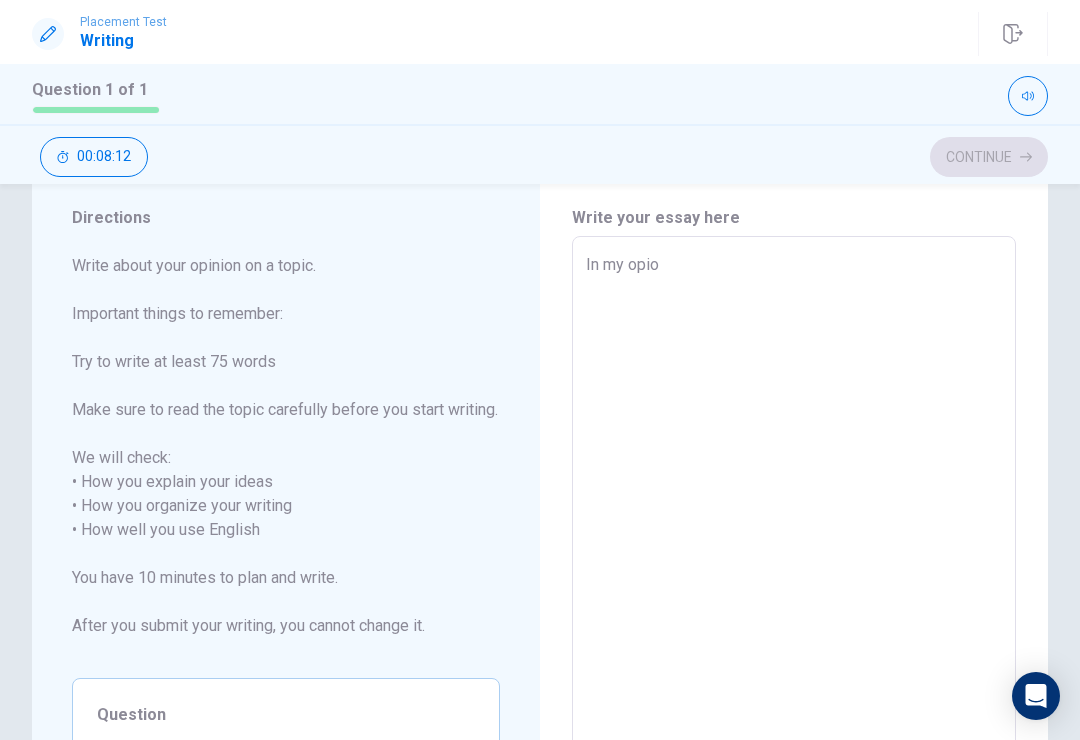 type on "x" 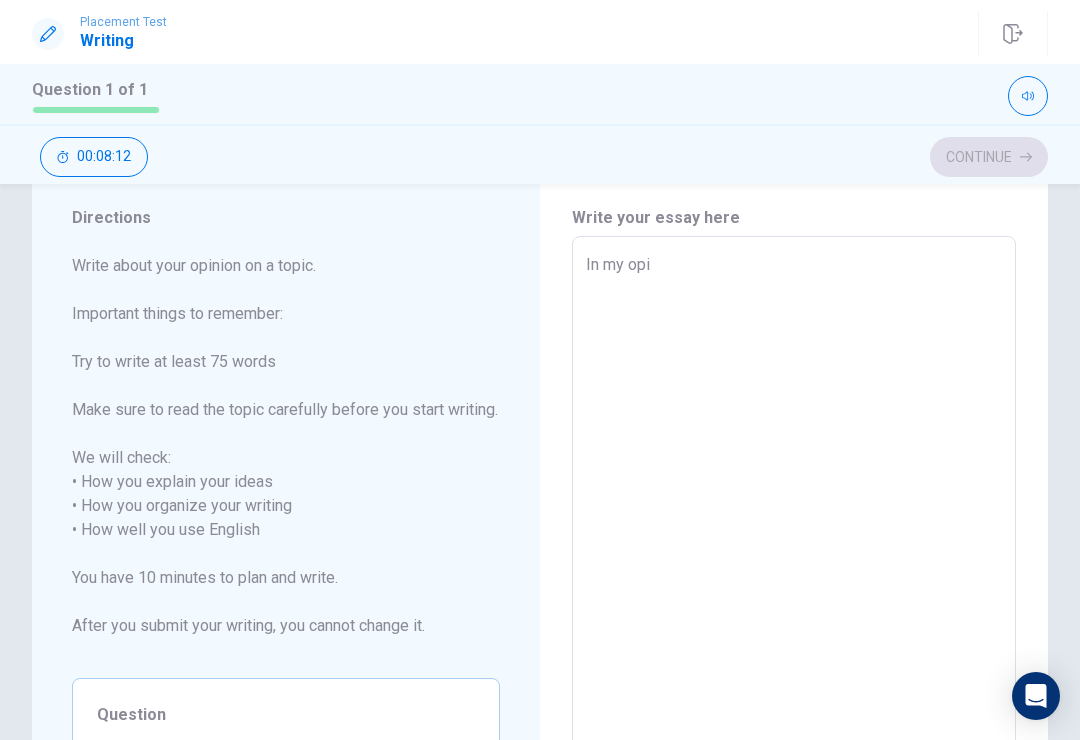 type on "x" 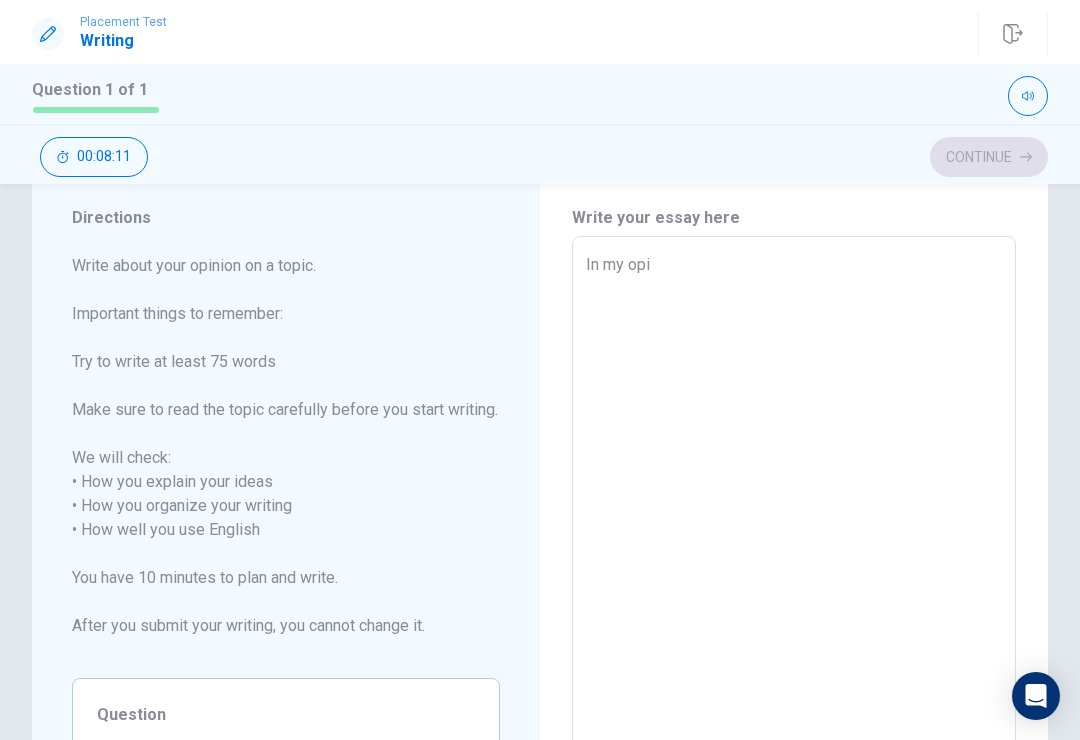 type on "In my opin" 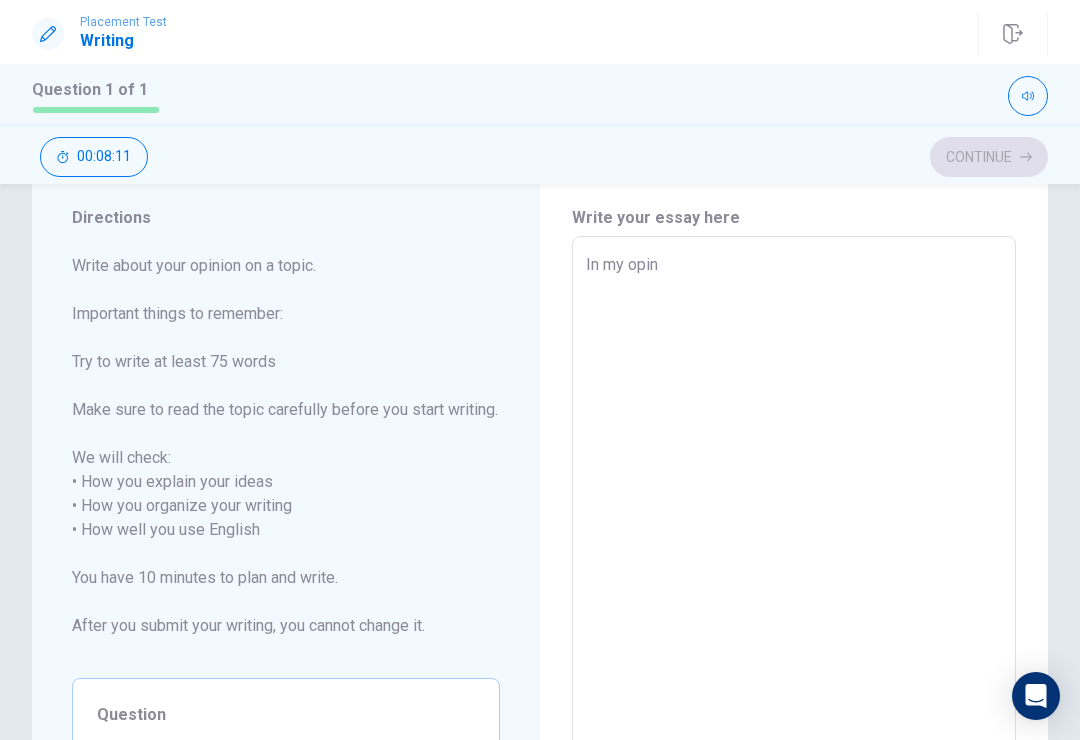type on "x" 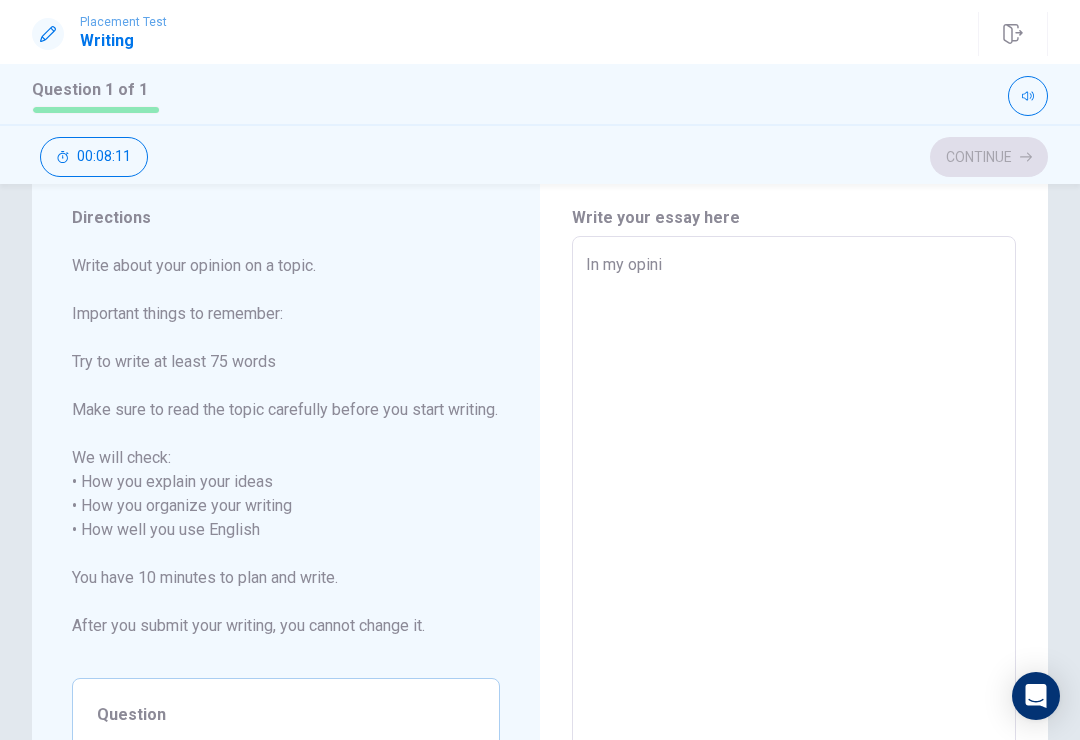 type on "x" 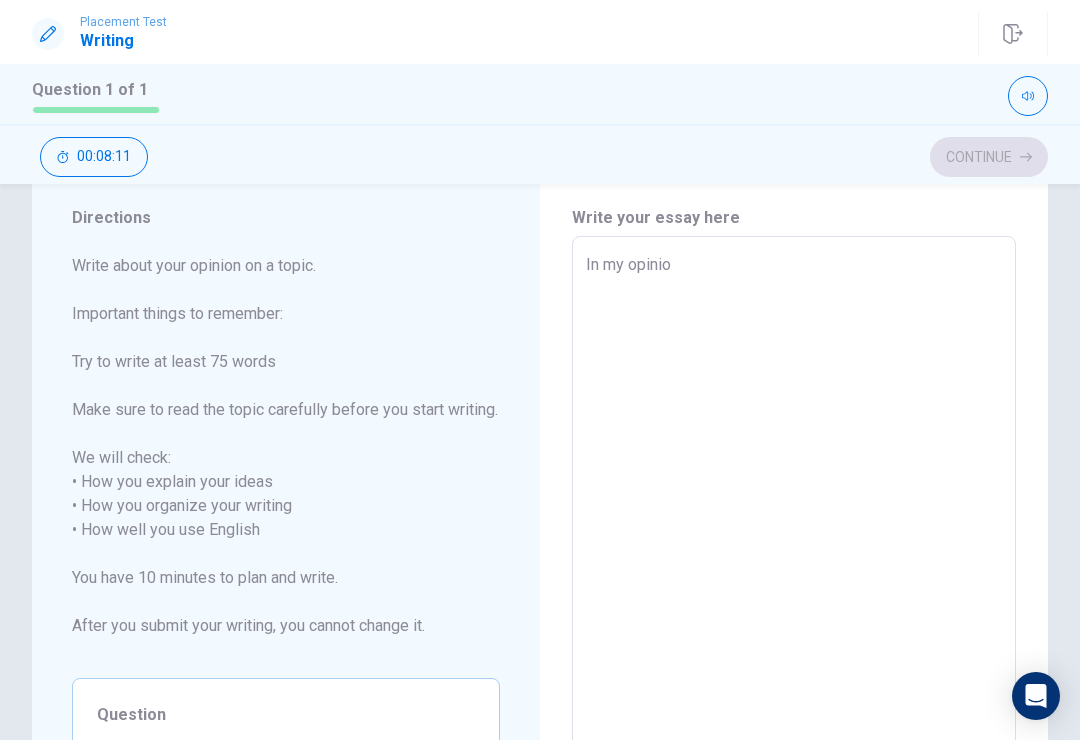 type on "x" 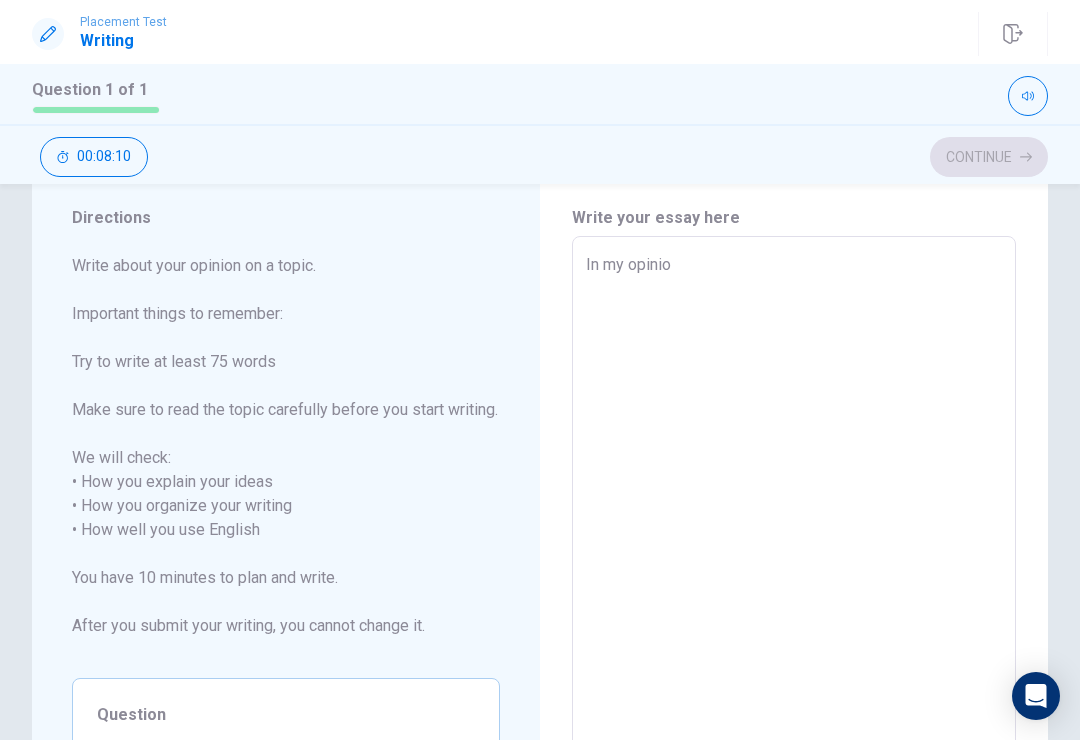 type on "In my opinion" 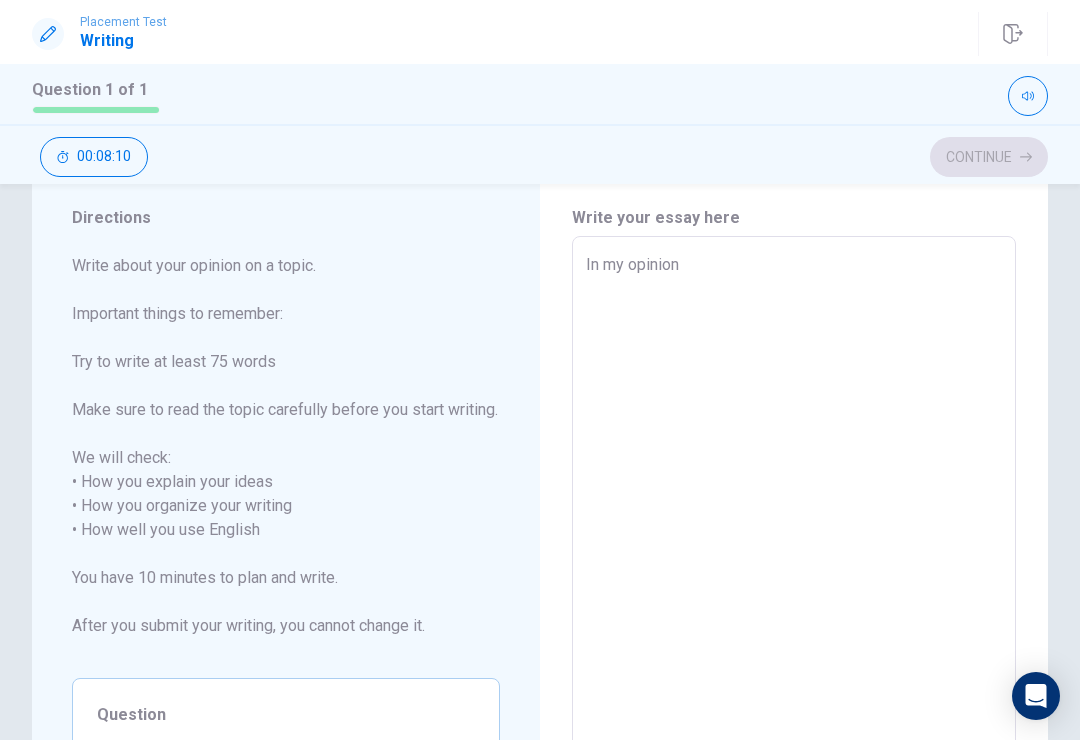 type on "x" 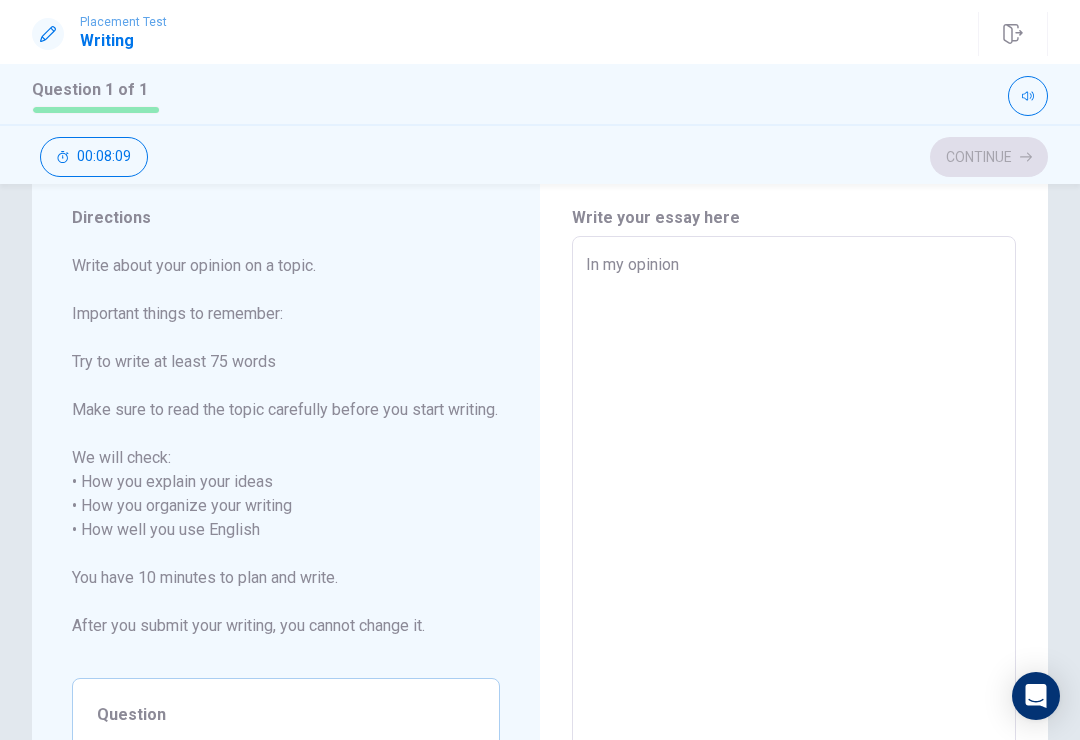 type on "In my opinion ," 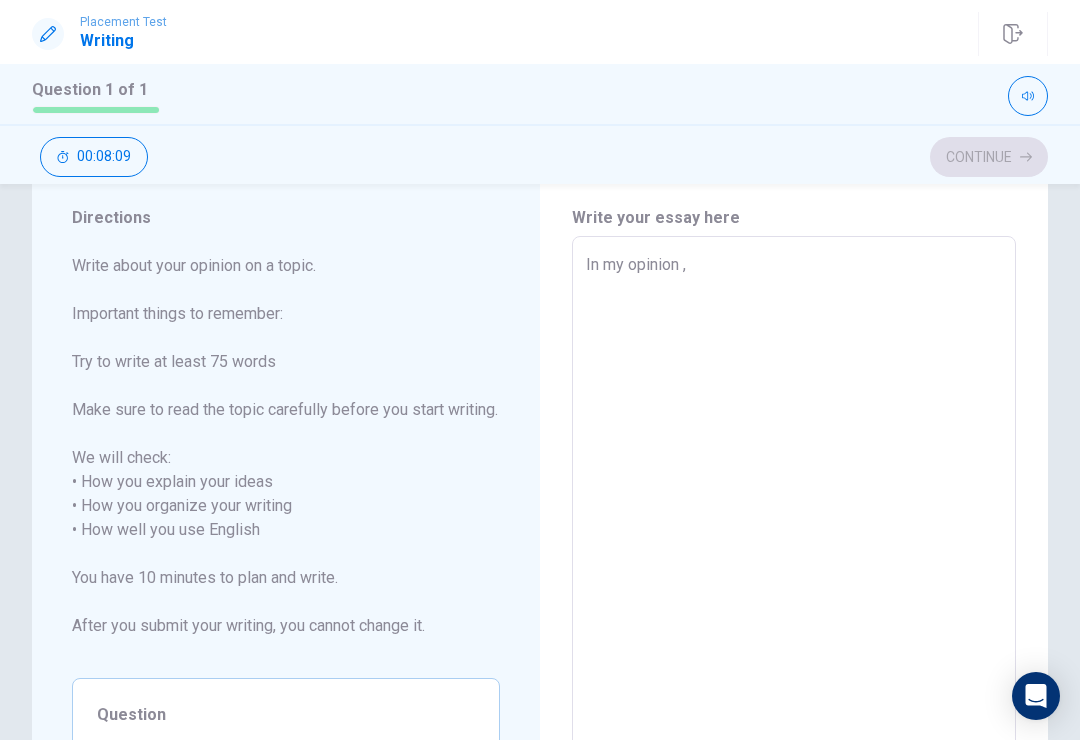 type on "x" 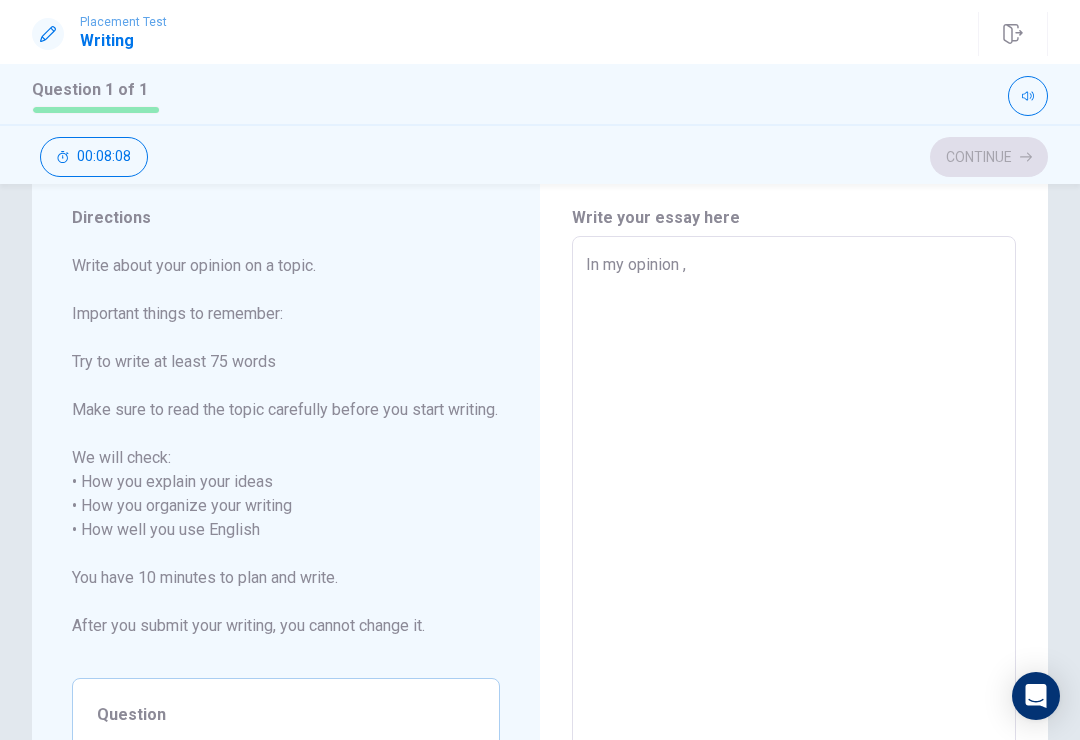 type on "In my opinion ," 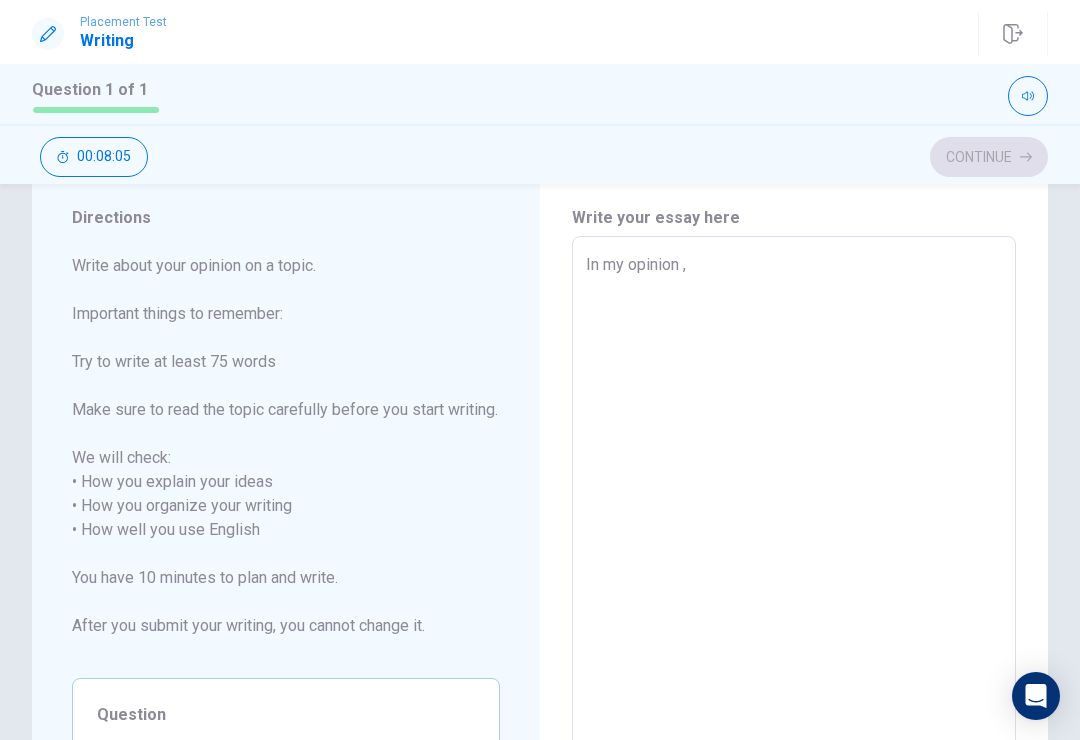 type on "x" 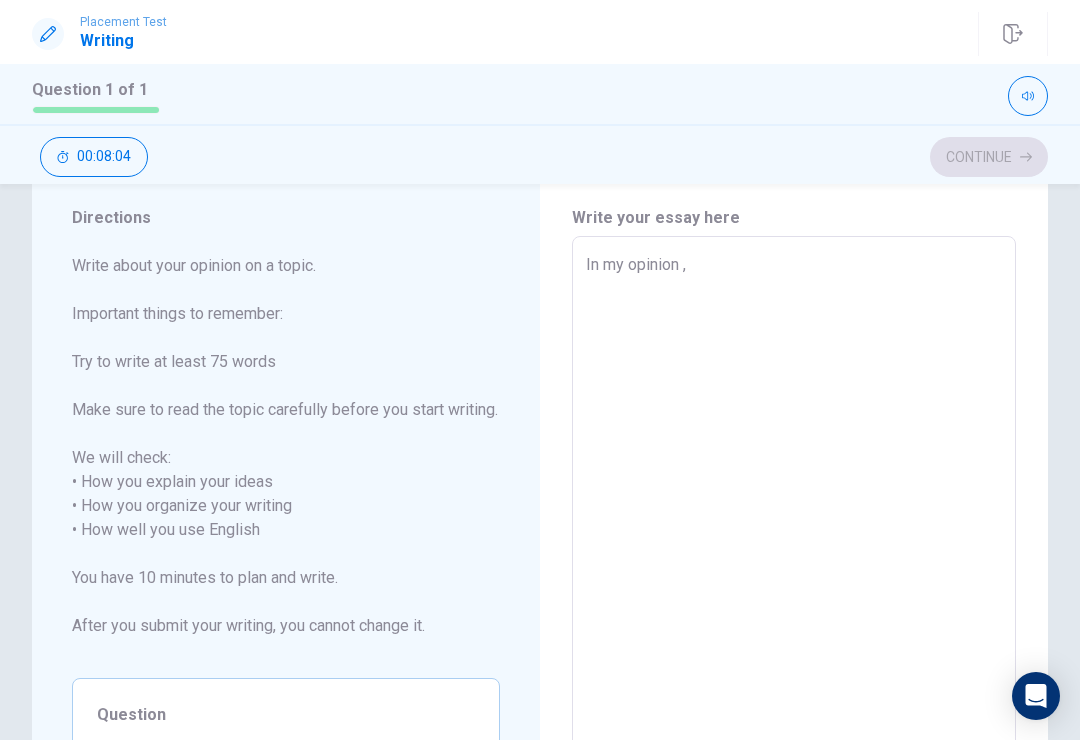 type on "In my opinion , h" 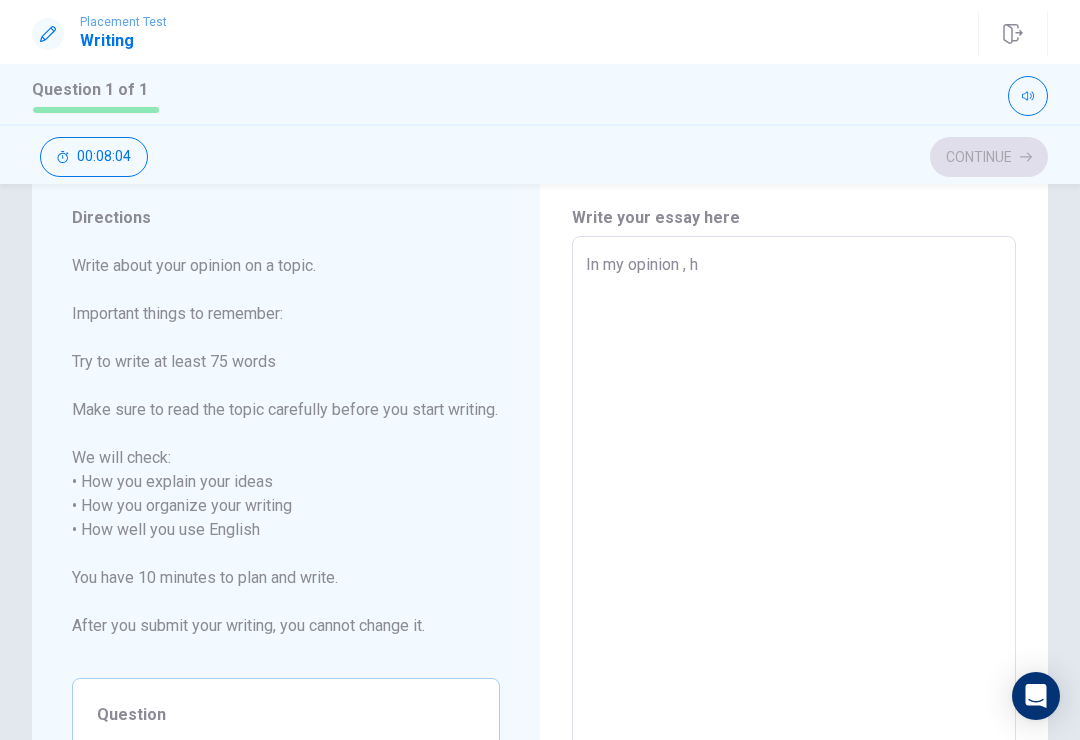 type on "x" 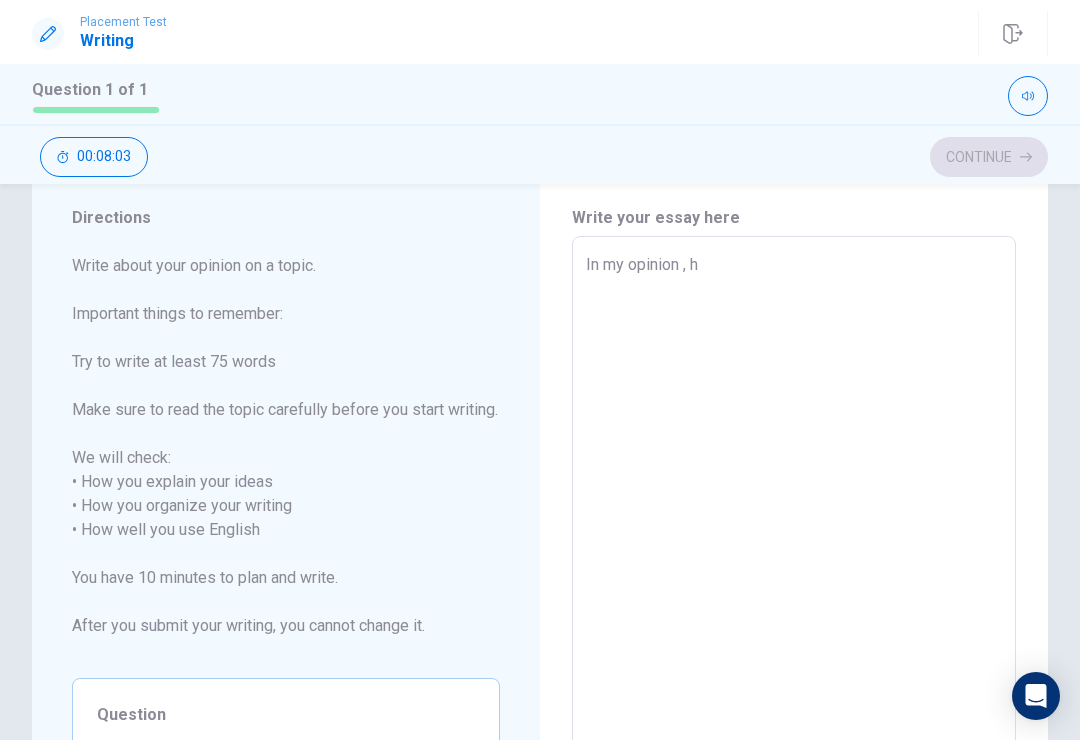 type on "In my opinion , he" 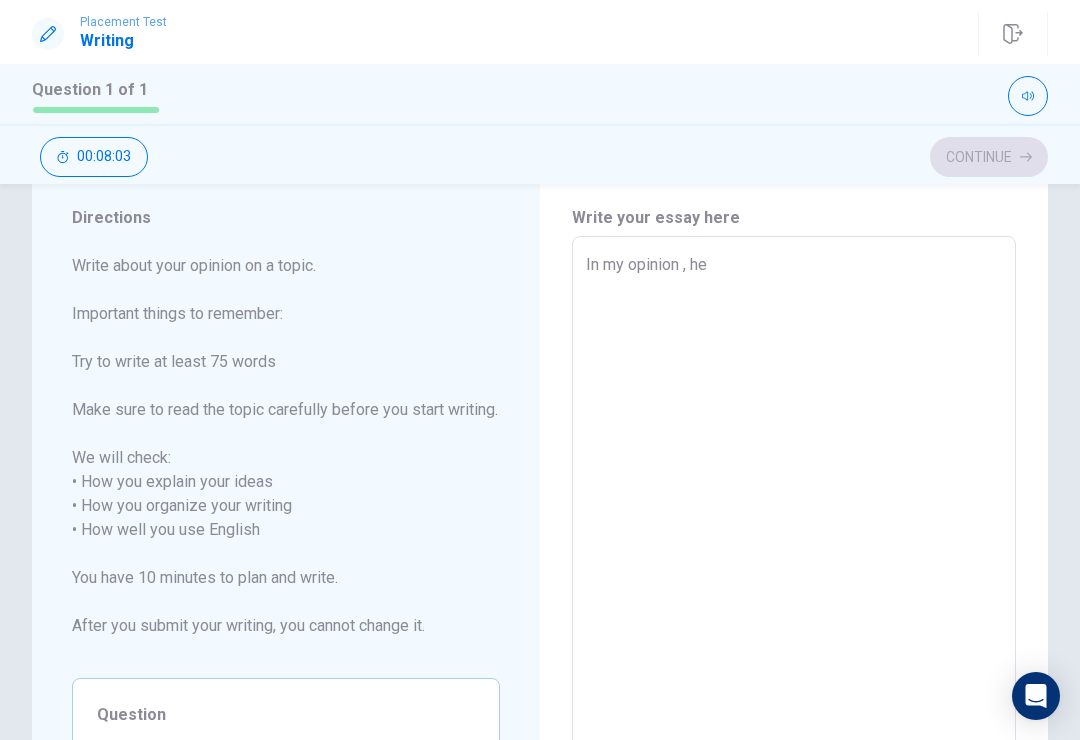 type on "x" 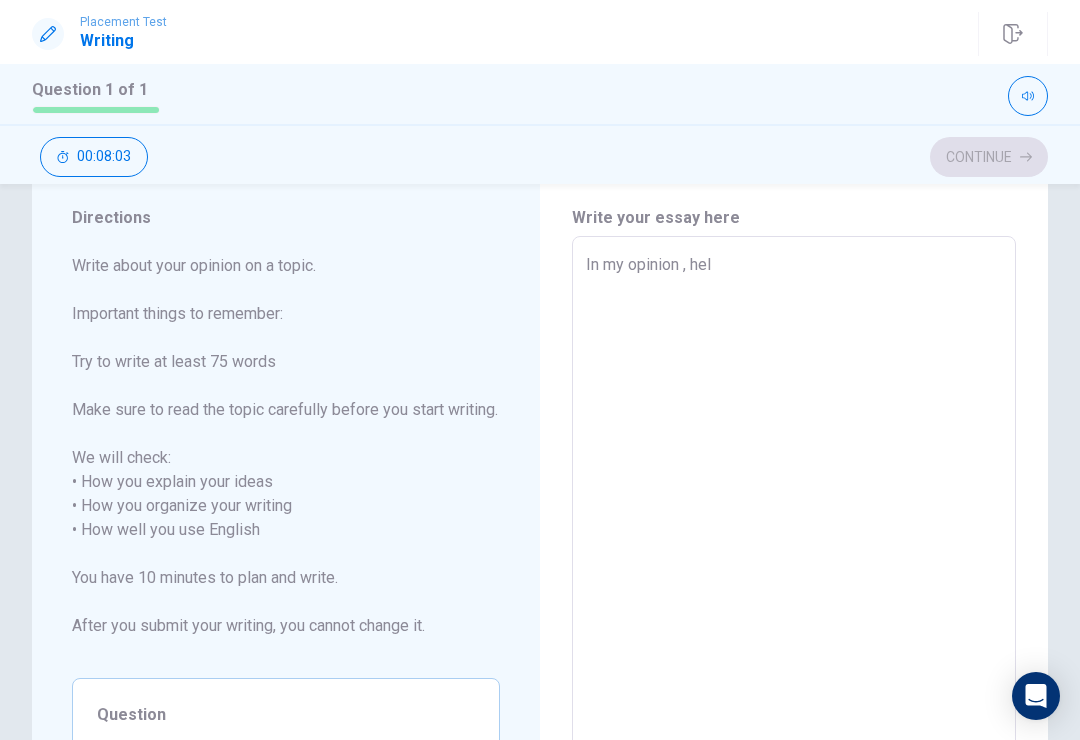 type on "x" 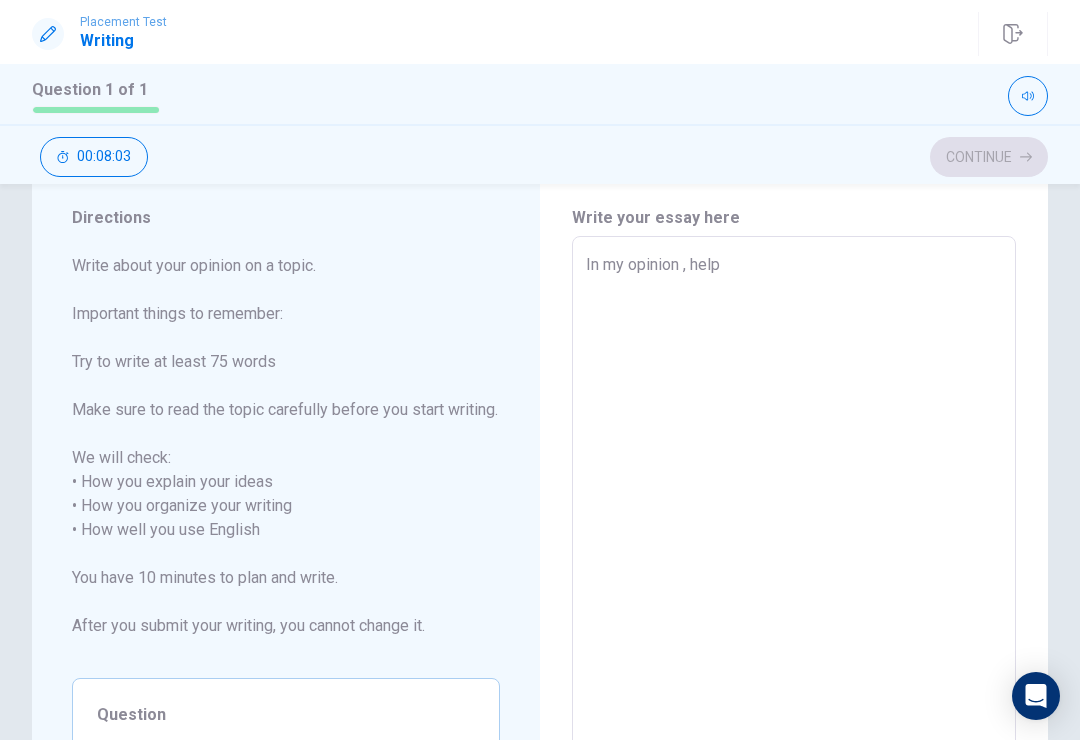 type on "x" 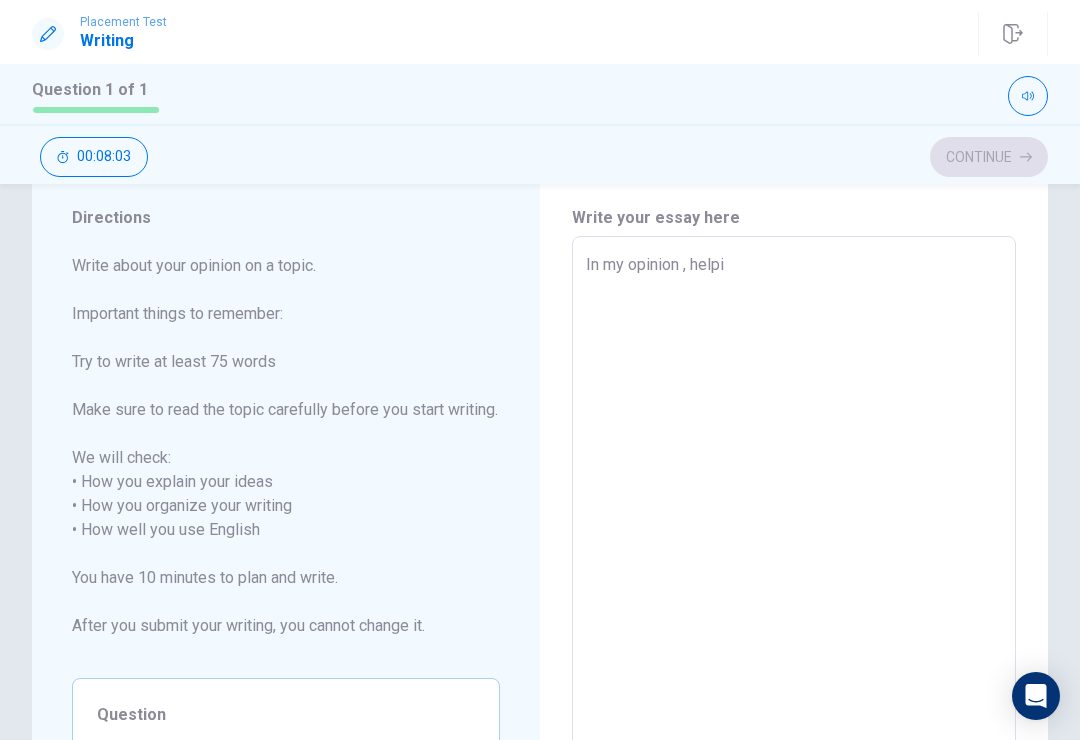 type on "x" 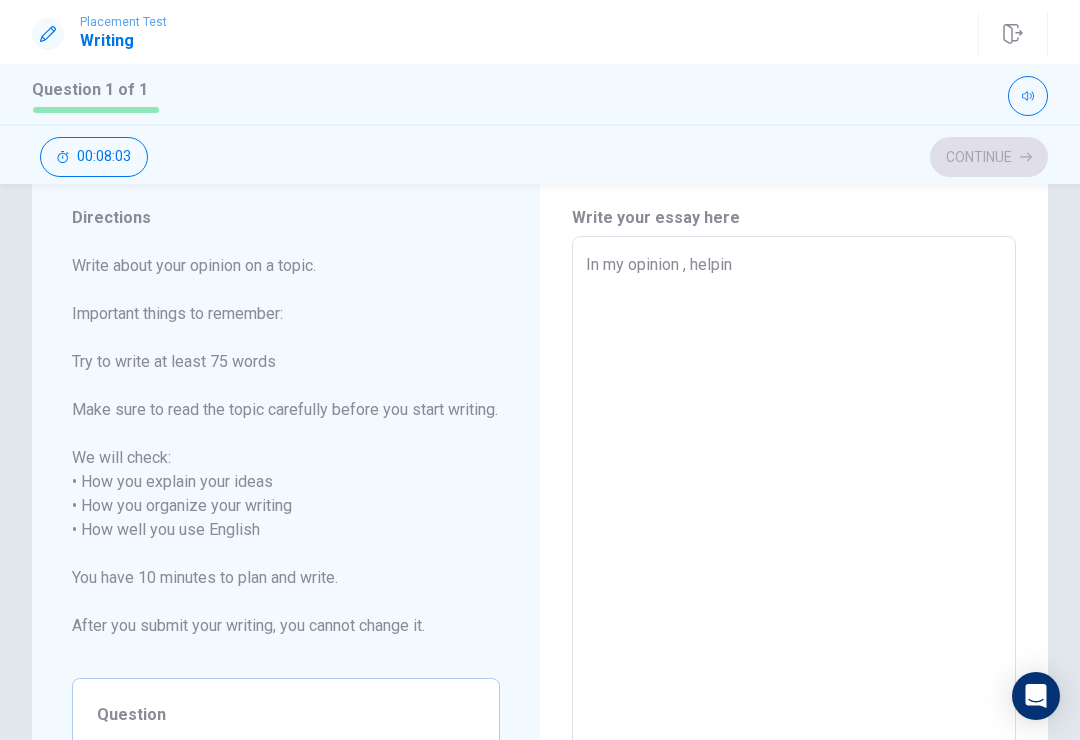 type on "x" 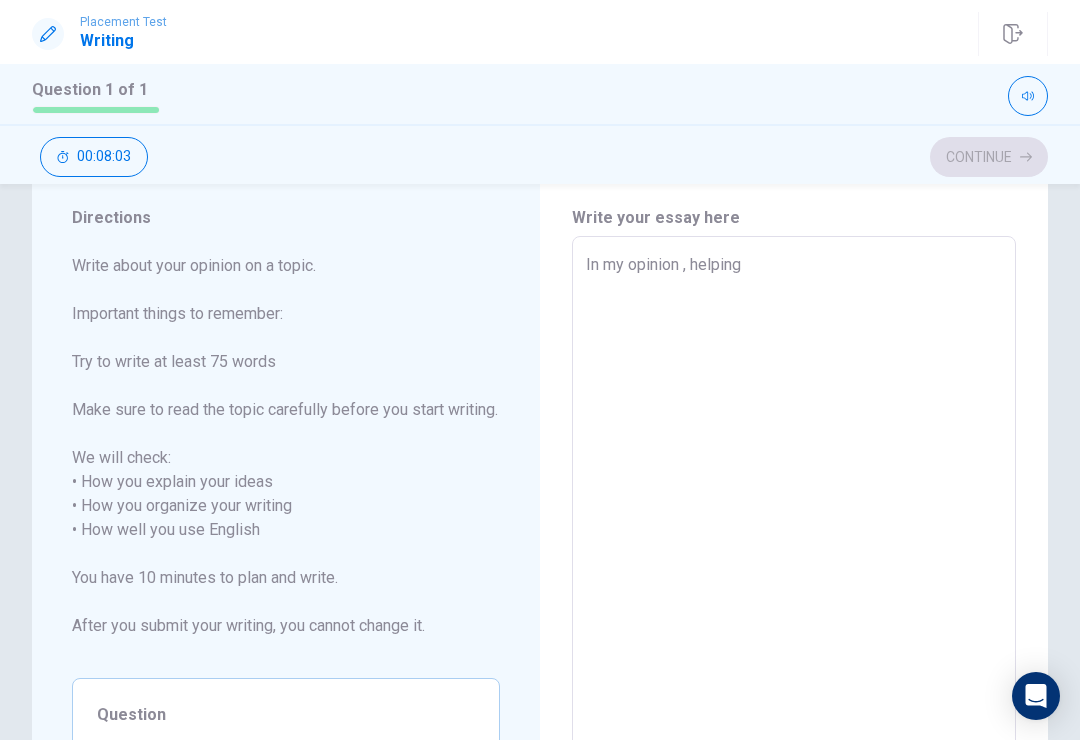 type on "x" 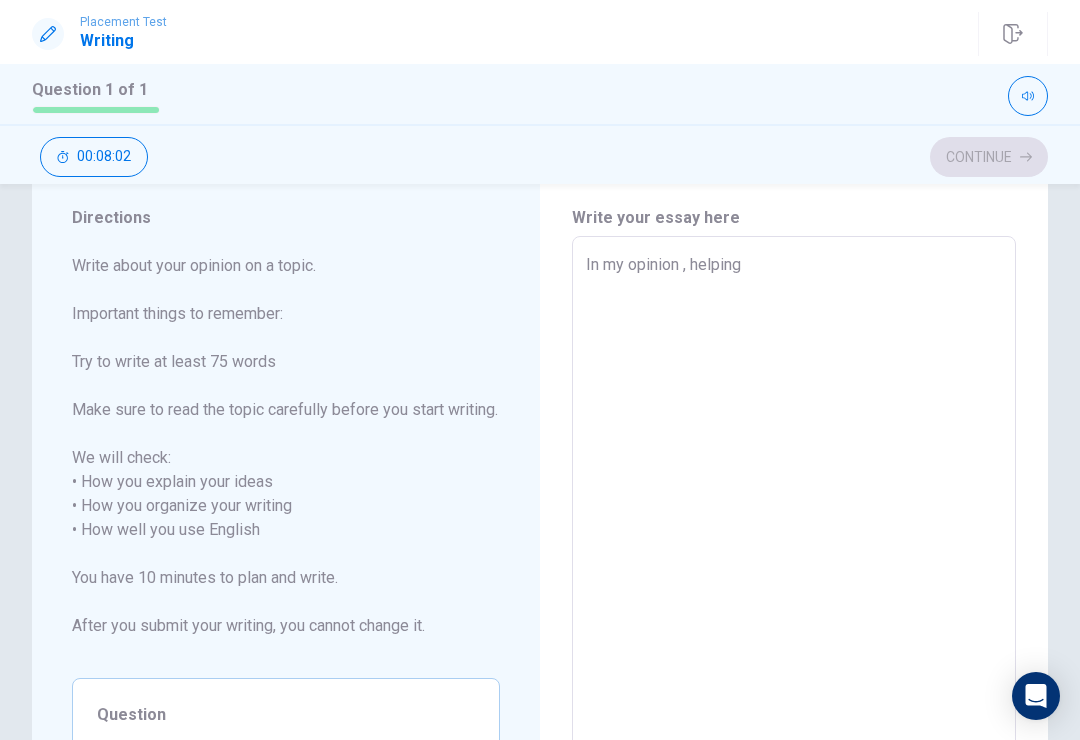 type on "In my opinion , helping" 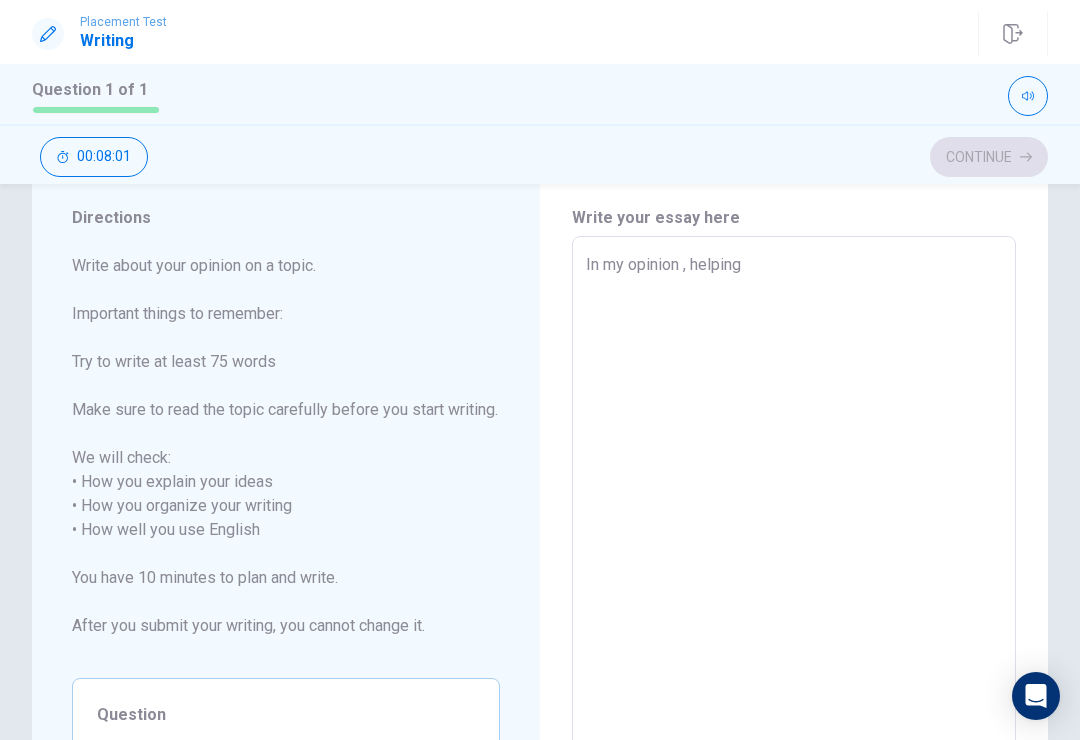 type on "In my opinion , helping s" 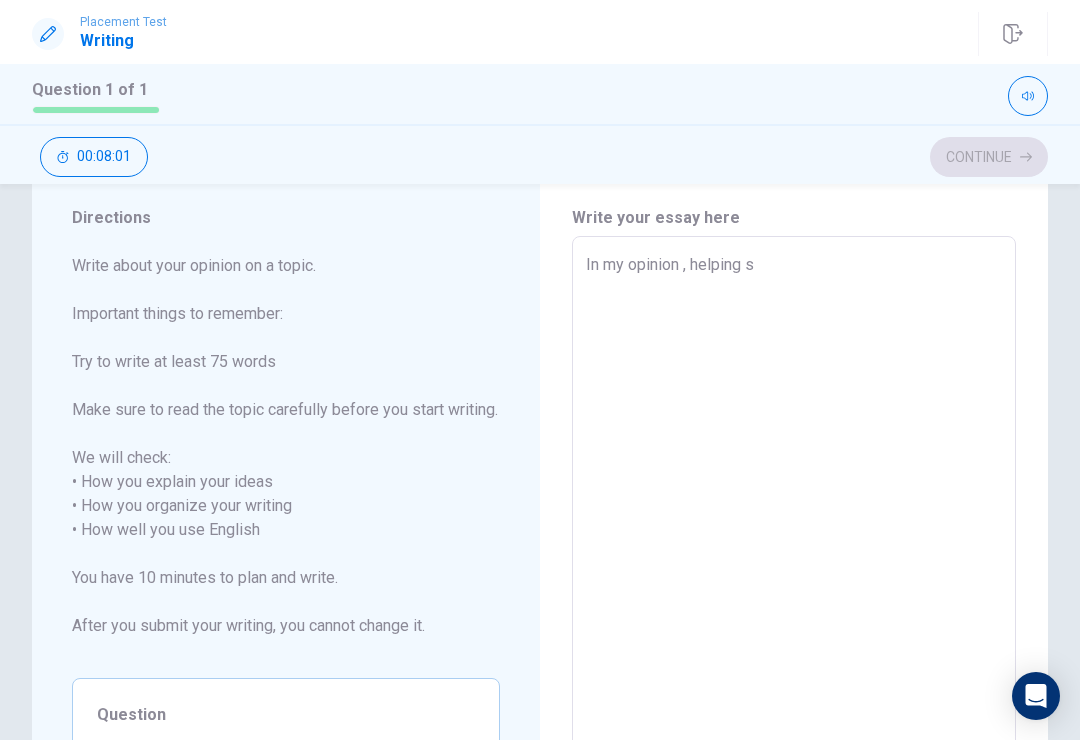type on "x" 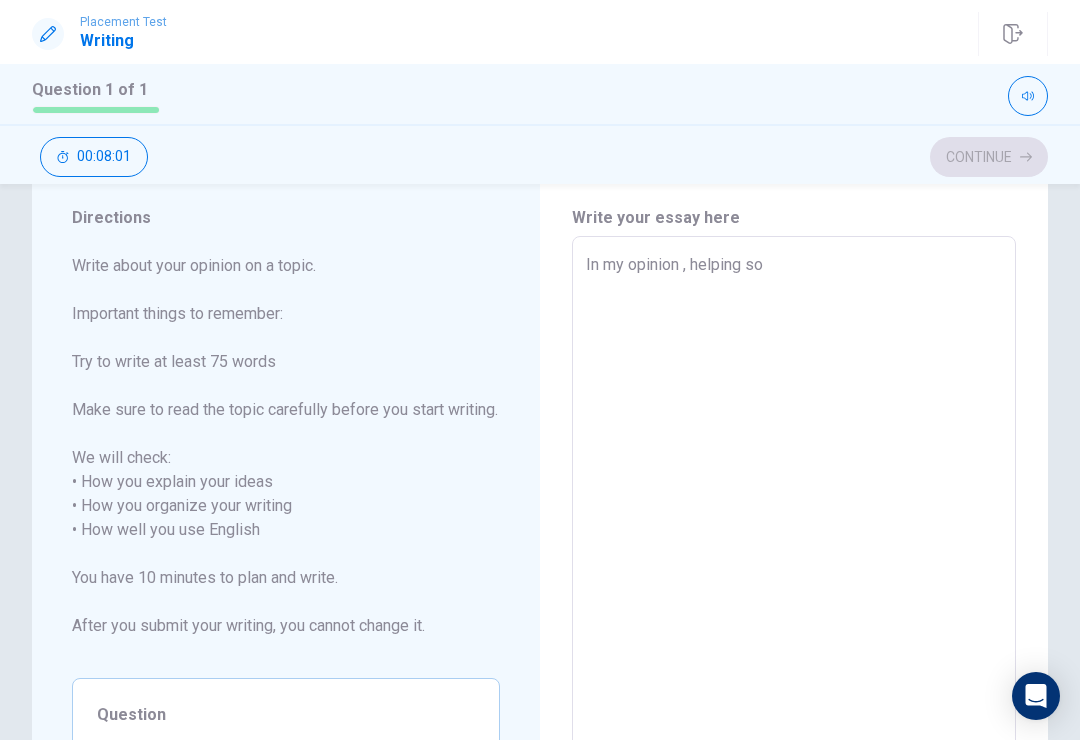 type on "x" 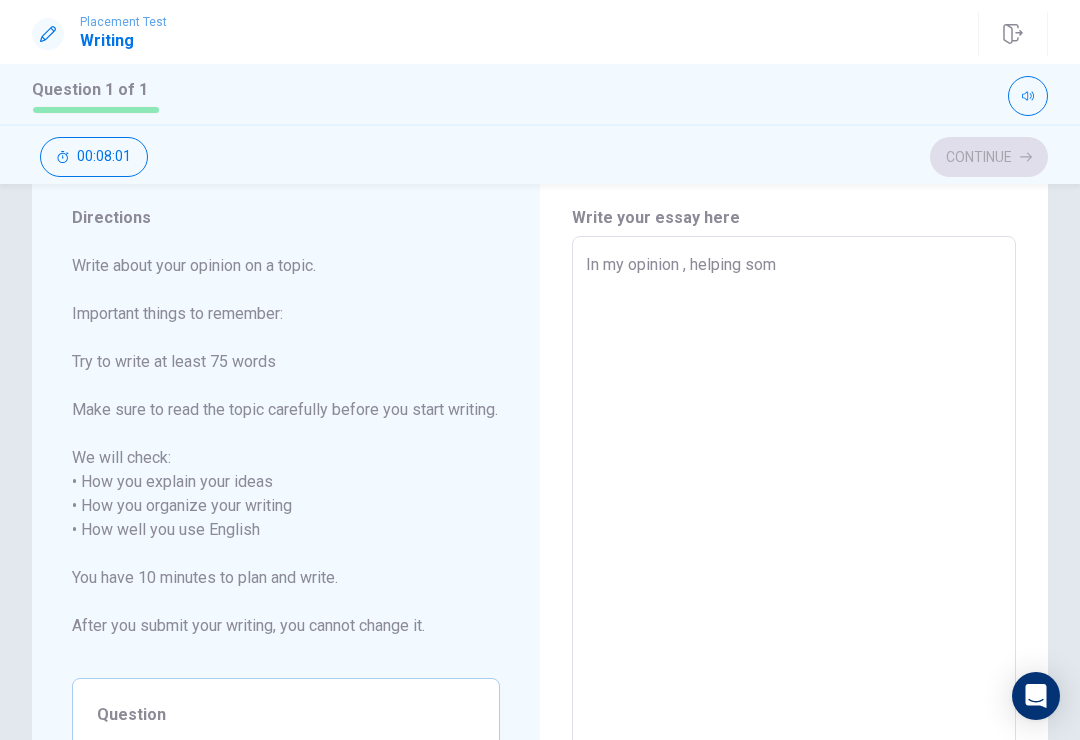 type on "x" 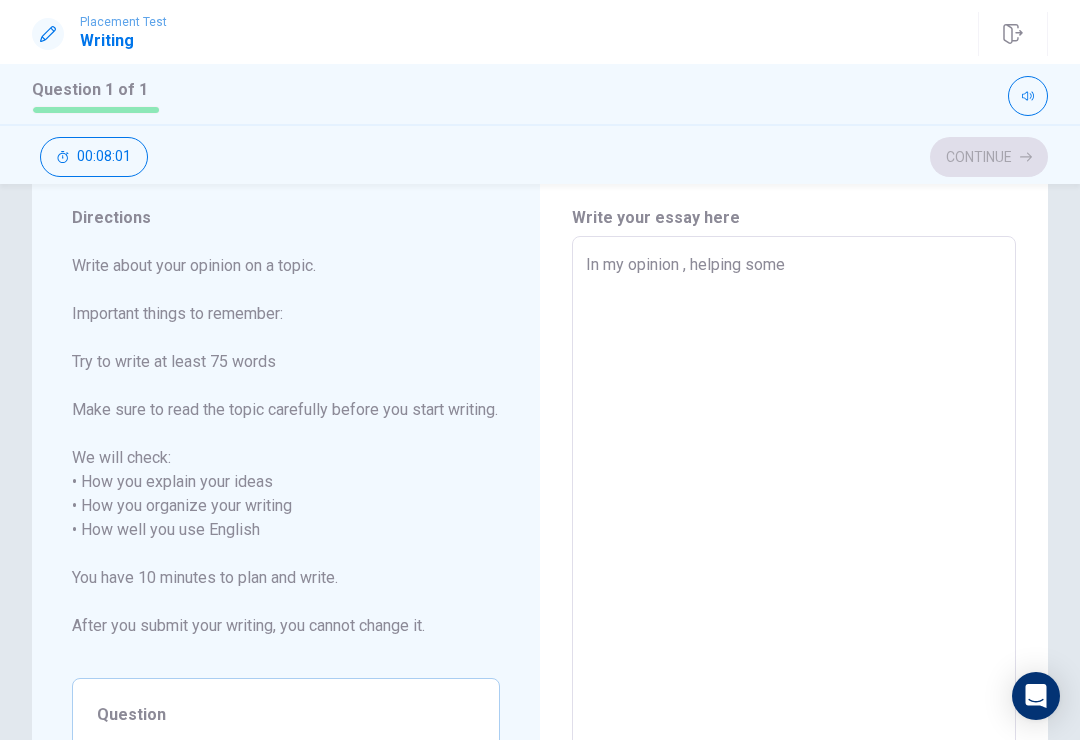 type on "x" 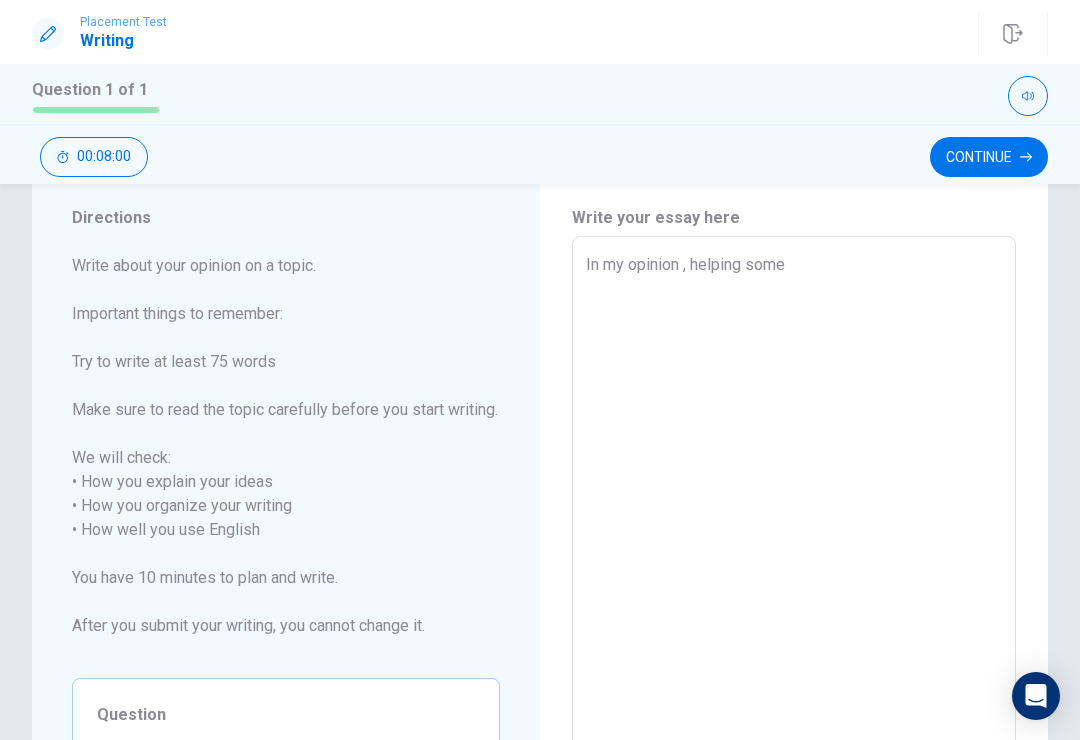 type on "In my opinion , helping someo" 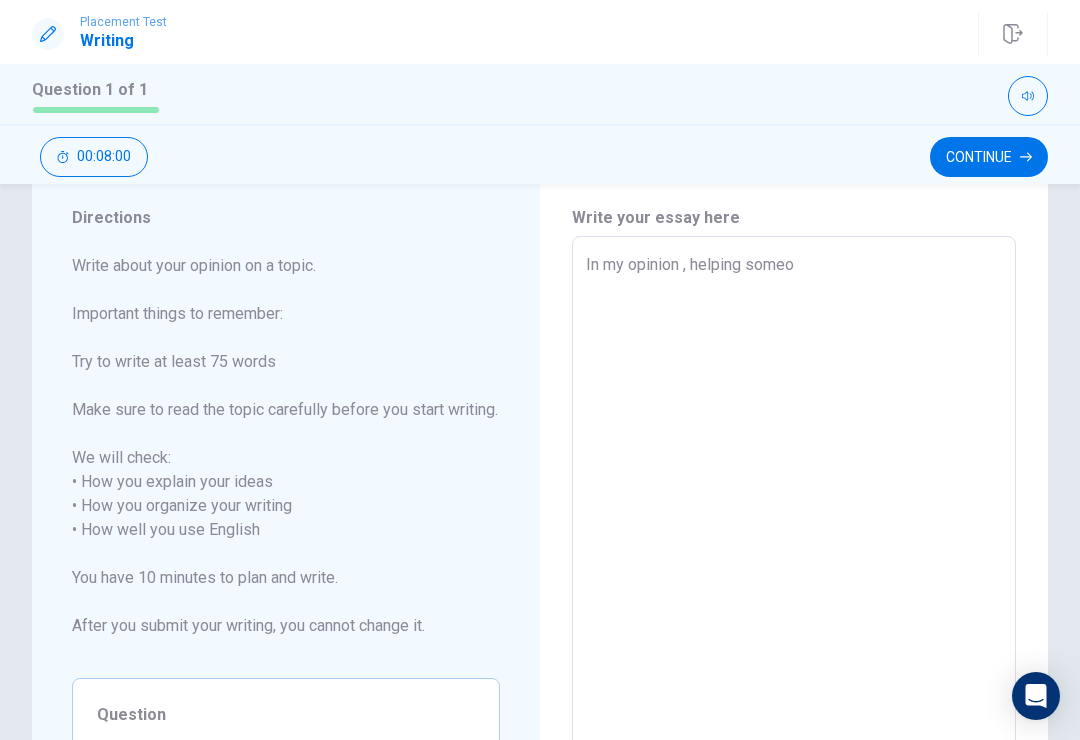 type on "x" 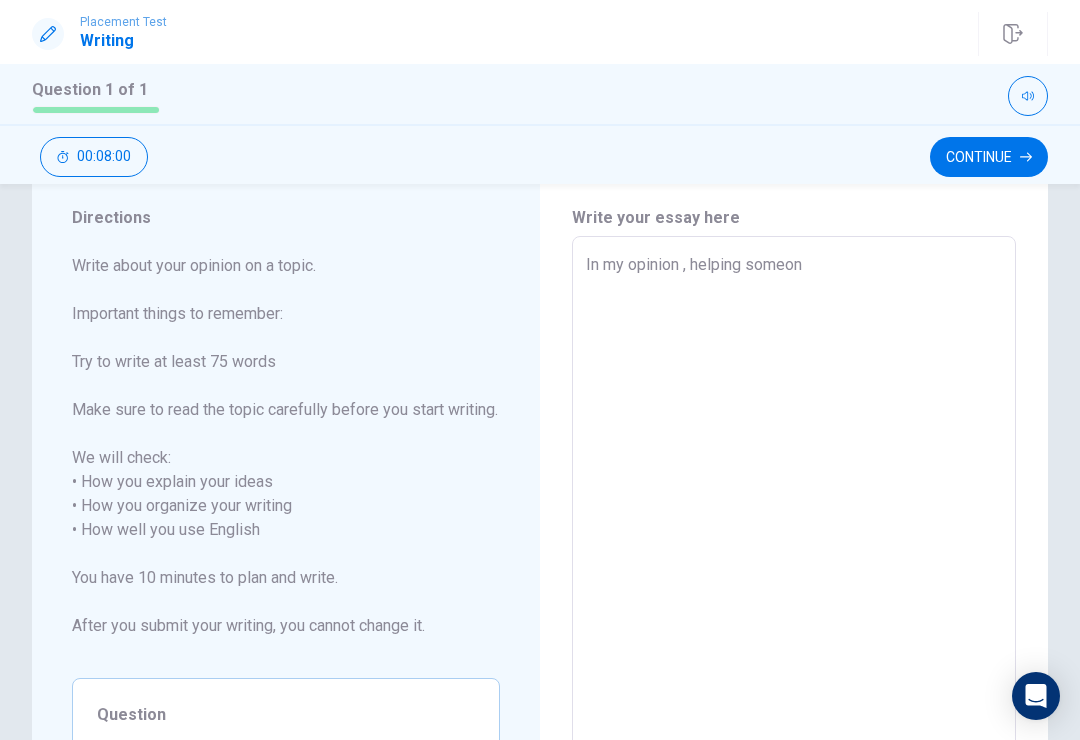 type on "x" 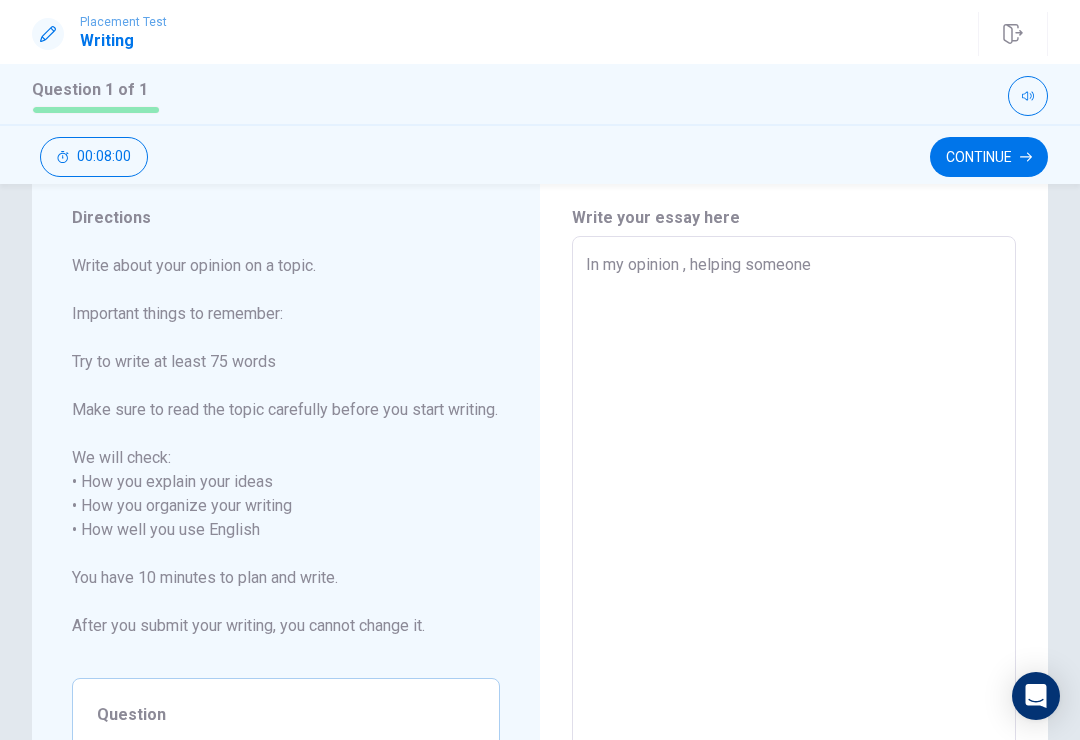 type on "x" 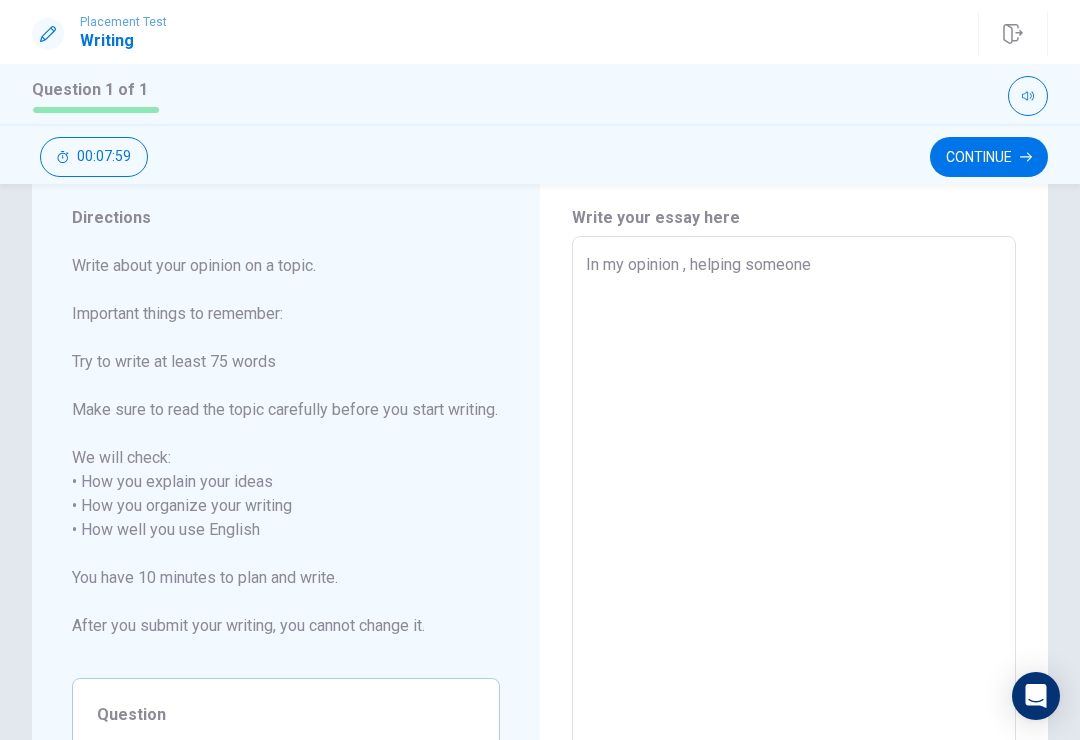 type on "In my opinion , helping someone i" 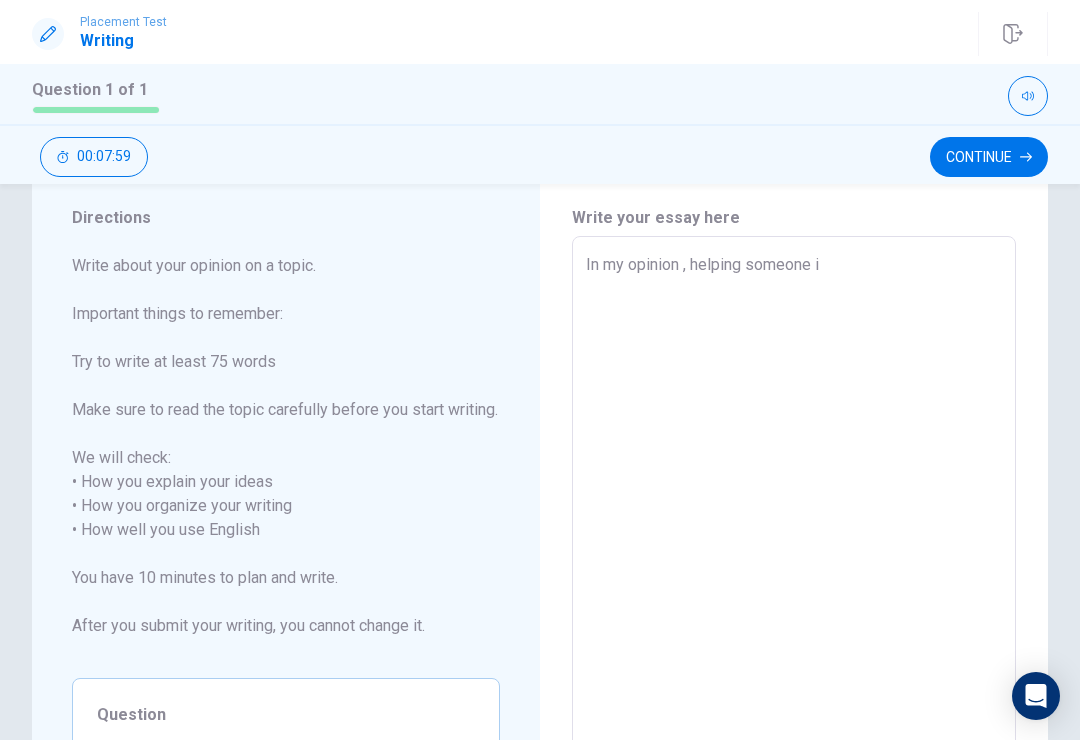 type on "x" 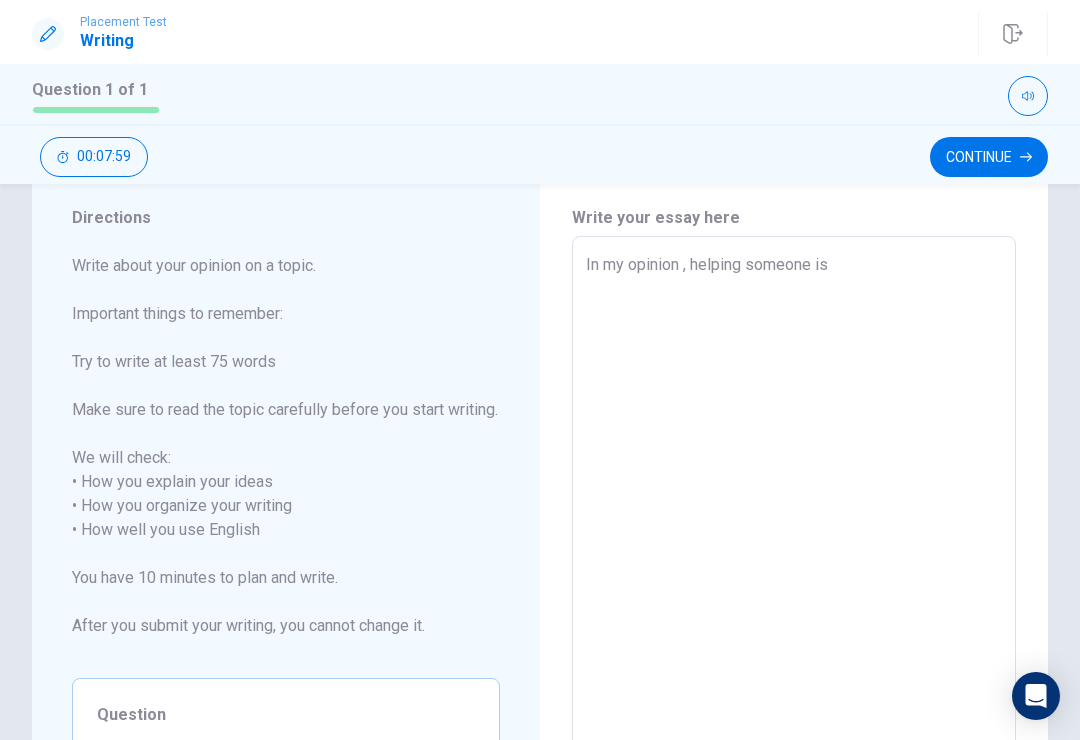 type on "x" 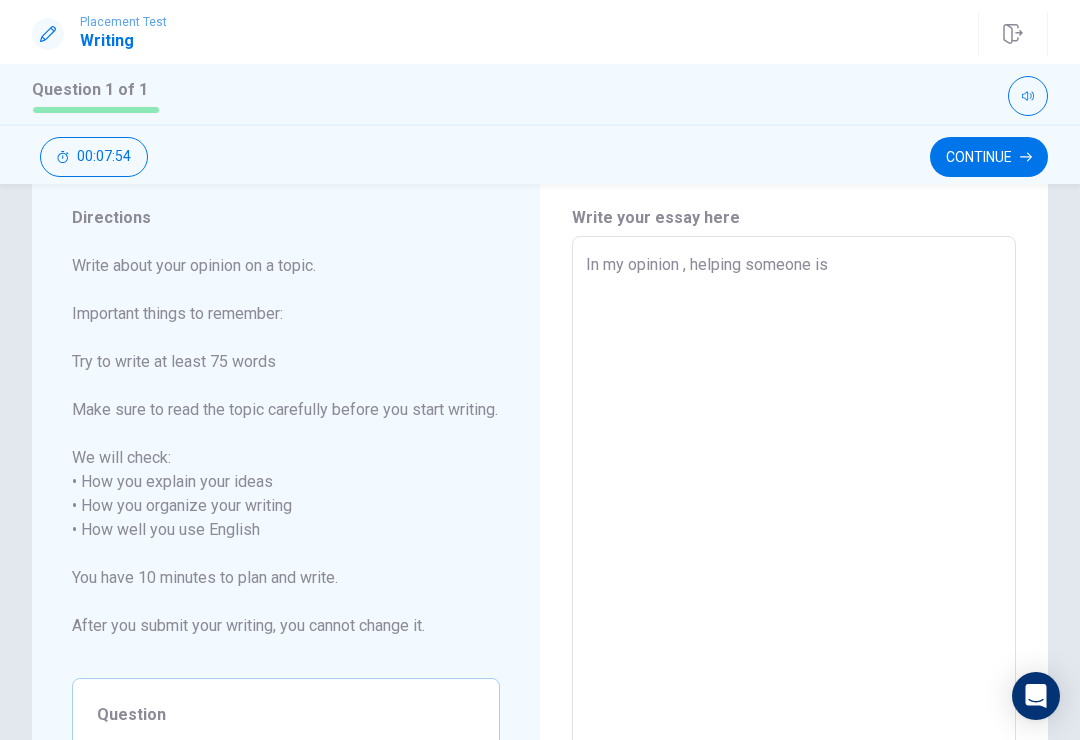 type on "x" 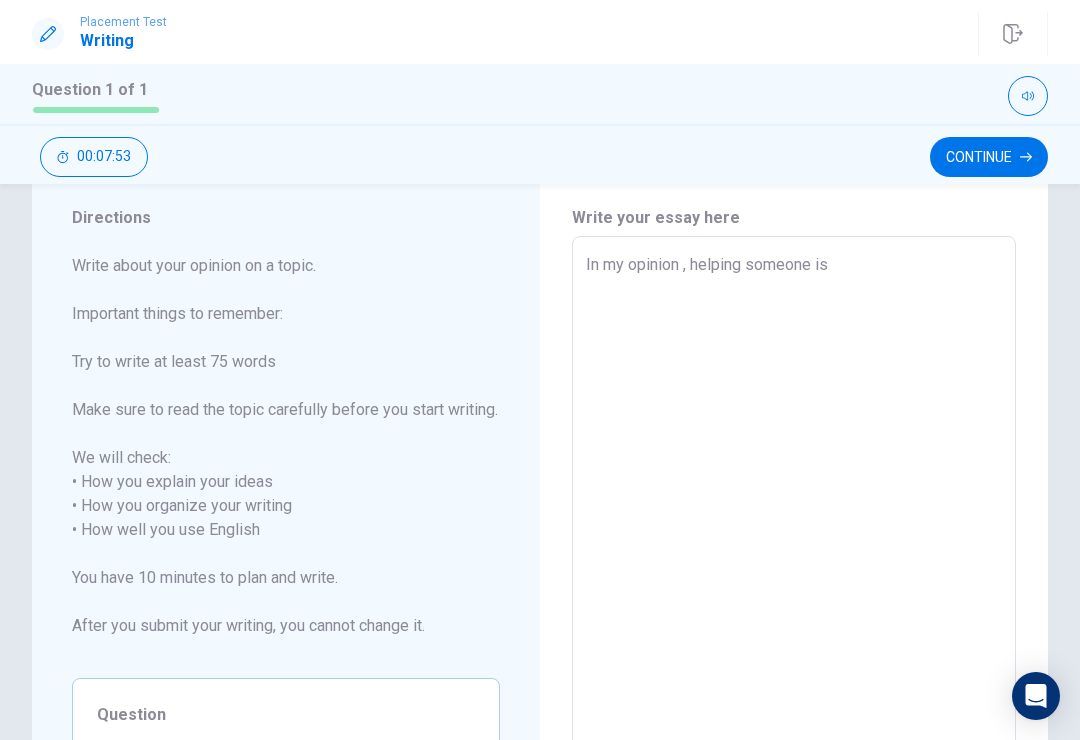 type on "In my opinion , helping someone is f" 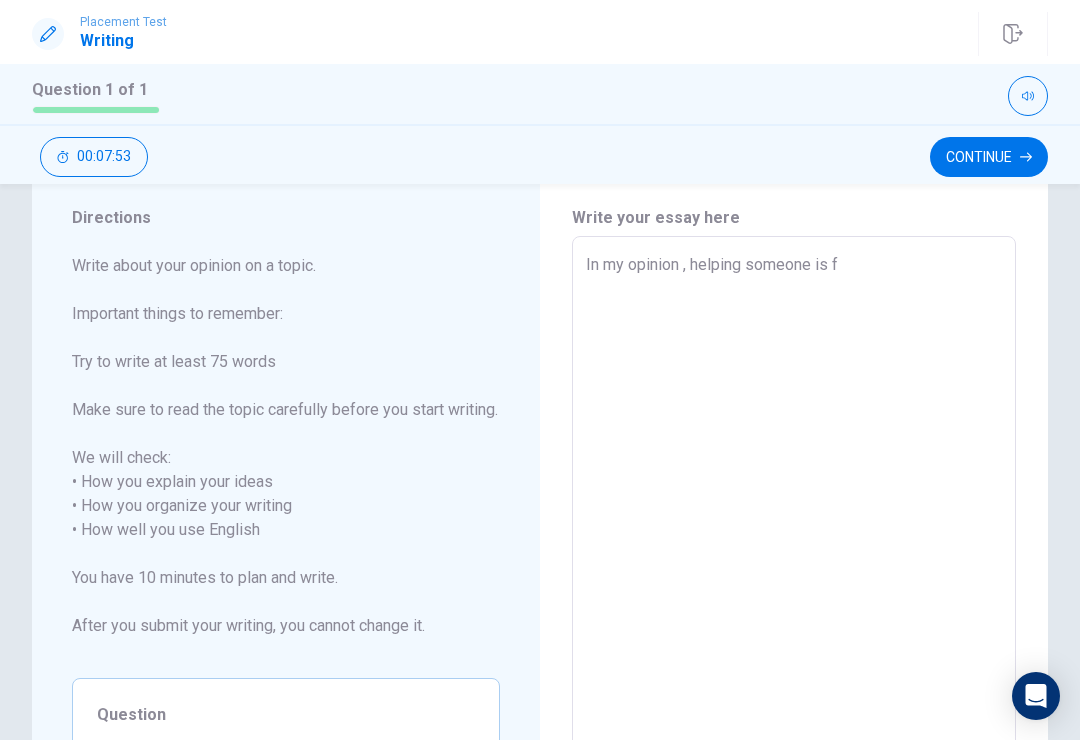 type on "x" 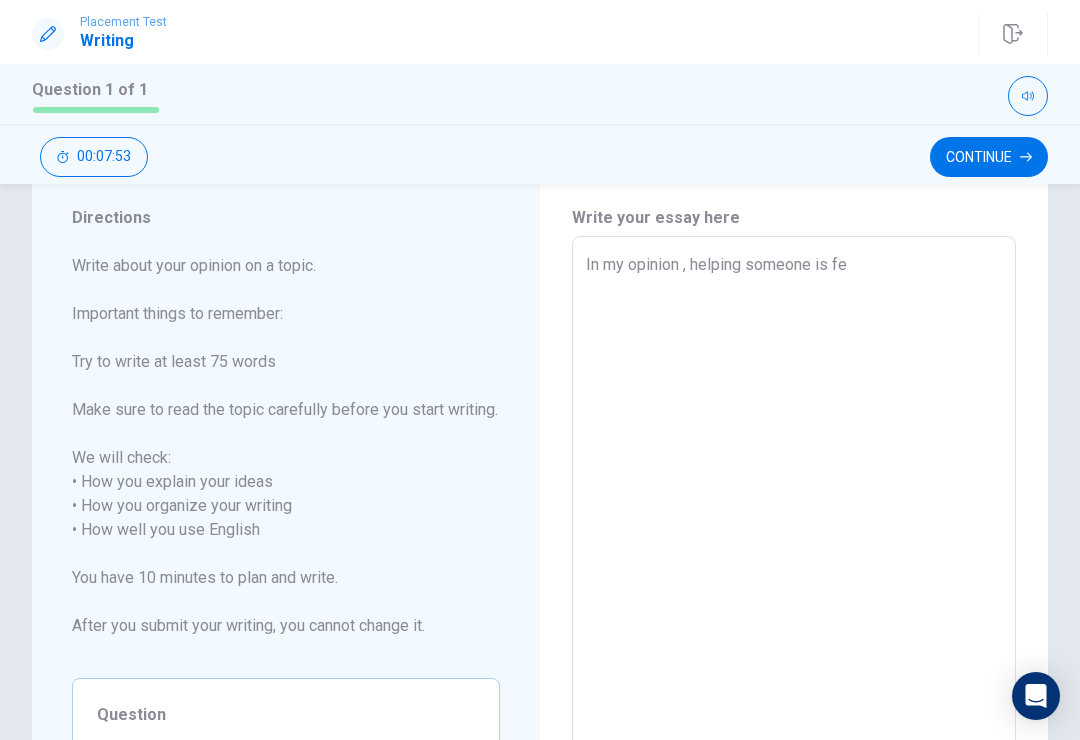 type on "x" 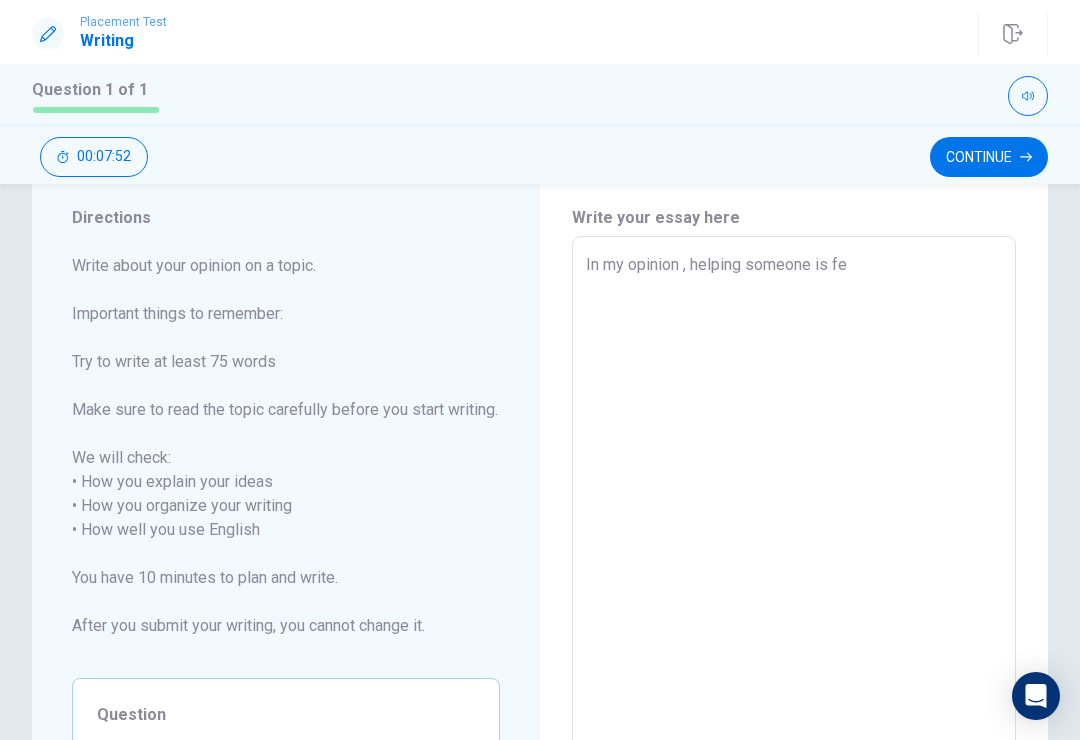 type on "In my opinion , helping someone is fee" 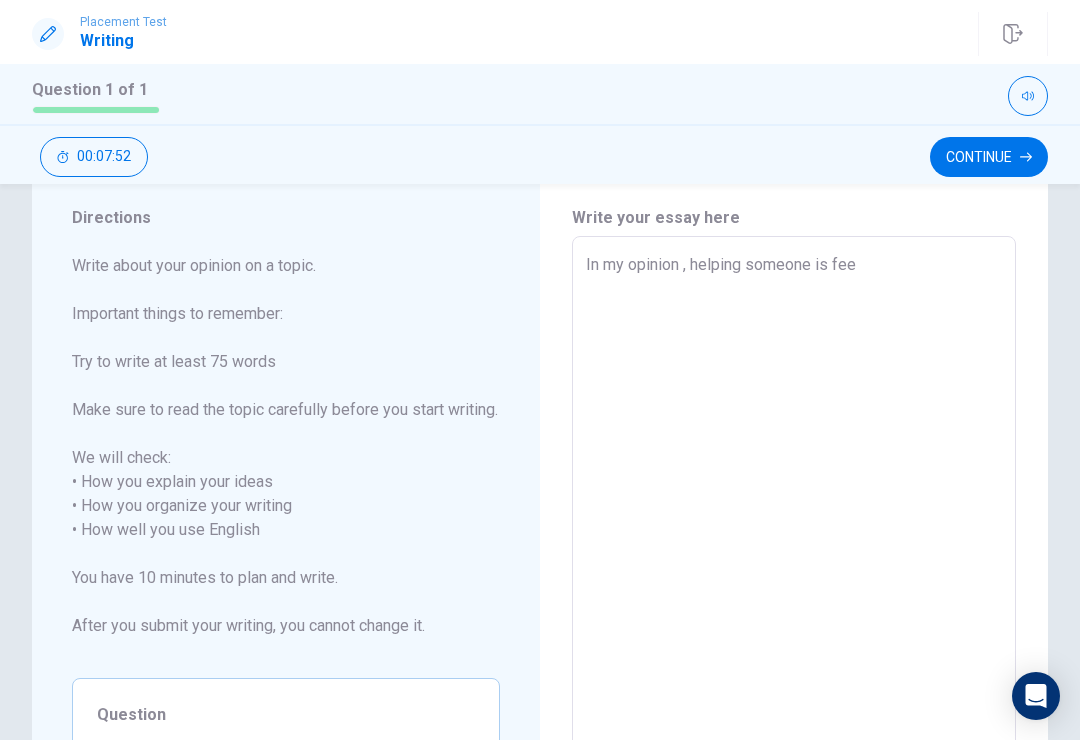 type on "x" 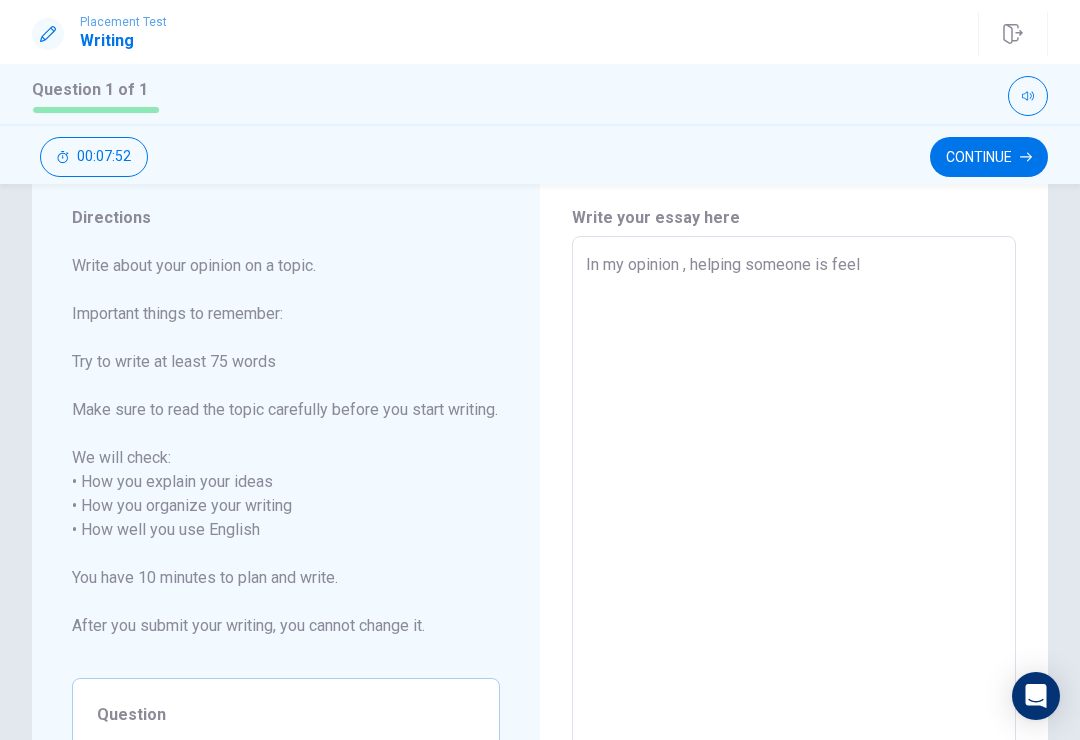 type on "x" 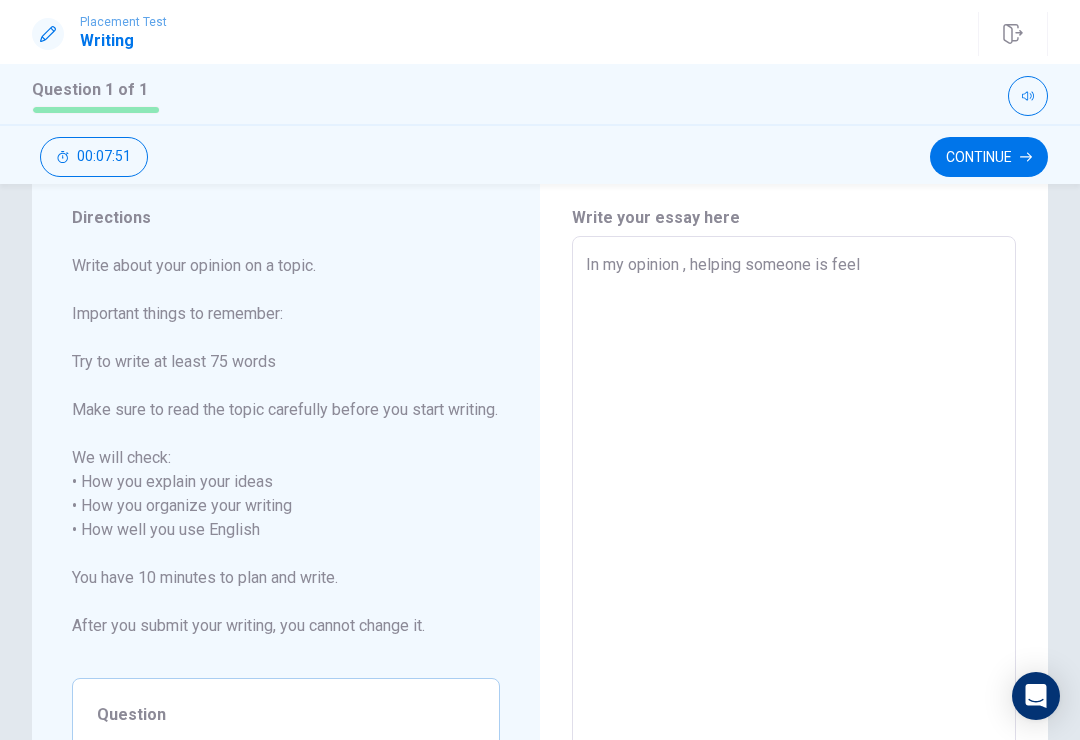 type on "In my opinion , helping someone is feeli" 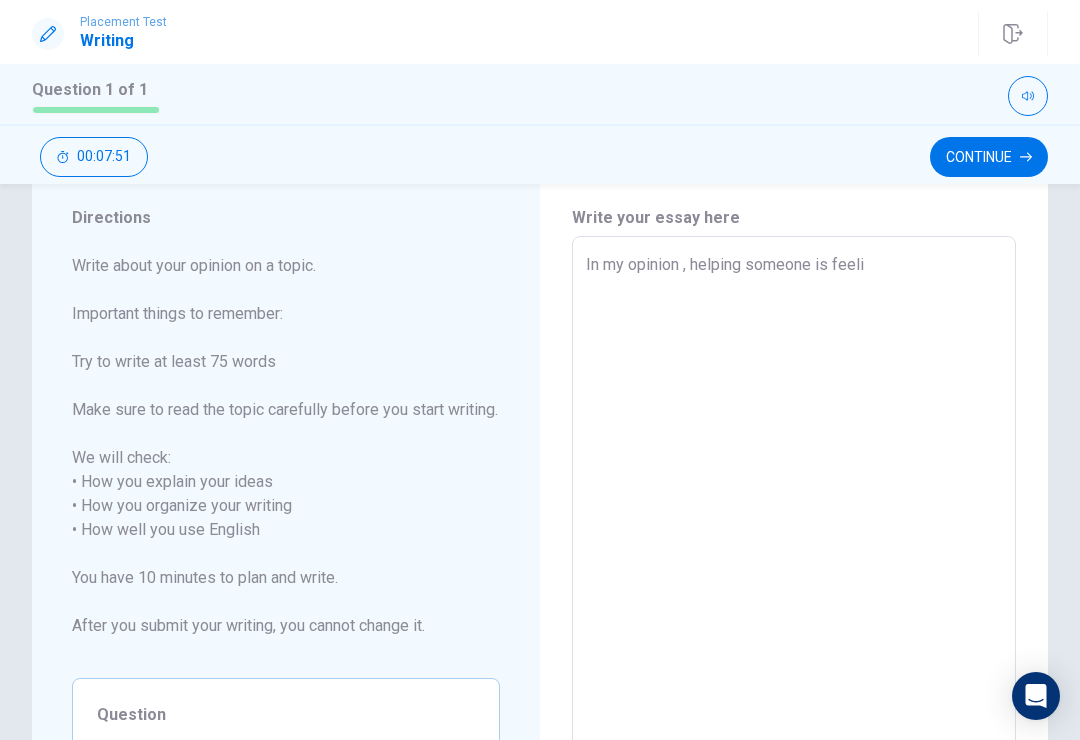 type on "x" 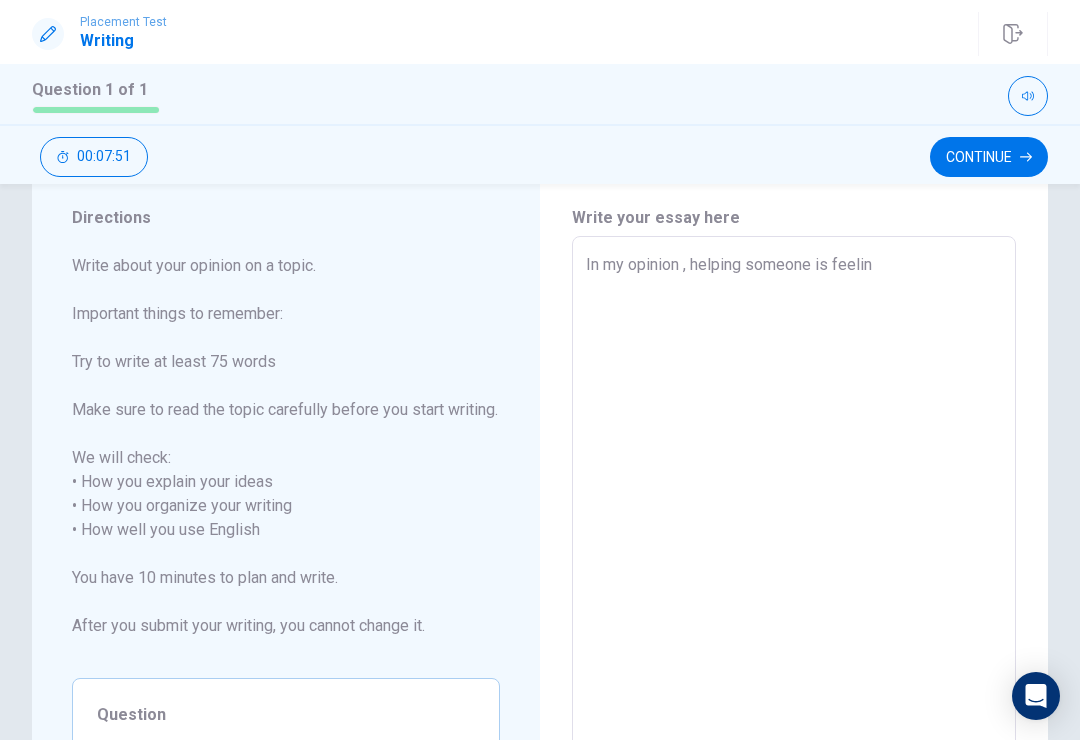 type on "x" 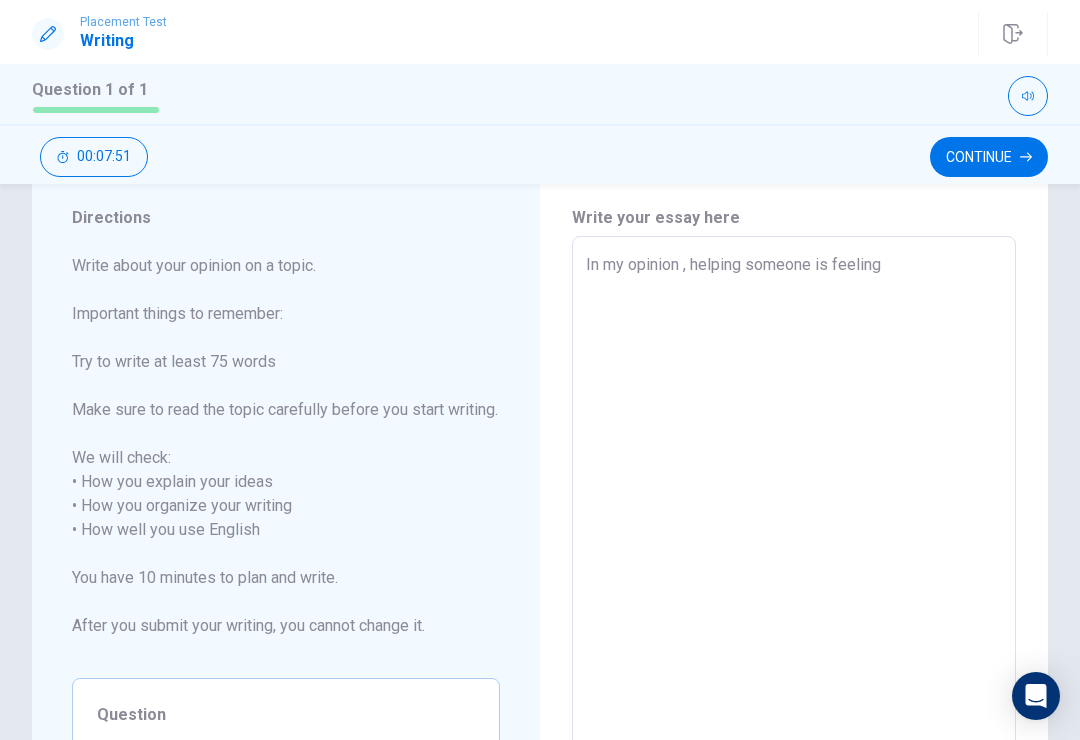 type on "x" 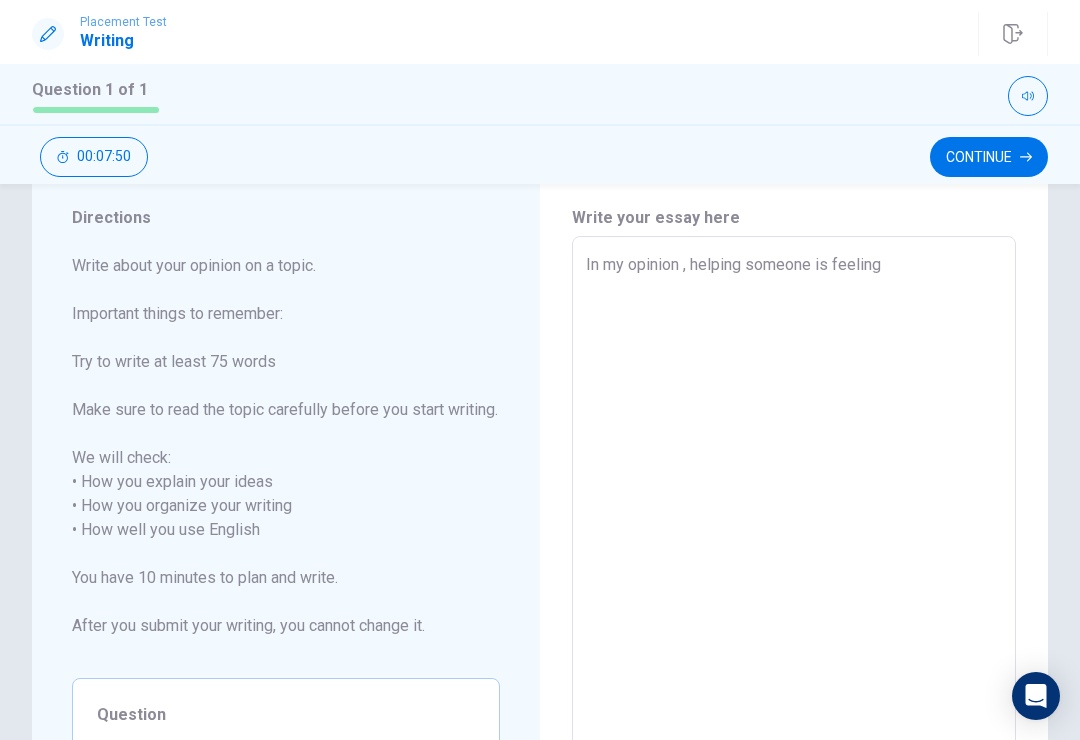 type on "x" 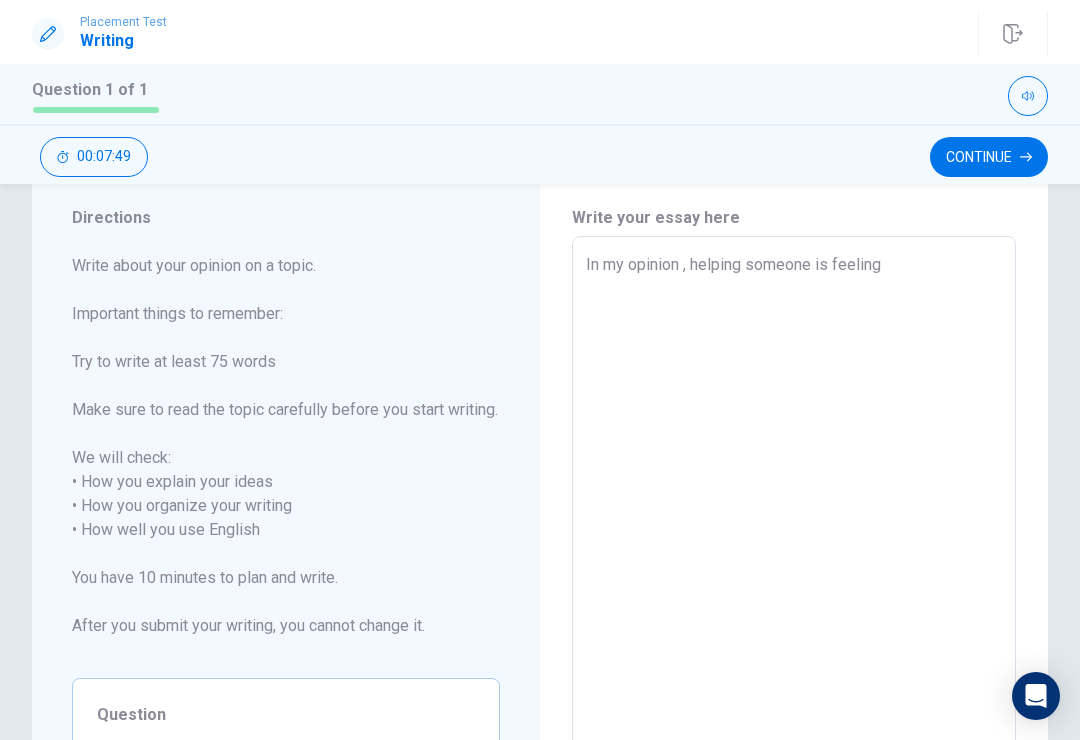 type on "In my opinion , helping someone is feeling r" 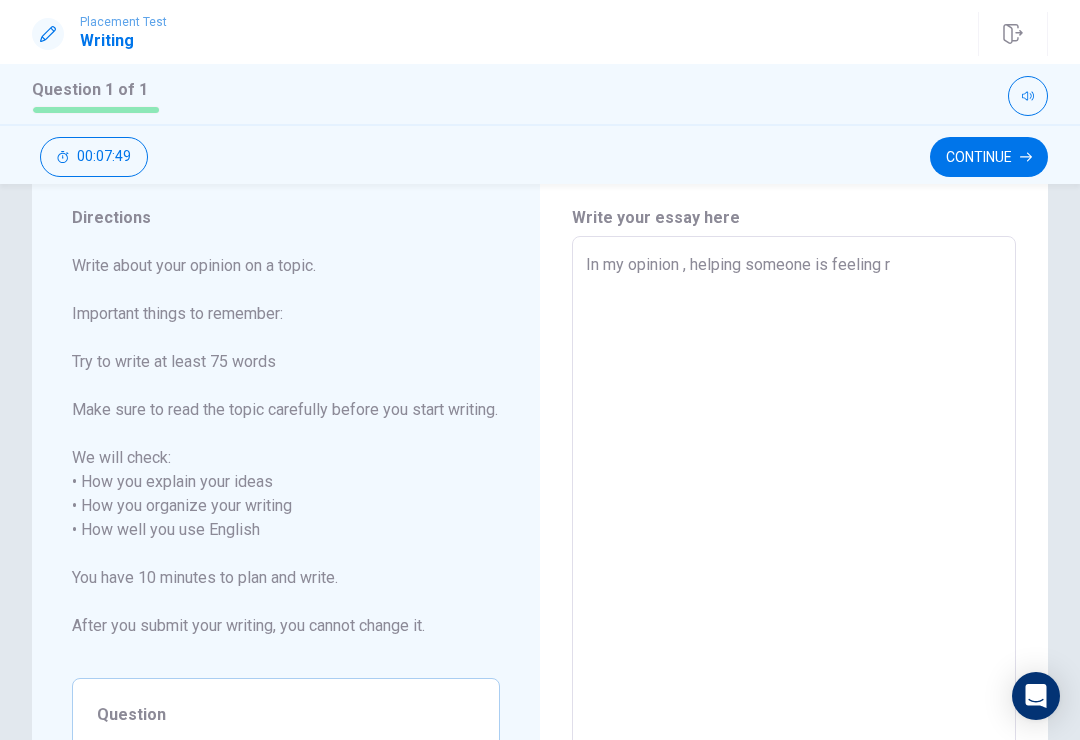 type on "x" 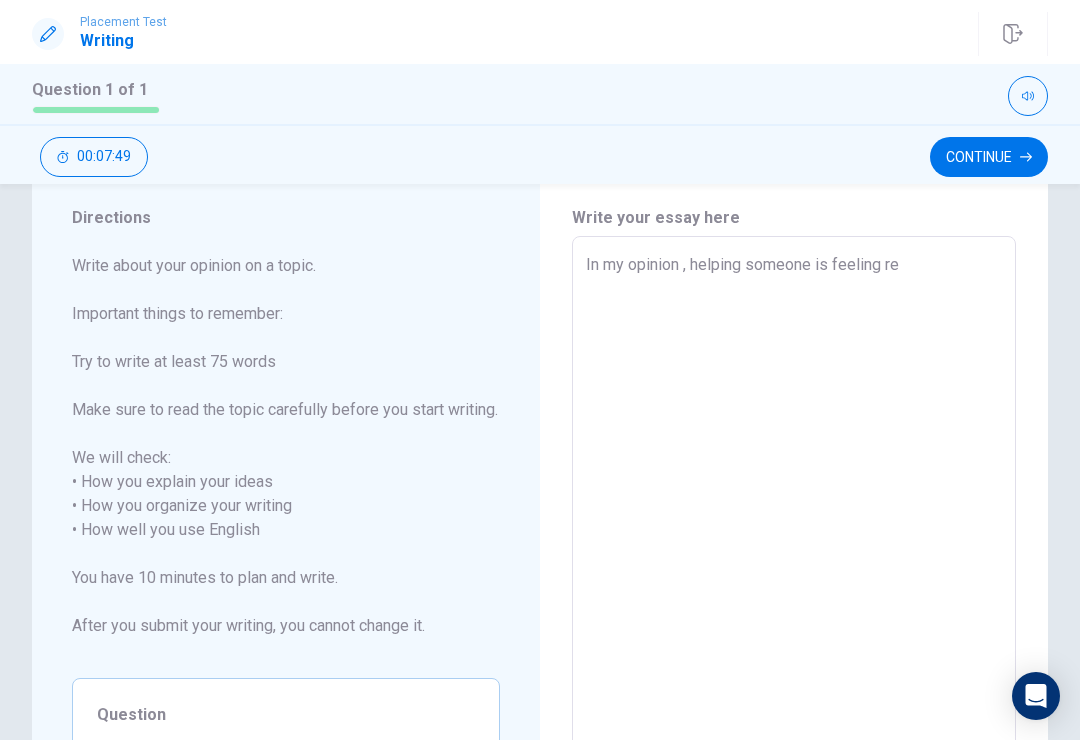 type on "x" 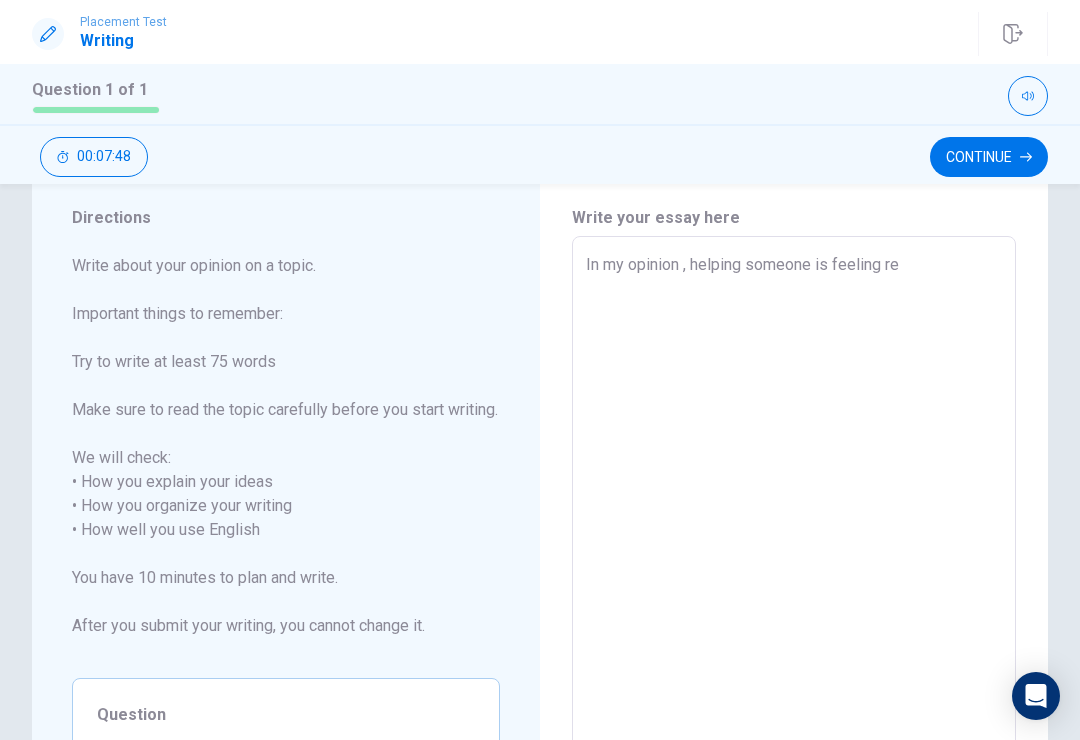 type on "In my opinion , helping someone is feeling rea" 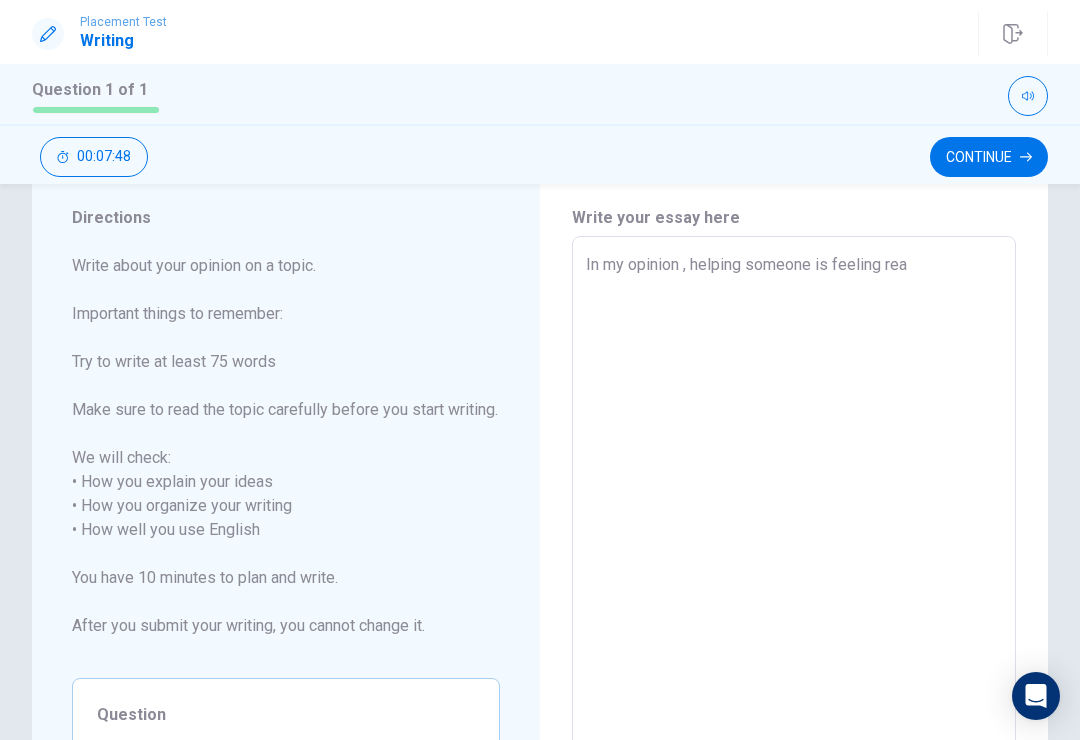 type on "x" 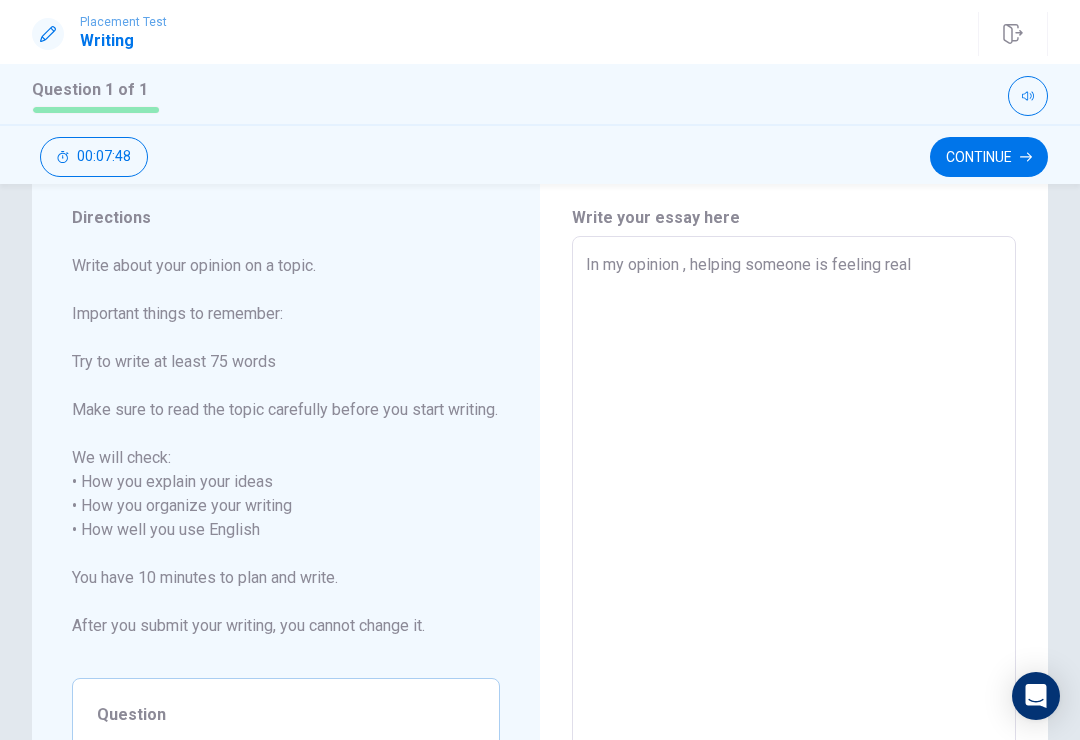 type on "x" 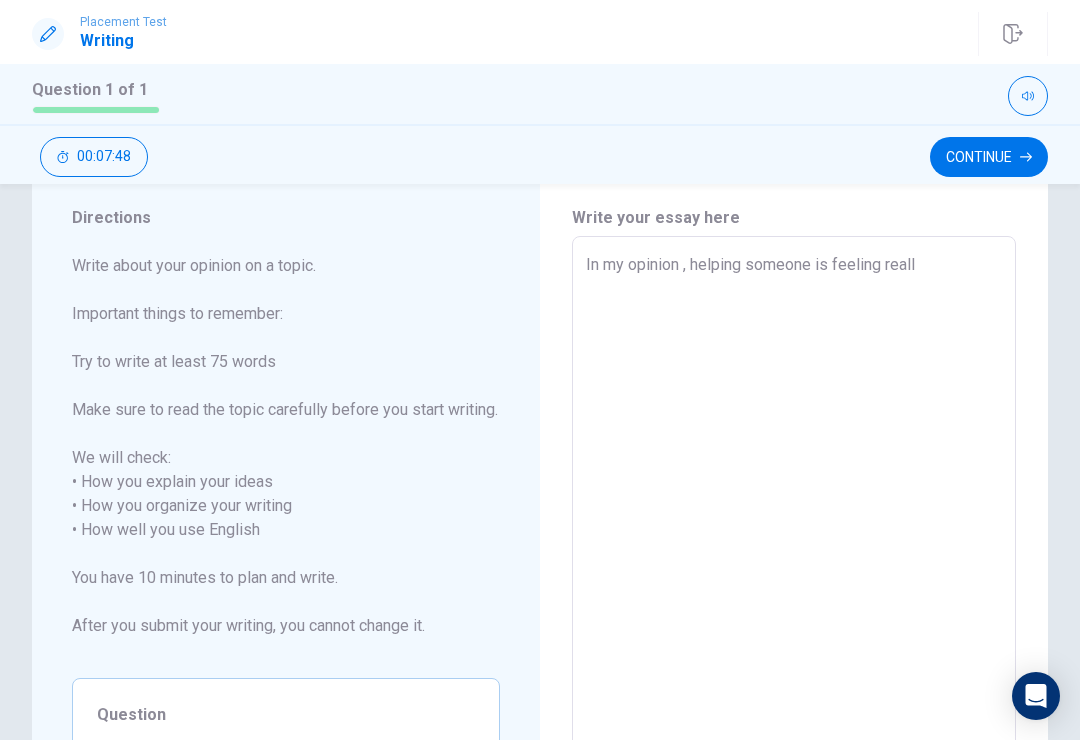 type on "x" 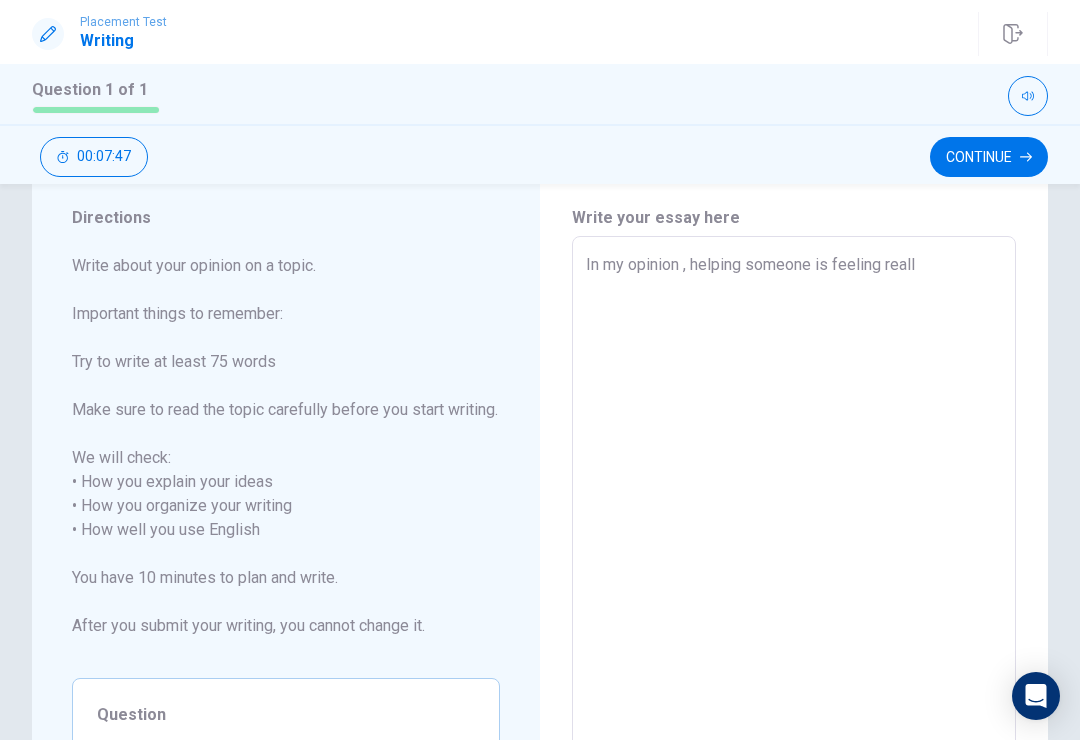 type on "In my opinion , helping someone is feeling really" 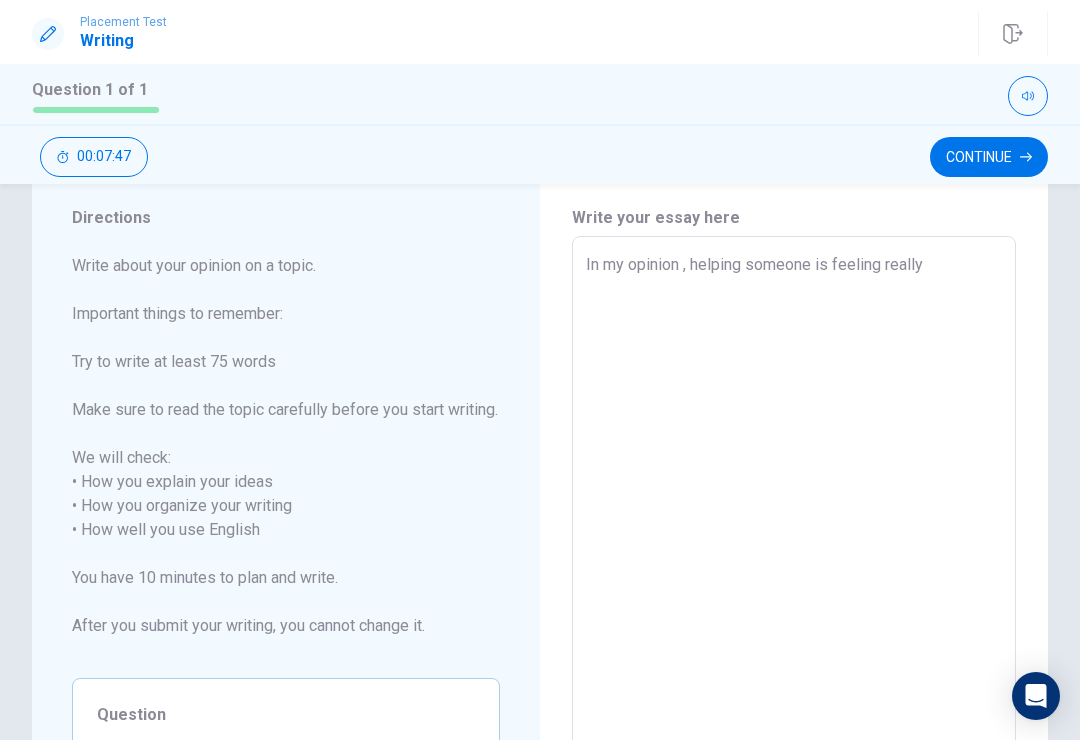 type on "x" 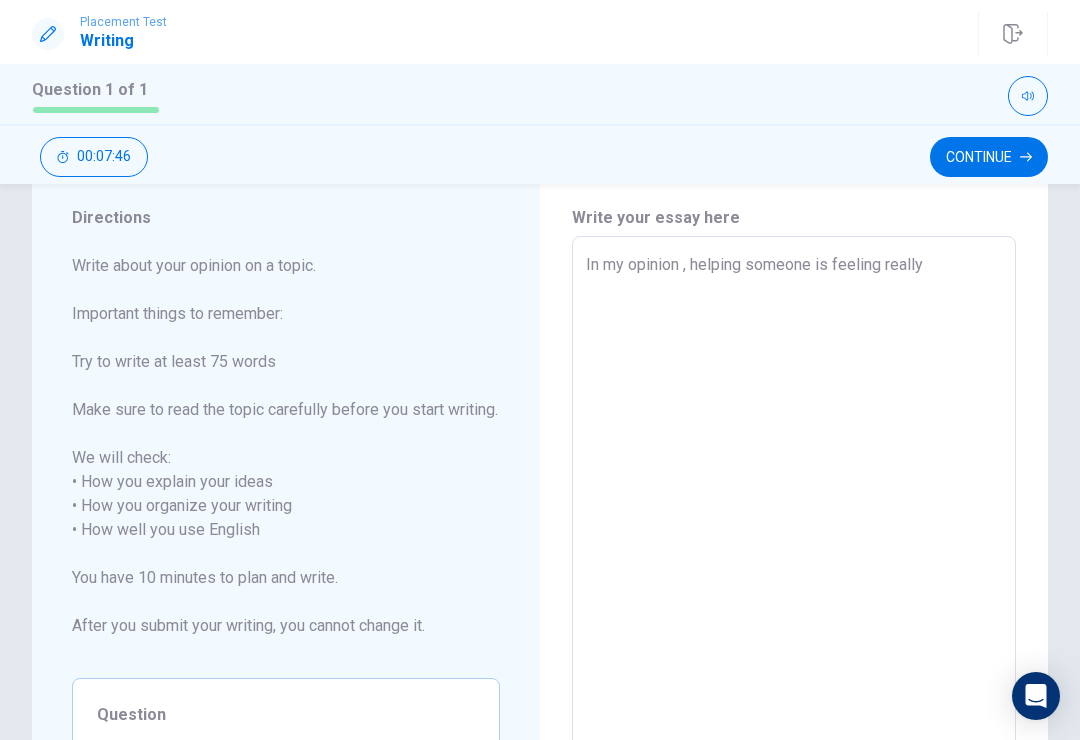 type on "In my opinion , helping someone is feeling really r" 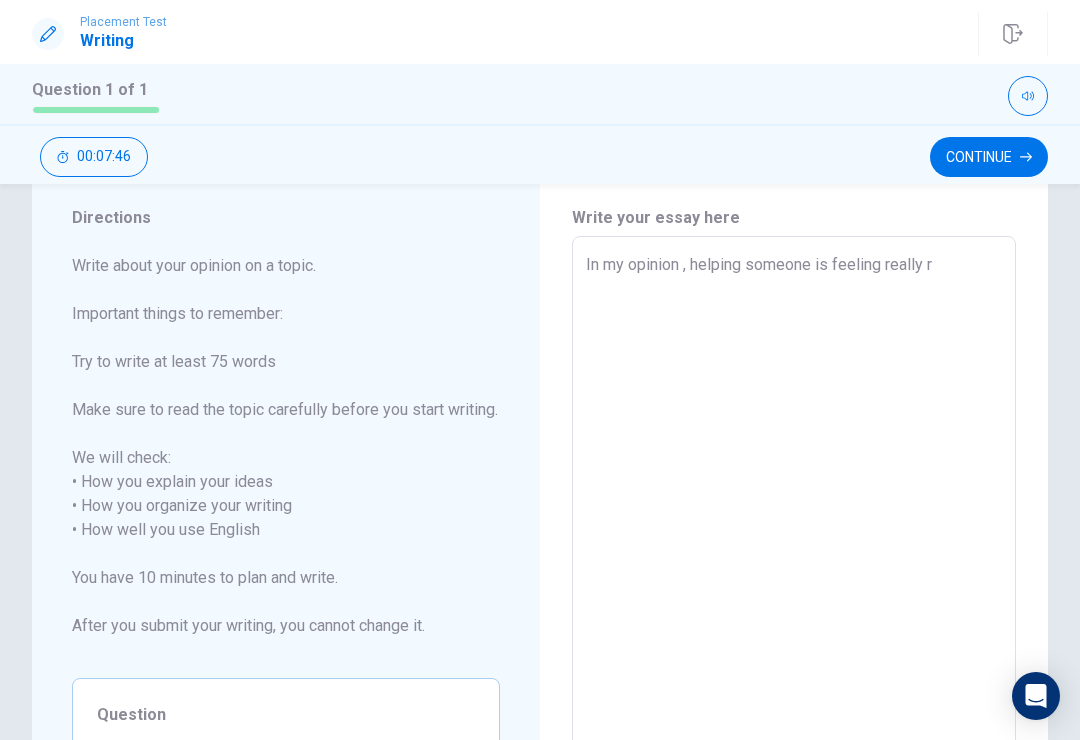 type on "x" 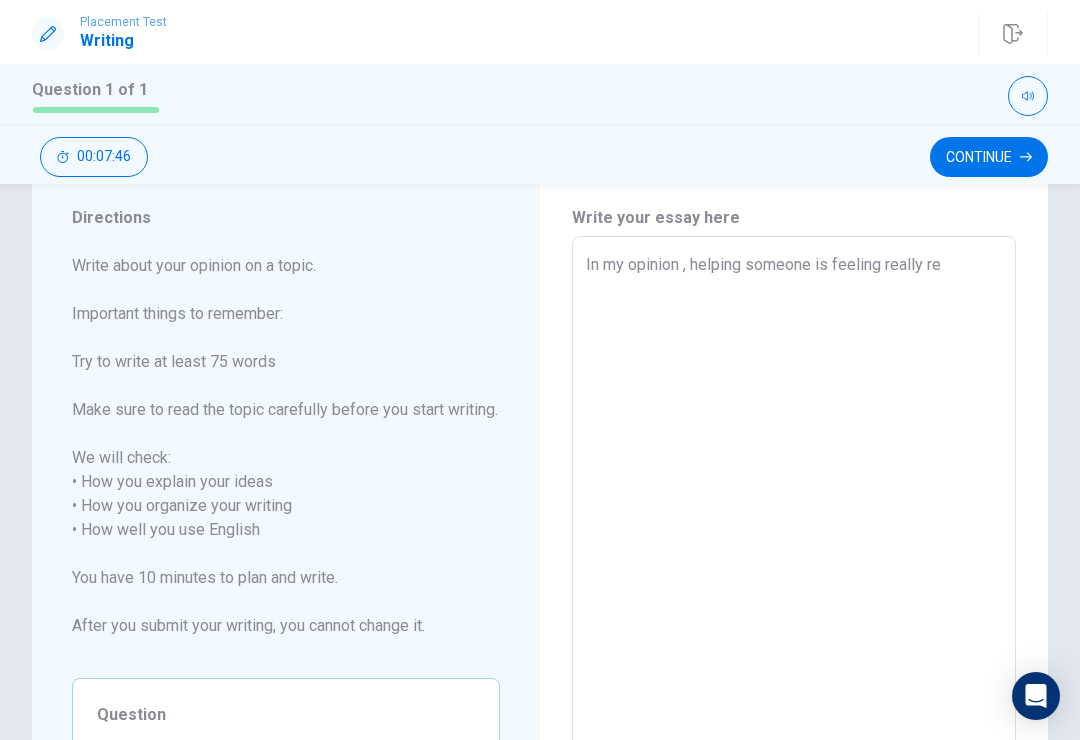 type on "x" 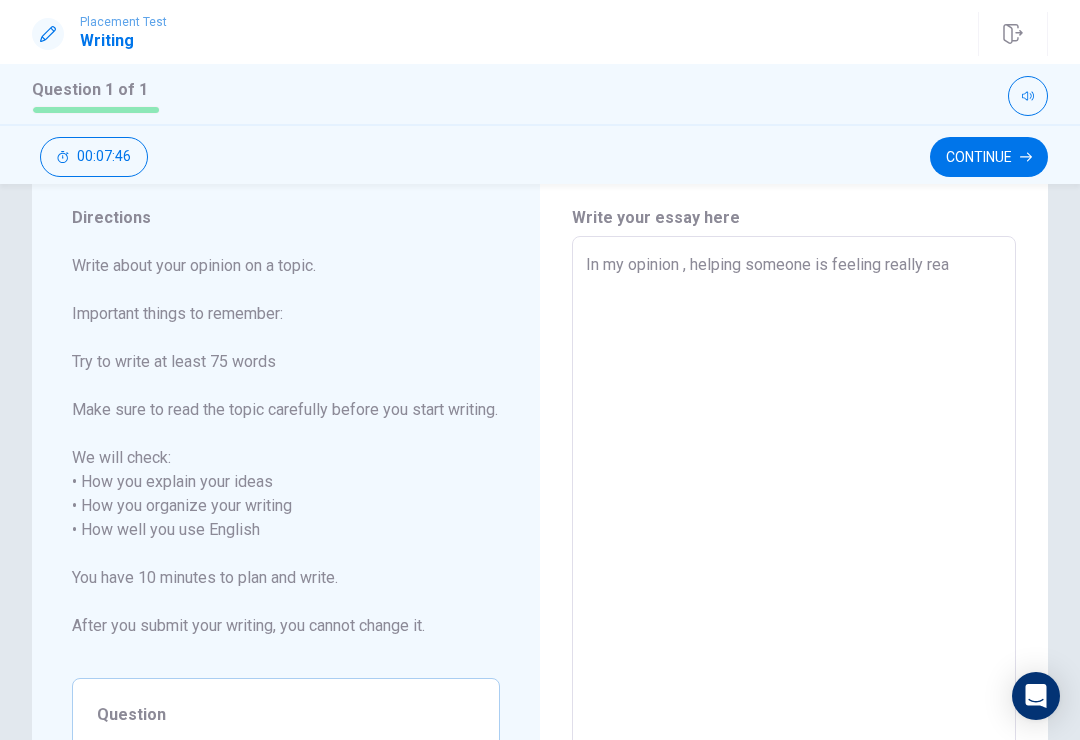 type on "x" 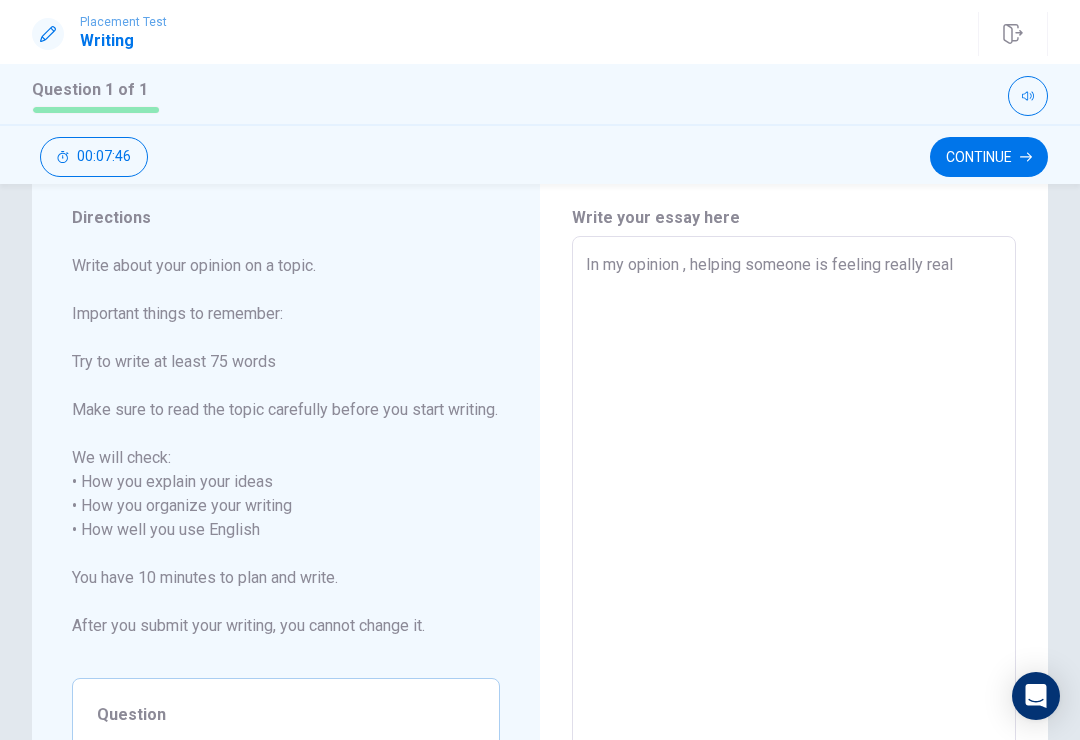 type on "x" 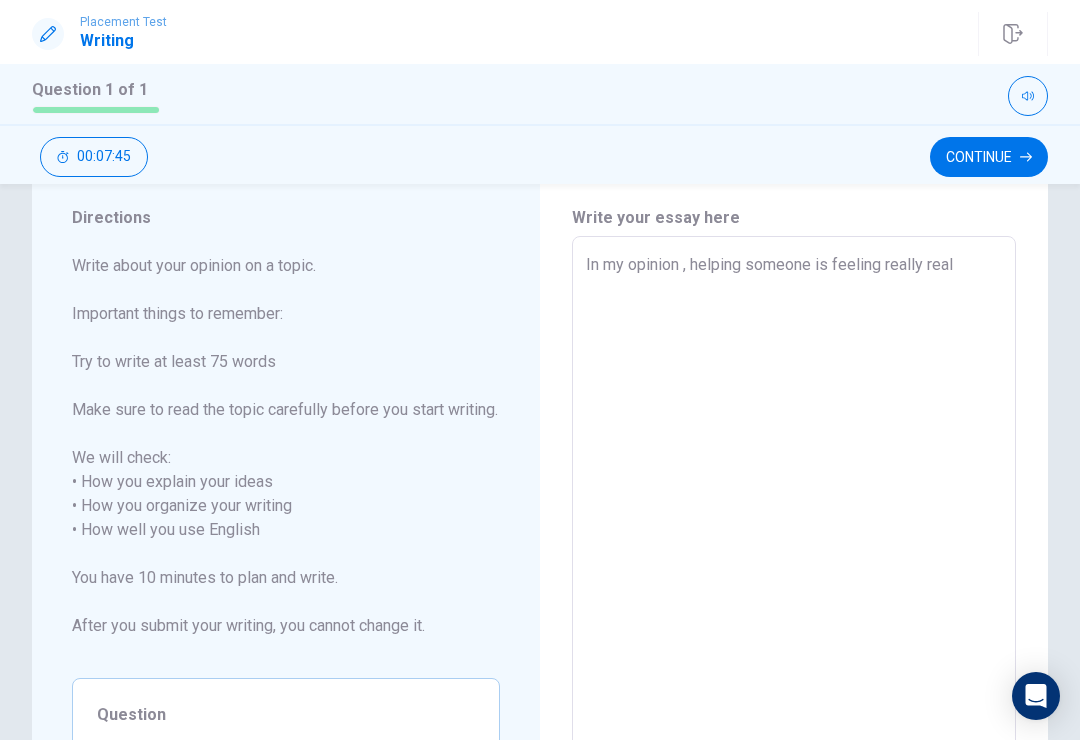 type 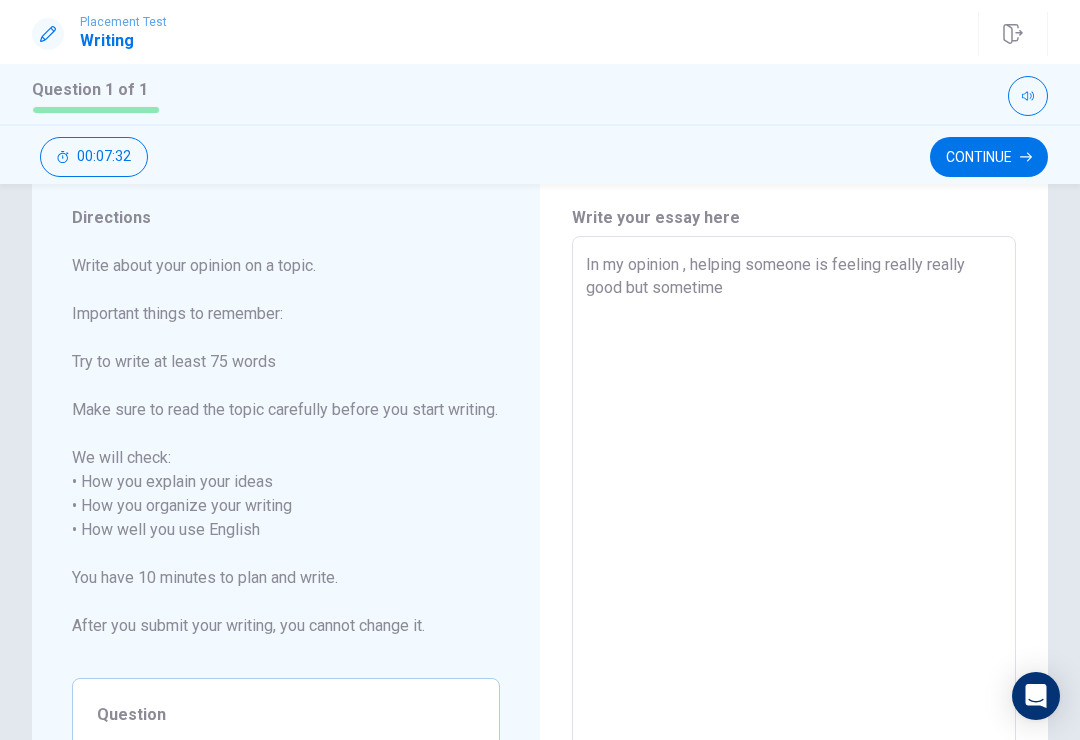 click on "In my opinion , helping someone is feeling really really good but sometime" at bounding box center (794, 530) 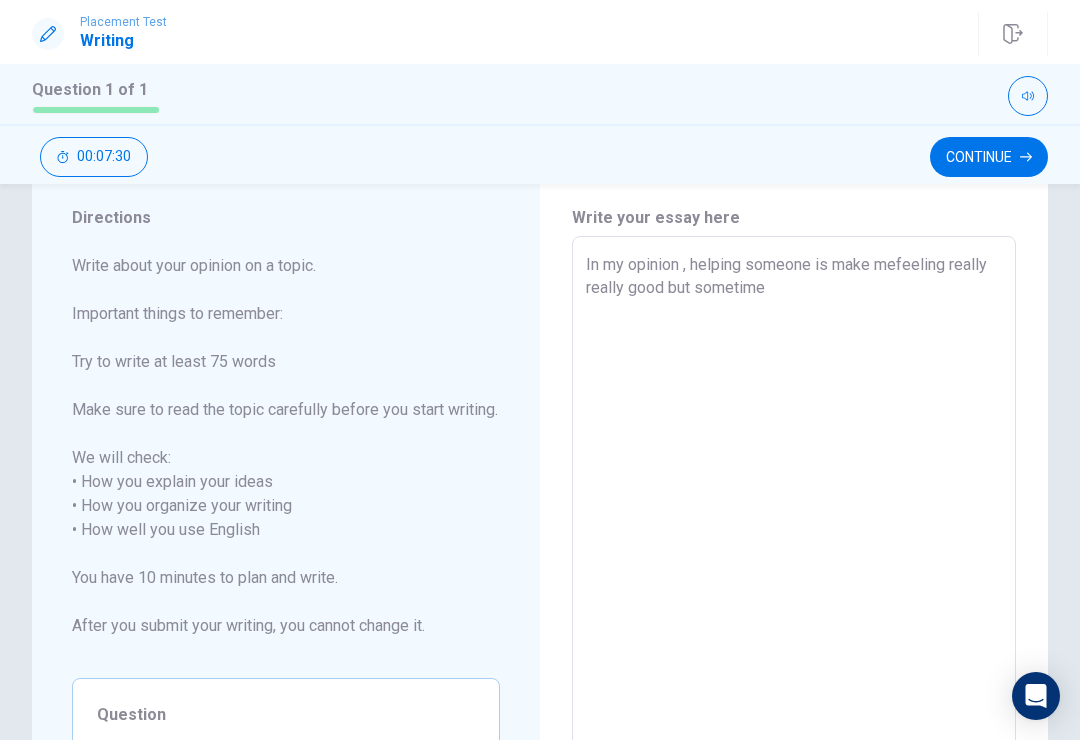 click on "In my opinion , helping someone is make mefeeling really really good but sometime" at bounding box center [794, 530] 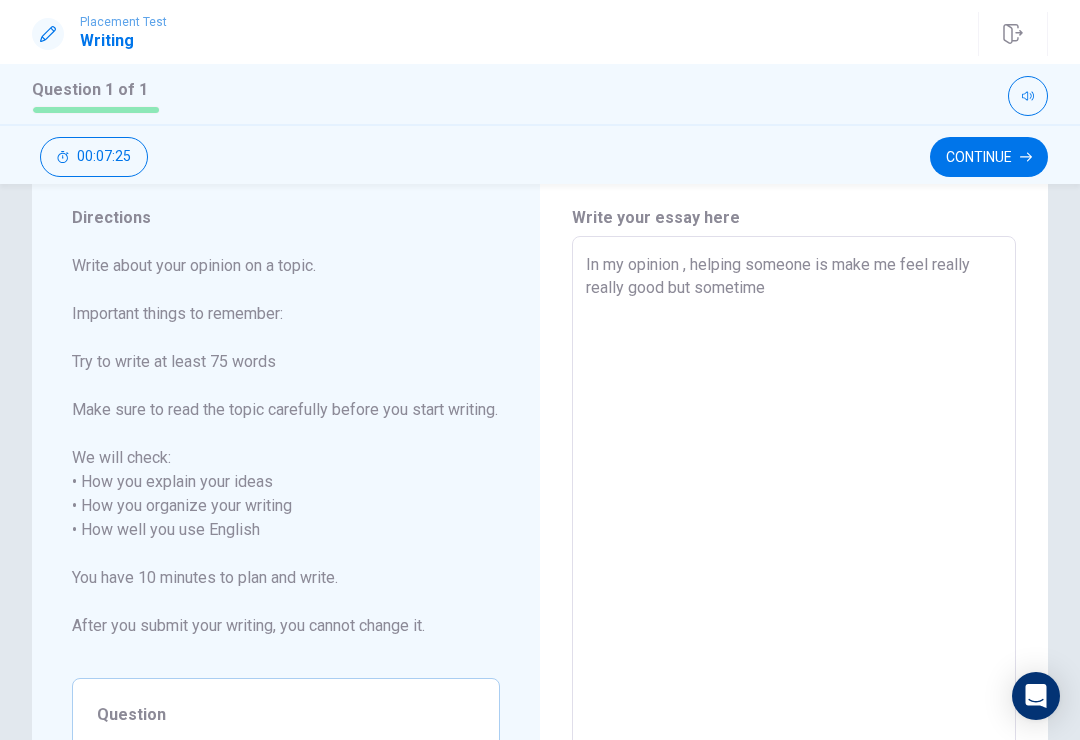 click on "In my opinion , helping someone is make me feel really really good but sometime" at bounding box center [794, 530] 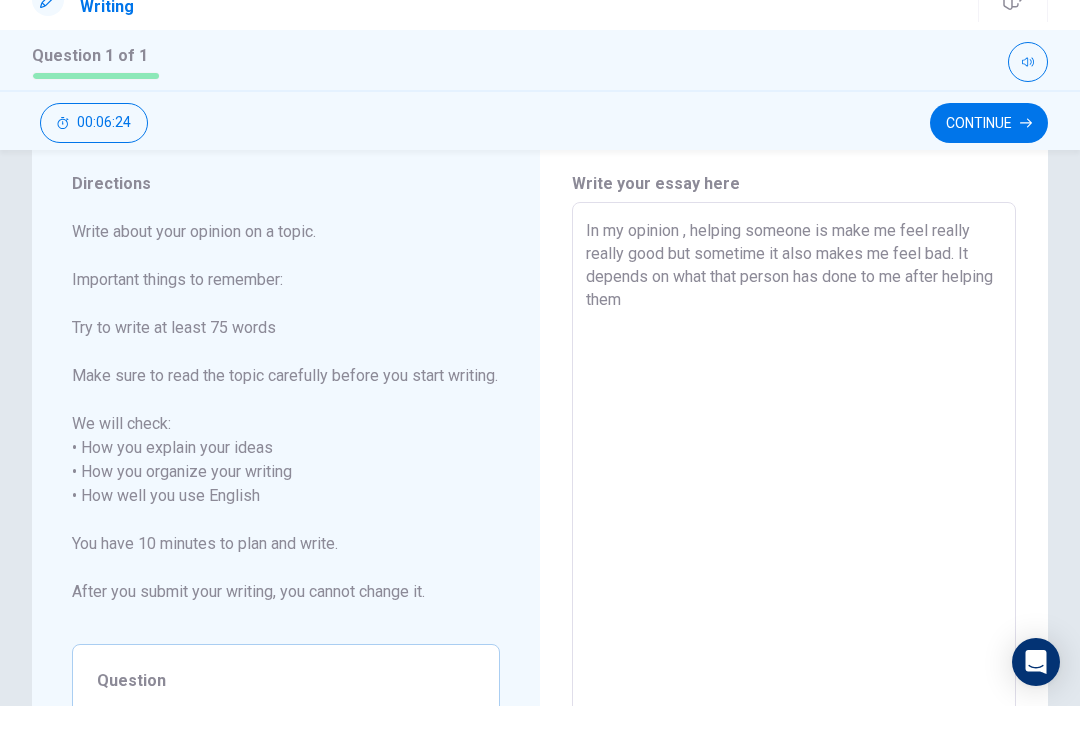 click on "In my opinion , helping someone is make me feel really really good but sometime it also makes me feel bad. It depends on what that person has done to me after helping them" at bounding box center [794, 530] 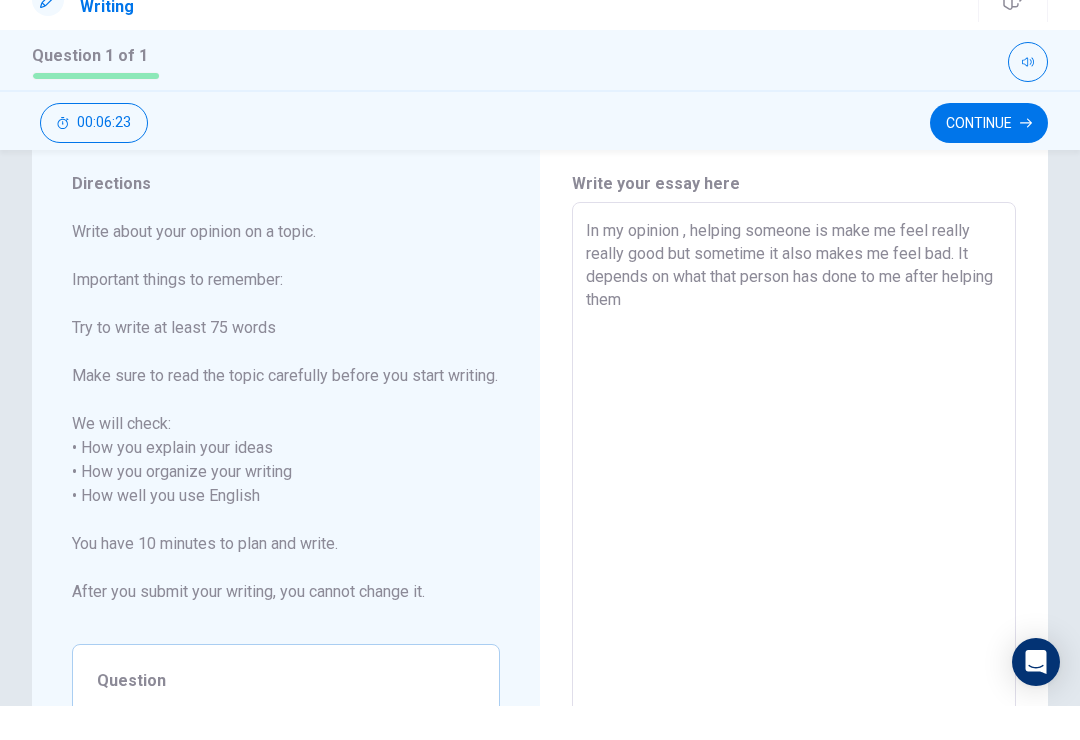 click on "In my opinion , helping someone is make me feel really really good but sometime it also makes me feel bad. It depends on what that person has done to me after helping them" at bounding box center (794, 530) 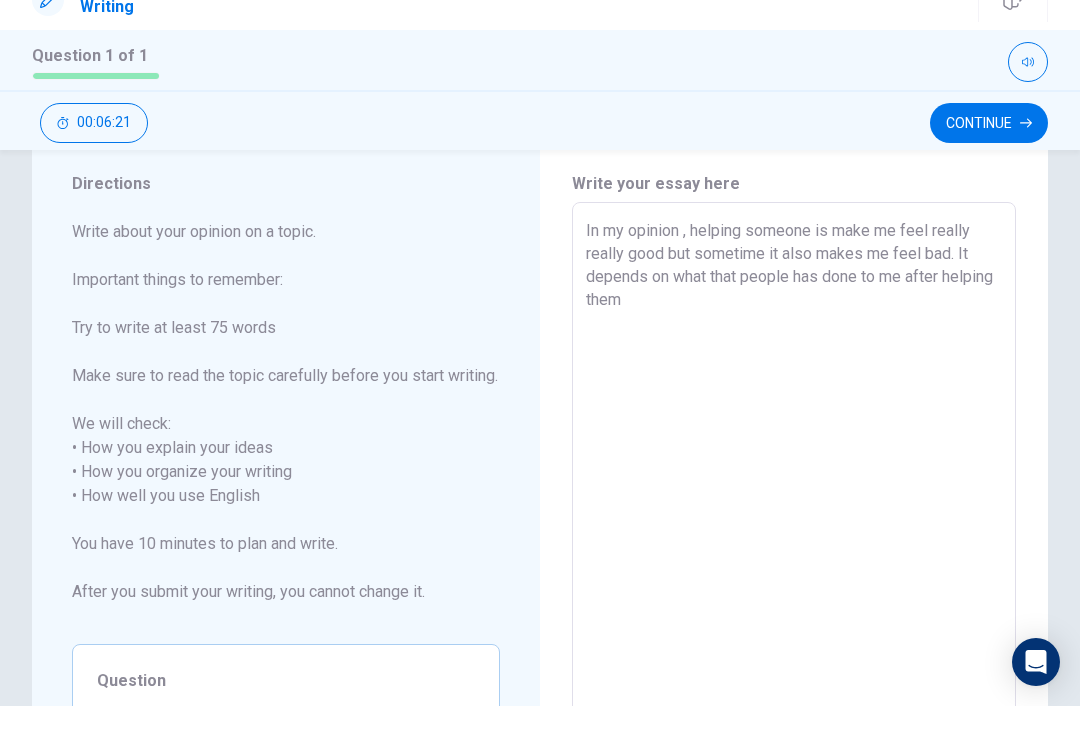 click on "In my opinion , helping someone is make me feel really really good but sometime it also makes me feel bad. It depends on what that people has done to me after helping them" at bounding box center [794, 530] 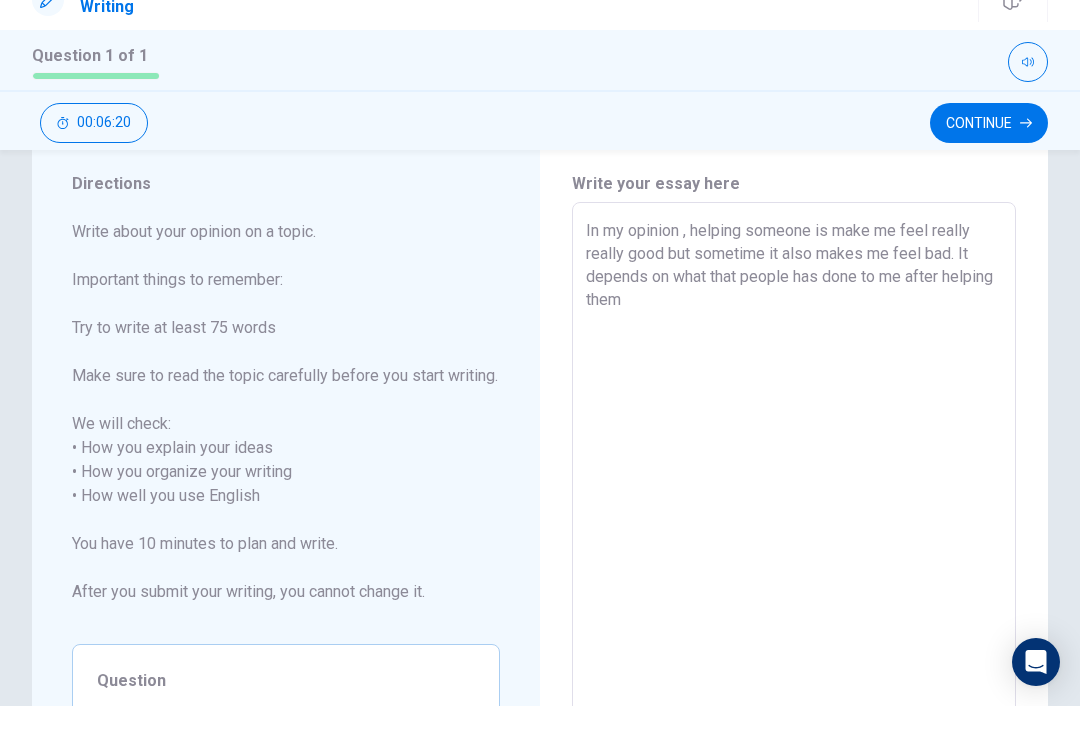 click on "In my opinion , helping someone is make me feel really really good but sometime it also makes me feel bad. It depends on what that people has done to me after helping them" at bounding box center (794, 530) 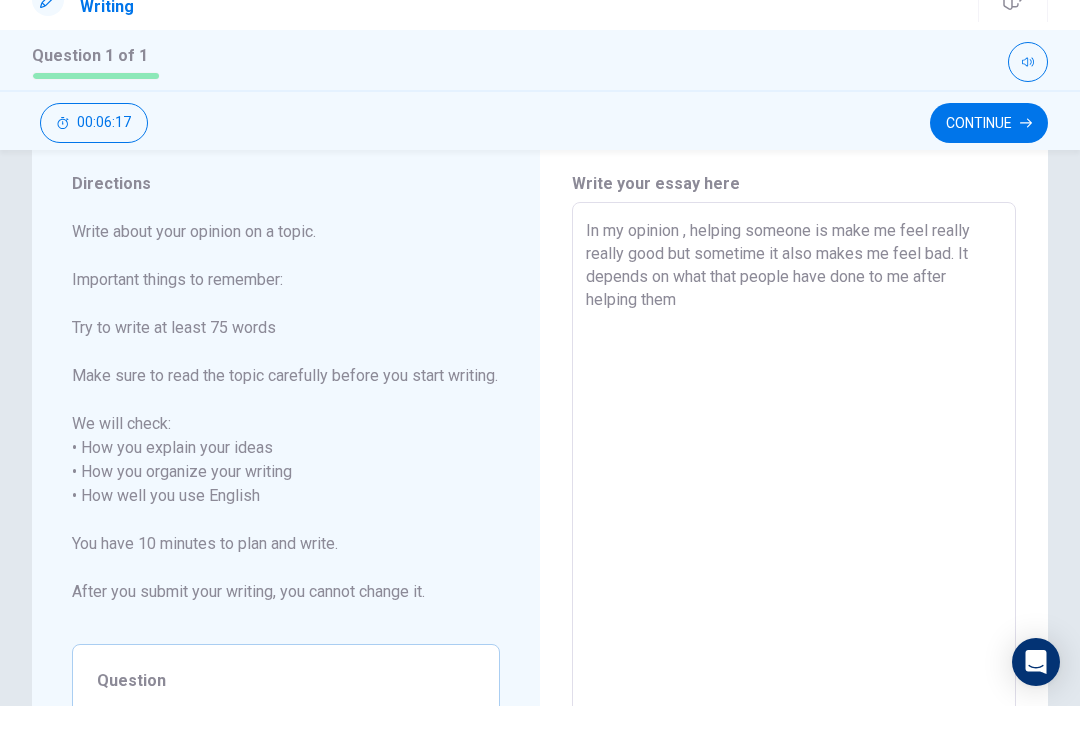 click on "In my opinion , helping someone is make me feel really really good but sometime it also makes me feel bad. It depends on what that people have done to me after helping them" at bounding box center [794, 530] 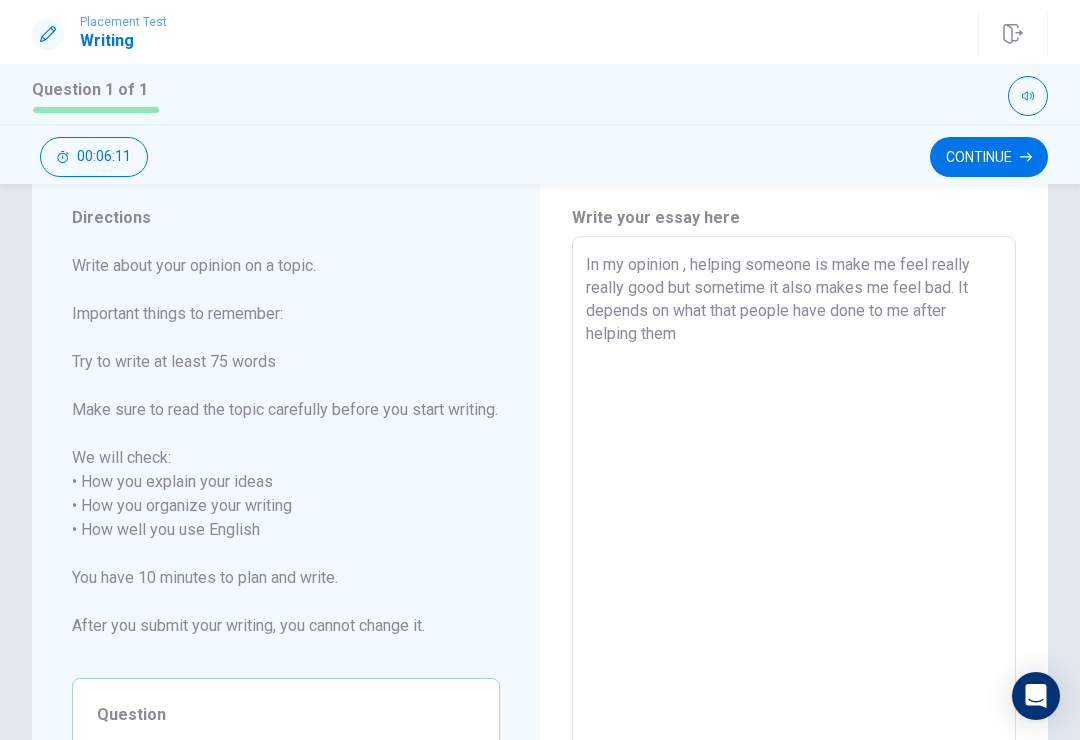 click on "In my opinion , helping someone is make me feel really really good but sometime it also makes me feel bad. It depends on what that people have done to me after helping them" at bounding box center [794, 530] 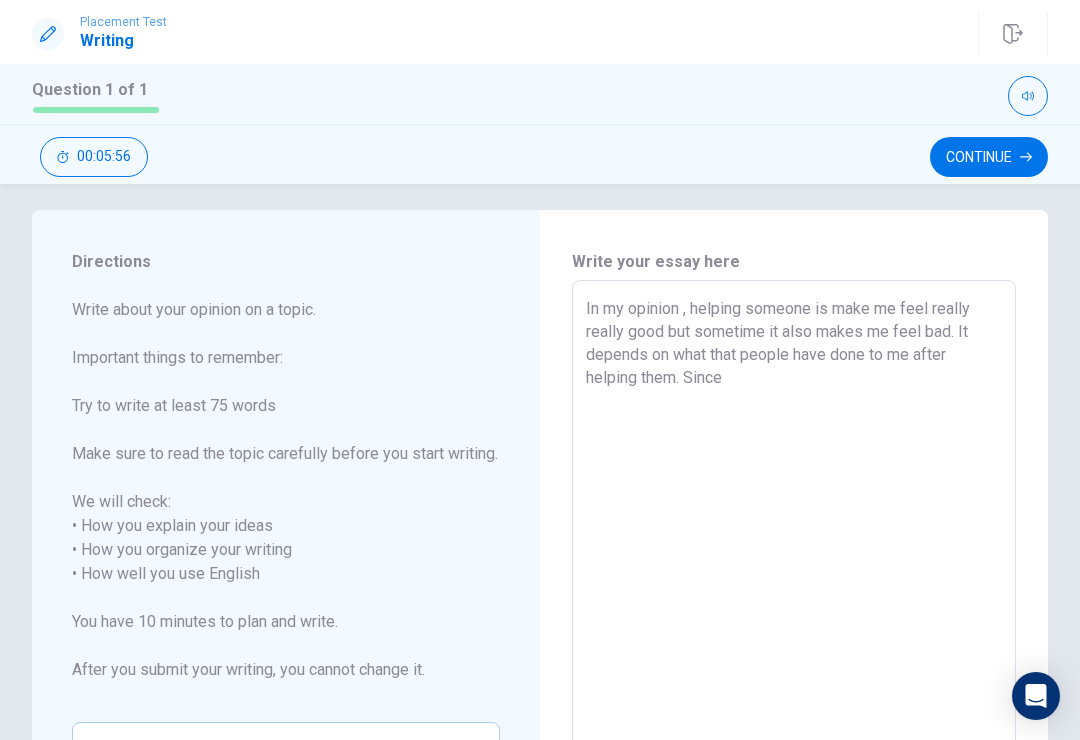 scroll, scrollTop: 14, scrollLeft: 0, axis: vertical 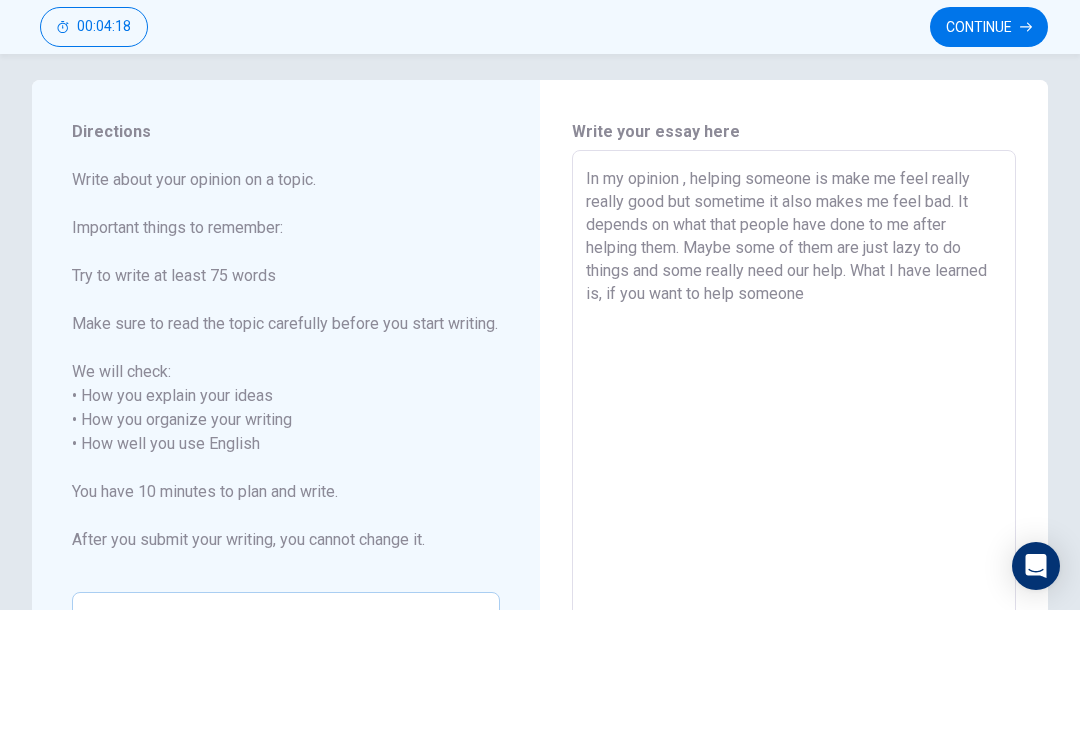 click on "In my opinion , helping someone is make me feel really really good but sometime it also makes me feel bad. It depends on what that people have done to me after helping them. Maybe some of them are just lazy to do things and some really need our help. What I have learned is, if you want to help someone" at bounding box center [794, 574] 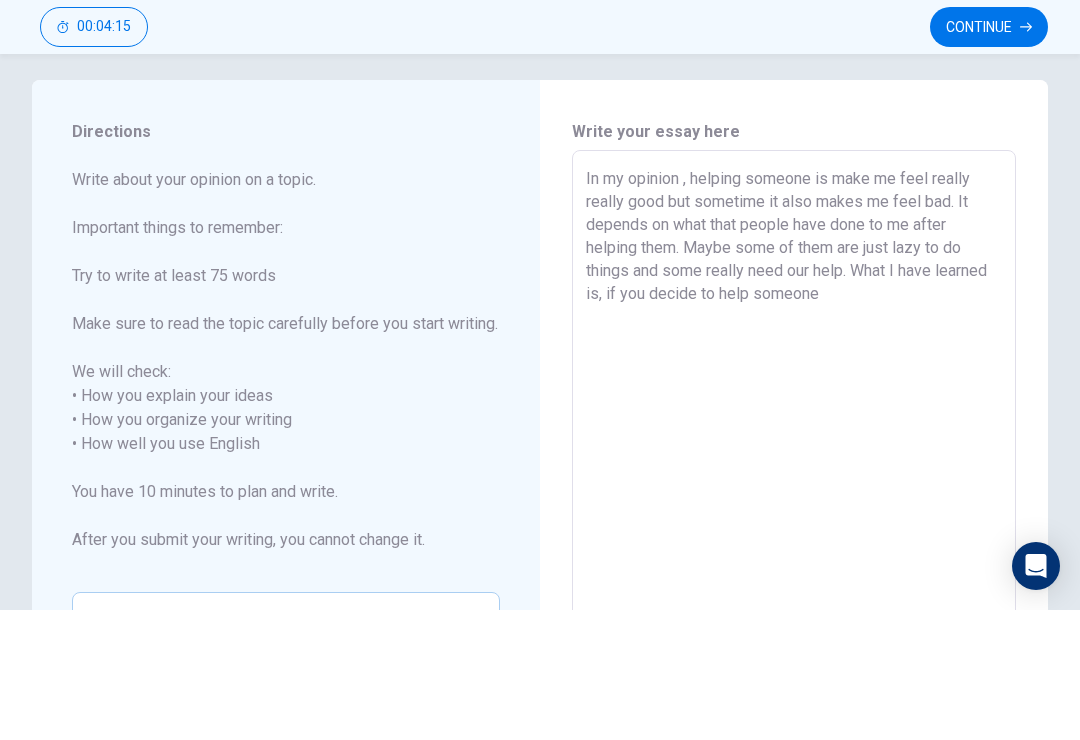 click on "In my opinion , helping someone is make me feel really really good but sometime it also makes me feel bad. It depends on what that people have done to me after helping them. Maybe some of them are just lazy to do things and some really need our help. What I have learned is, if you decide to help someone" at bounding box center (794, 574) 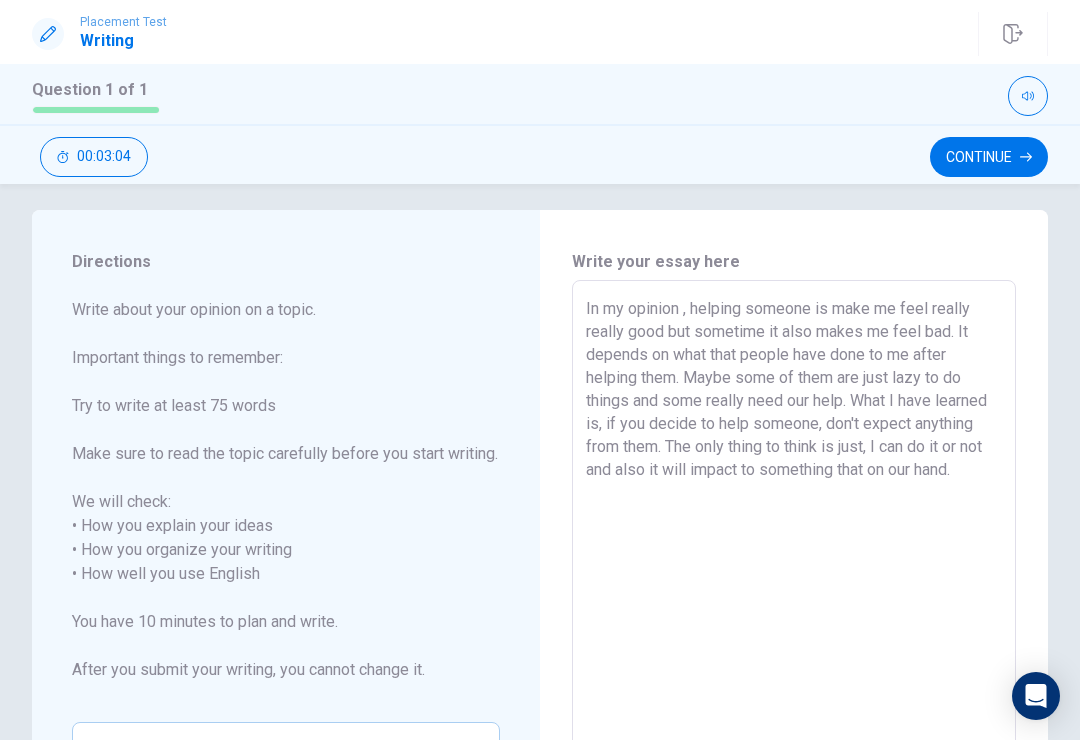 click on "In my opinion , helping someone is make me feel really really good but sometime it also makes me feel bad. It depends on what that people have done to me after helping them. Maybe some of them are just lazy to do things and some really need our help. What I have learned is, if you decide to help someone, don't expect anything from them. The only thing to think is just, I can do it or not and also it will impact to something that on our hand." at bounding box center (794, 574) 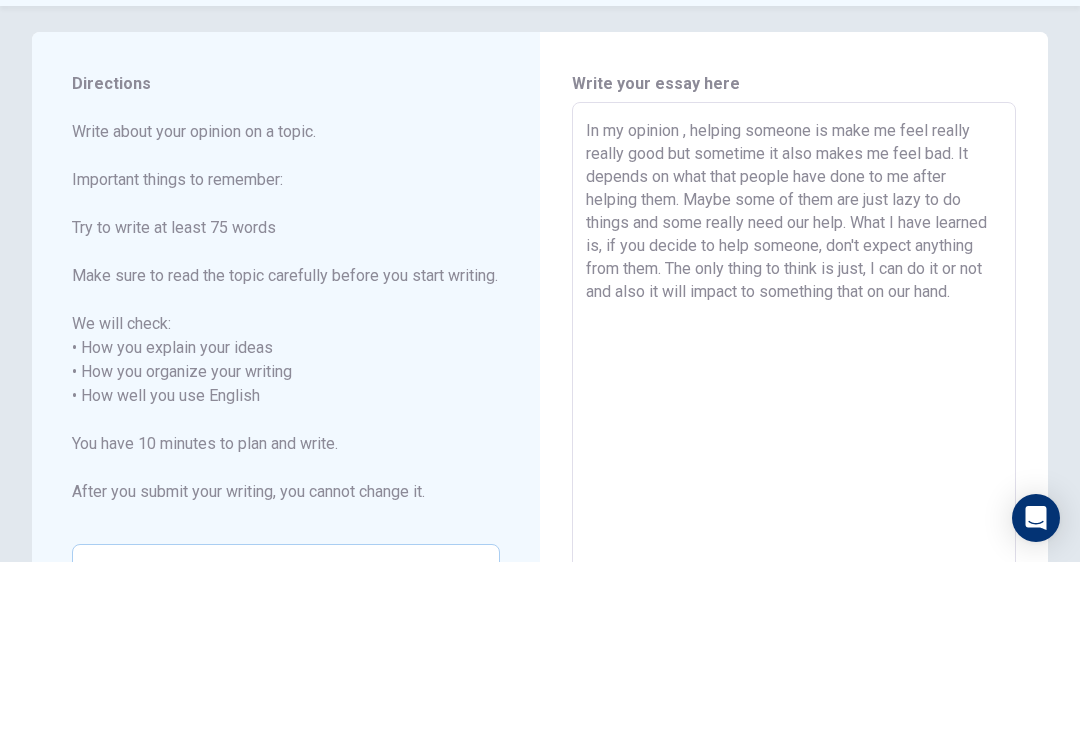 click on "In my opinion , helping someone is make me feel really really good but sometime it also makes me feel bad. It depends on what that people have done to me after helping them. Maybe some of them are just lazy to do things and some really need our help. What I have learned is, if you decide to help someone, don't expect anything from them. The only thing to think is just, I can do it or not and also it will impact to something that on our hand." at bounding box center (794, 574) 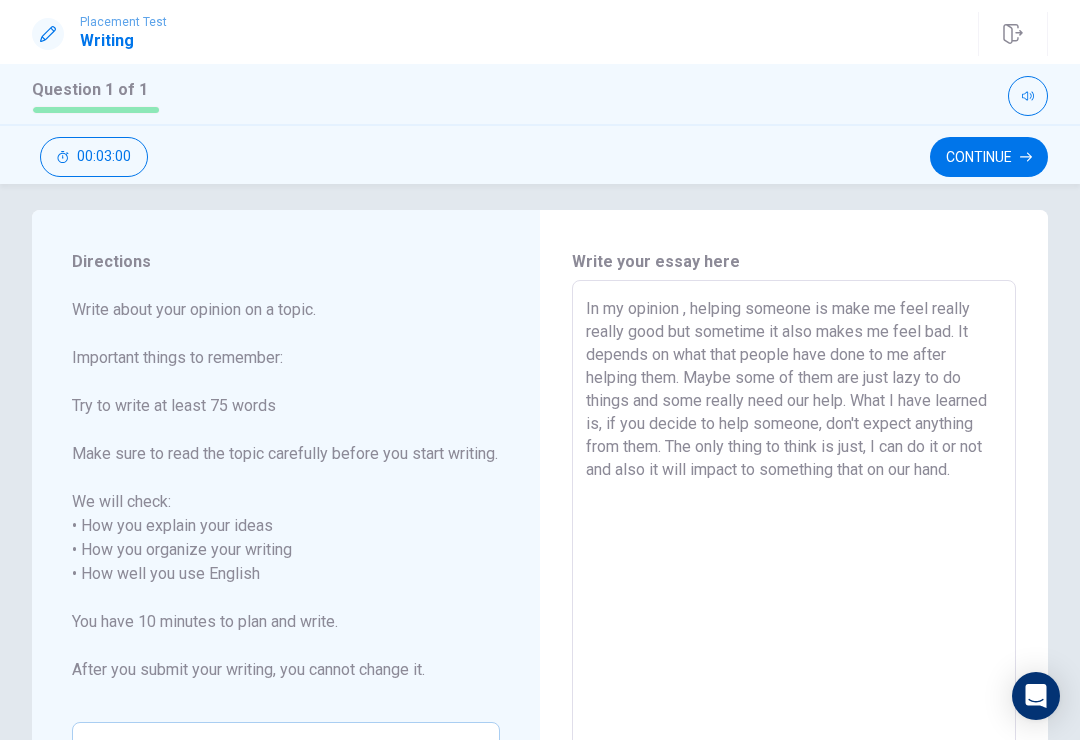 click on "Continue" at bounding box center (989, 157) 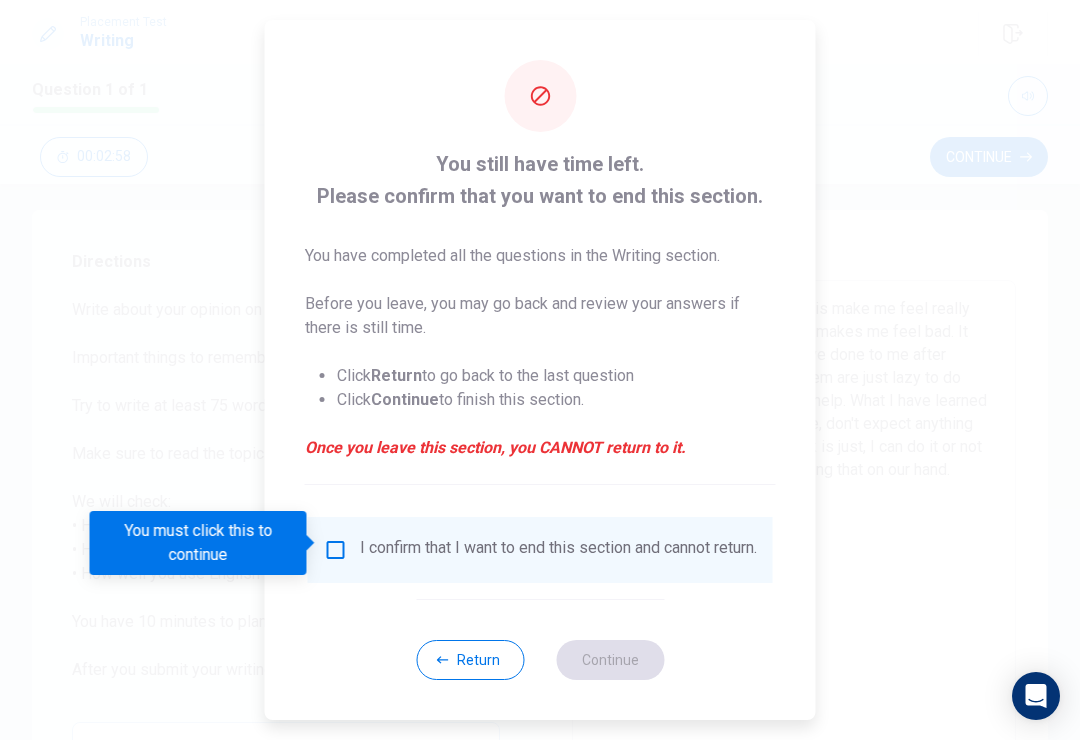 click at bounding box center (336, 550) 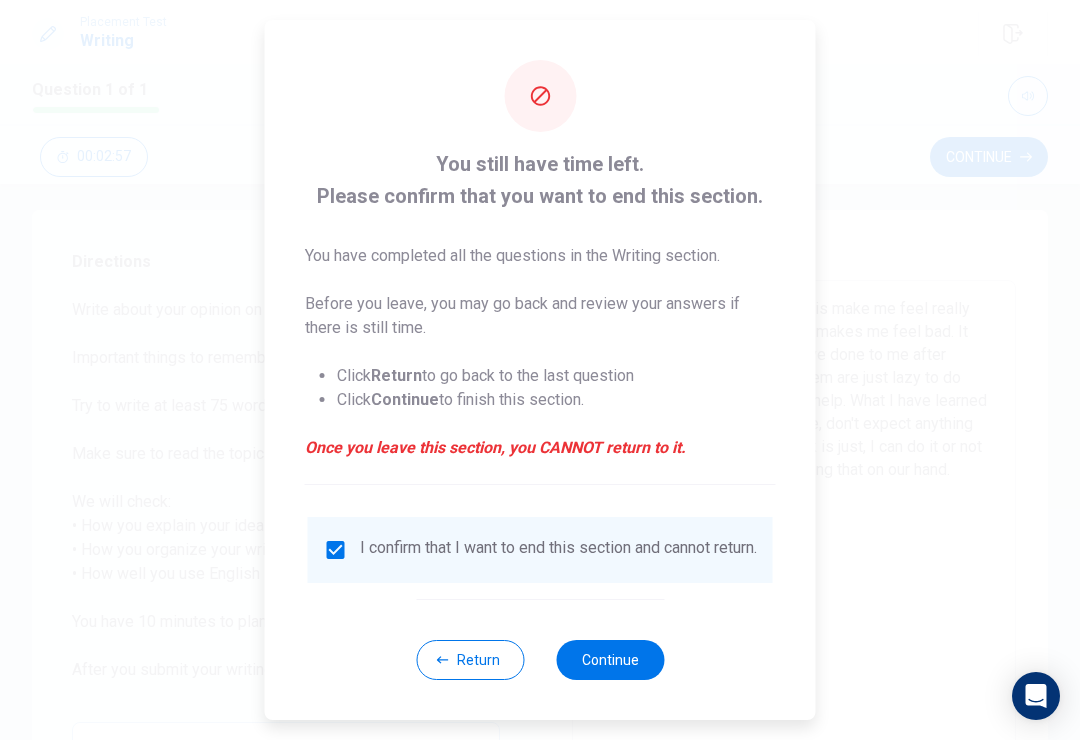 click on "Continue" at bounding box center [610, 660] 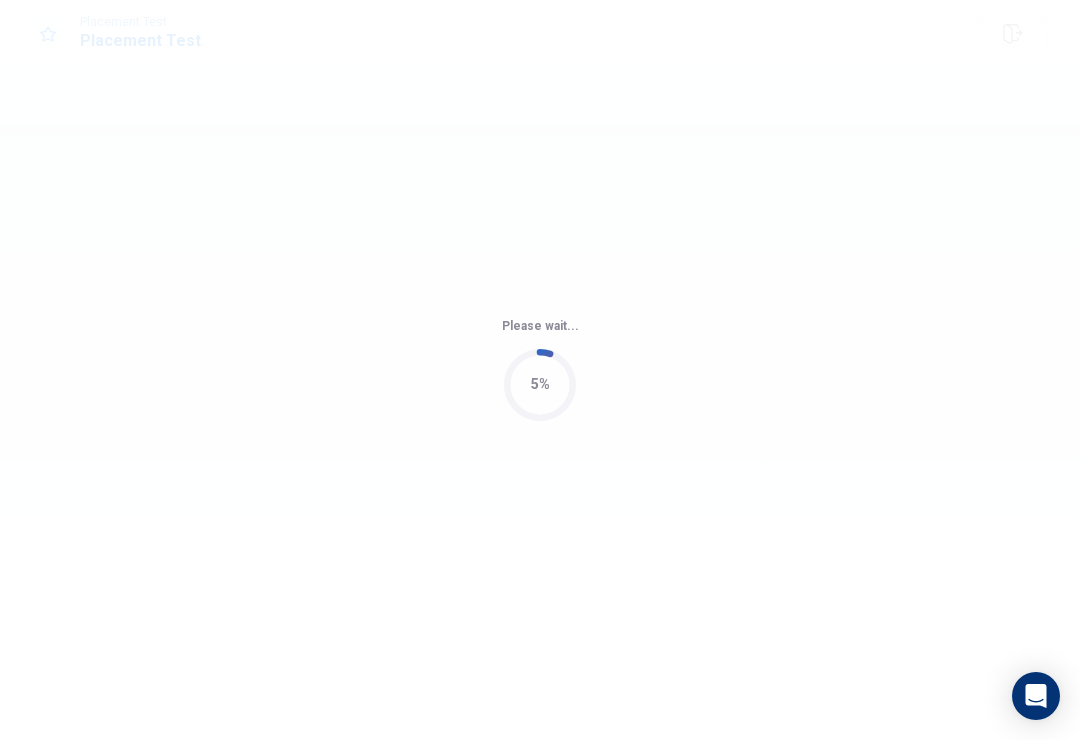 scroll, scrollTop: 0, scrollLeft: 0, axis: both 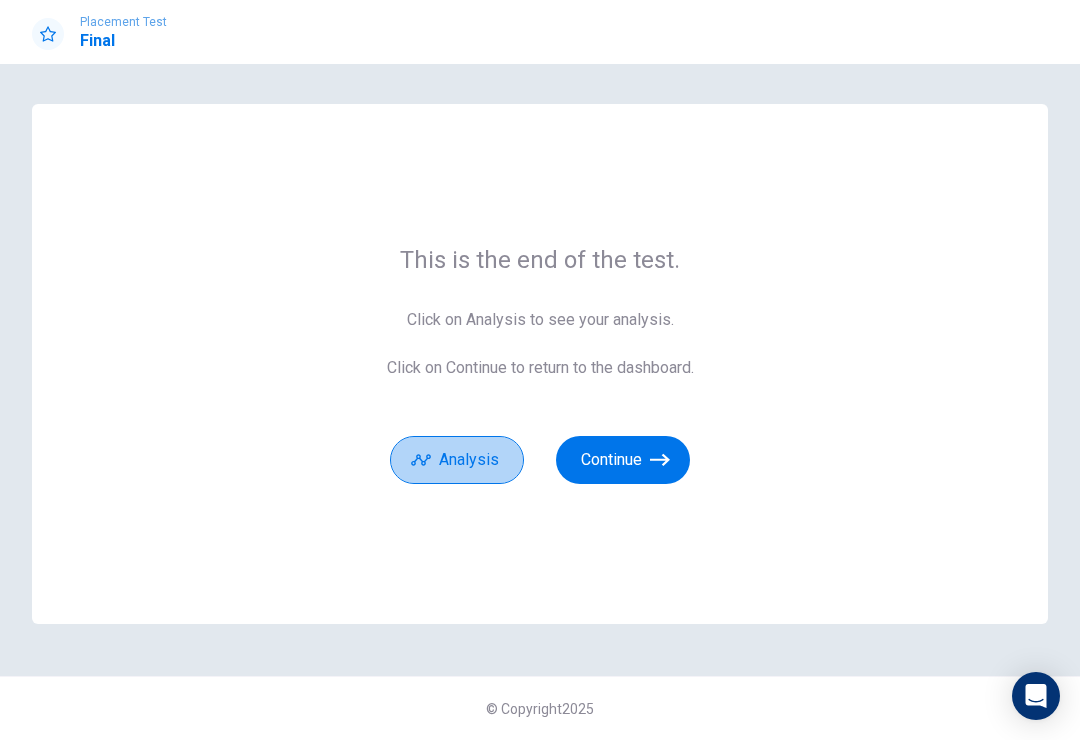 click on "Analysis" at bounding box center [457, 460] 